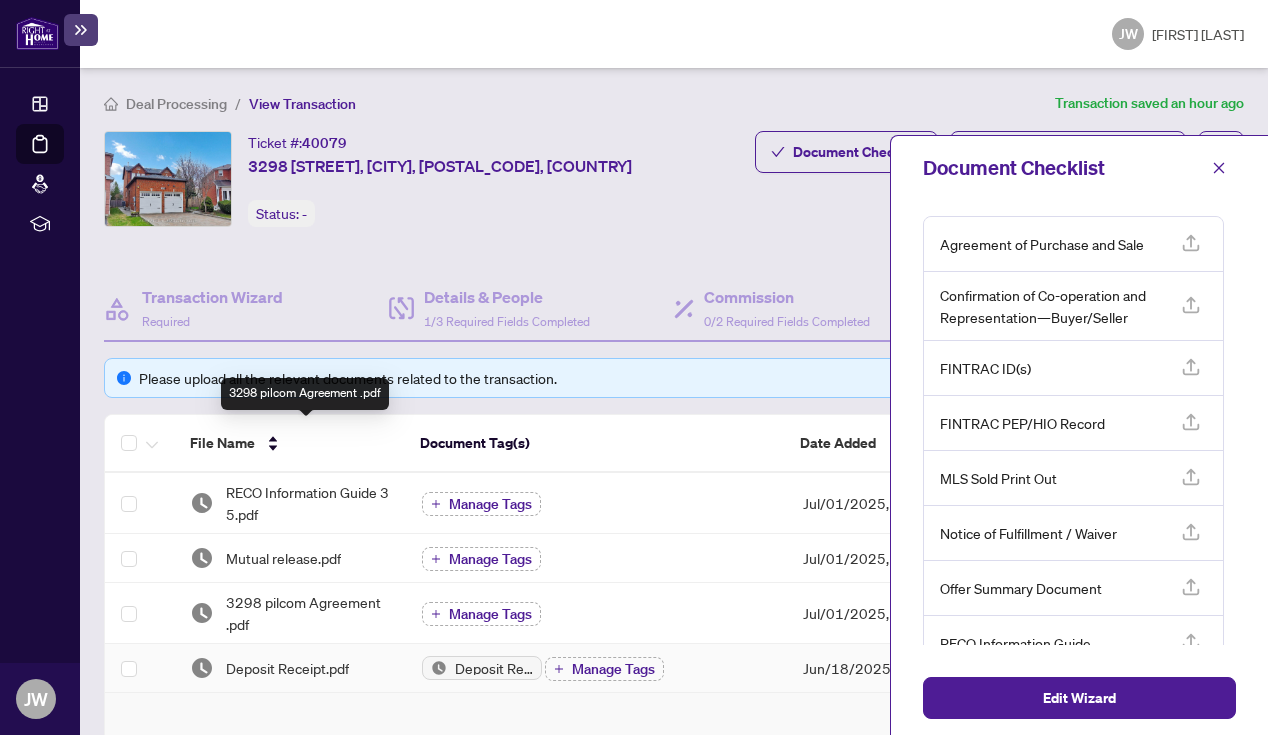 scroll, scrollTop: 0, scrollLeft: 0, axis: both 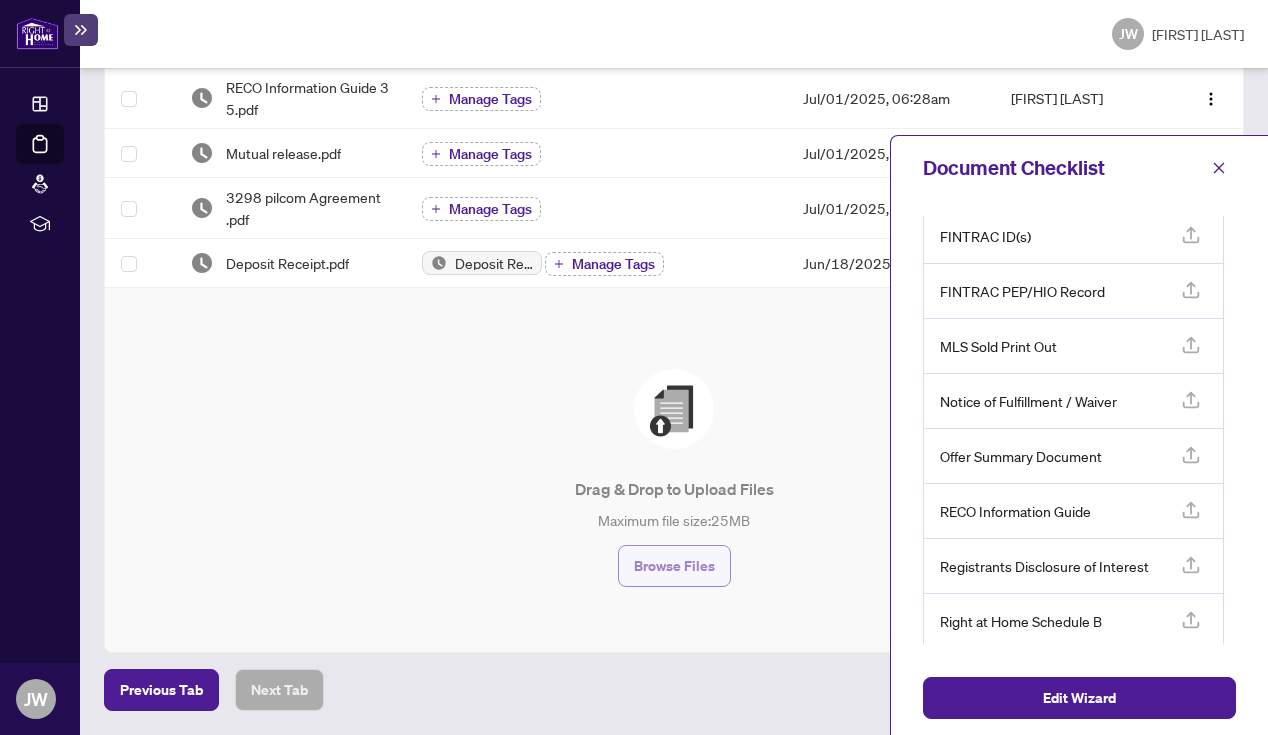 click on "Browse Files" at bounding box center [674, 566] 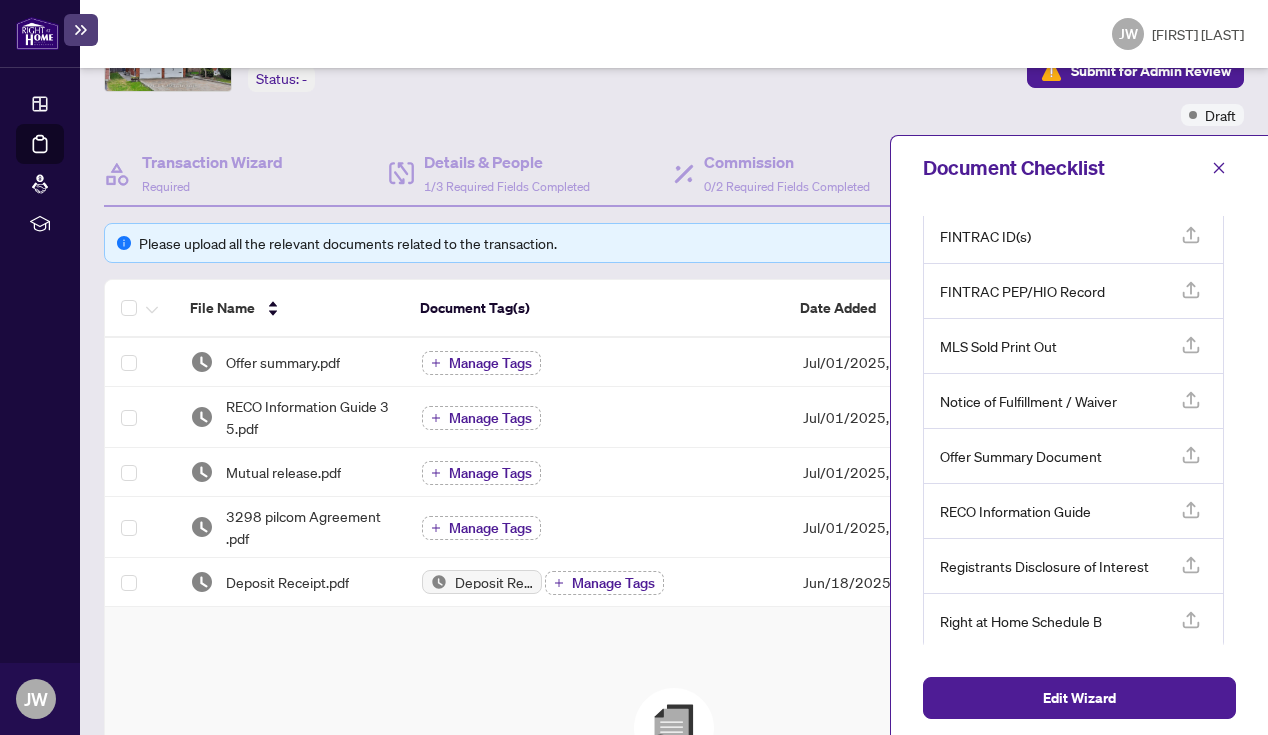 scroll, scrollTop: 131, scrollLeft: 0, axis: vertical 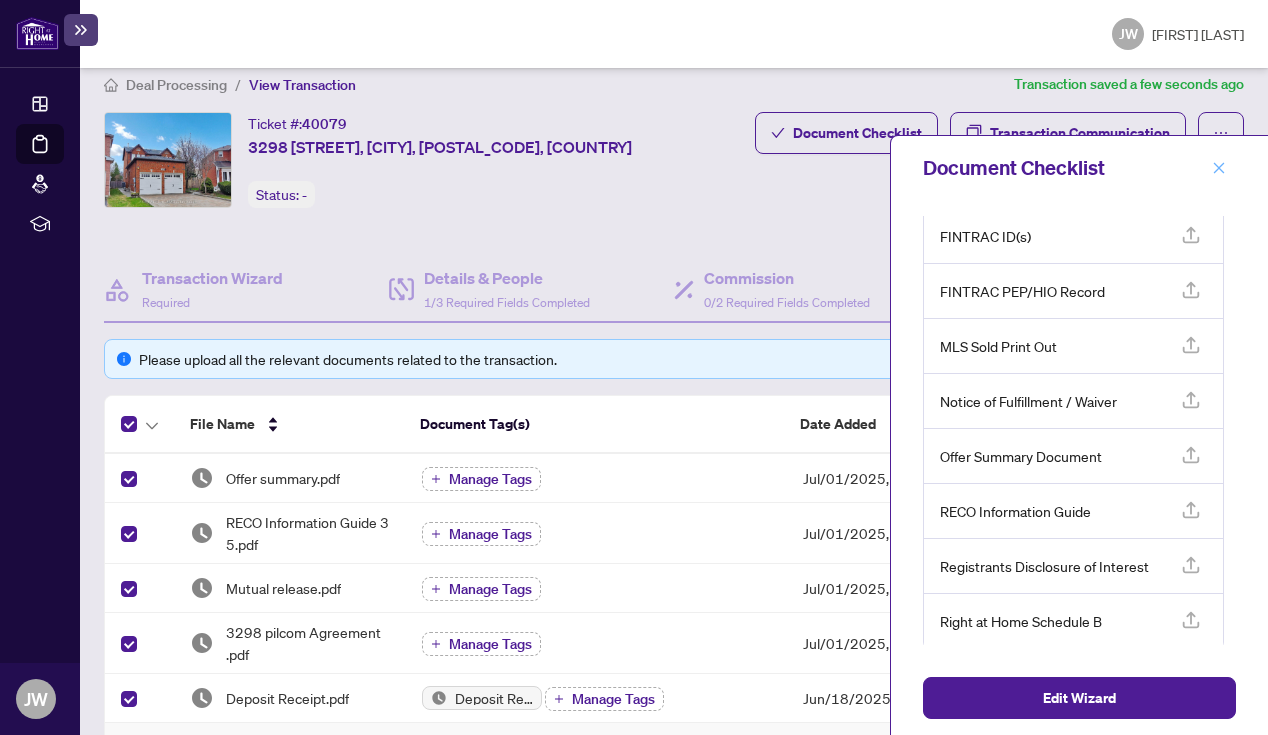 click at bounding box center (1219, 168) 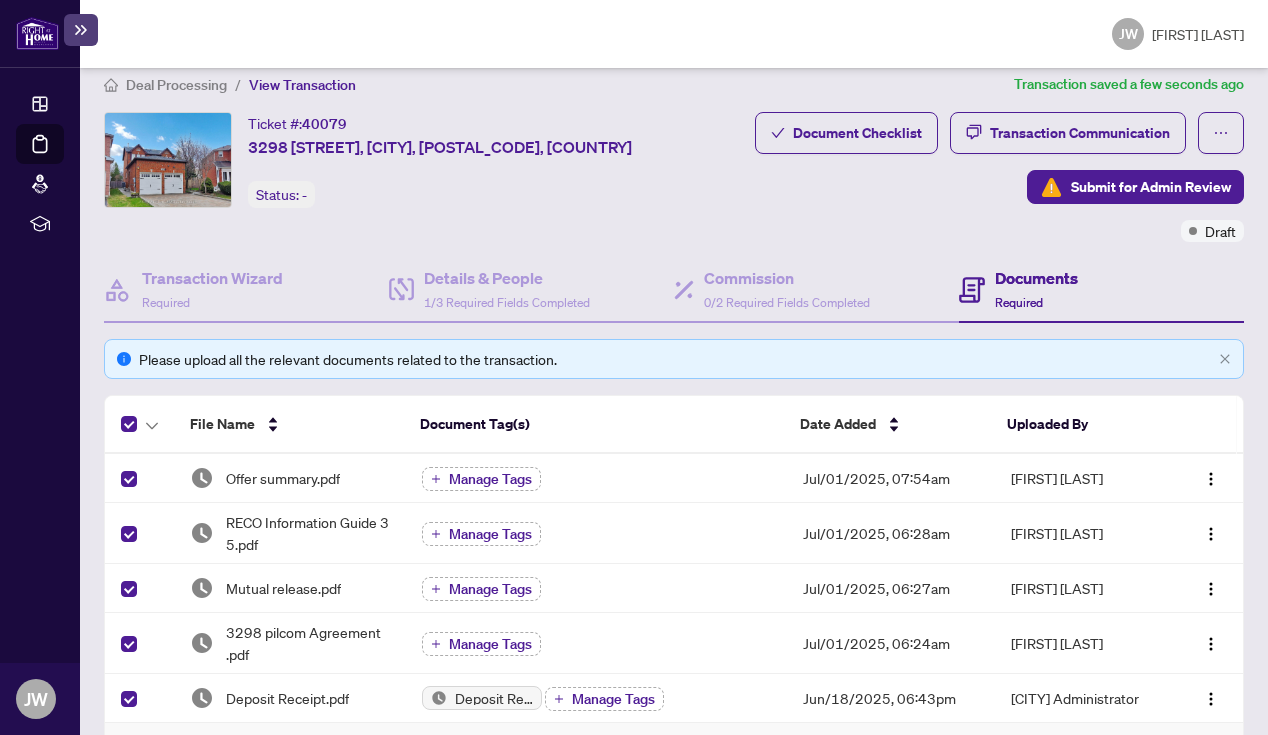 scroll, scrollTop: 0, scrollLeft: 0, axis: both 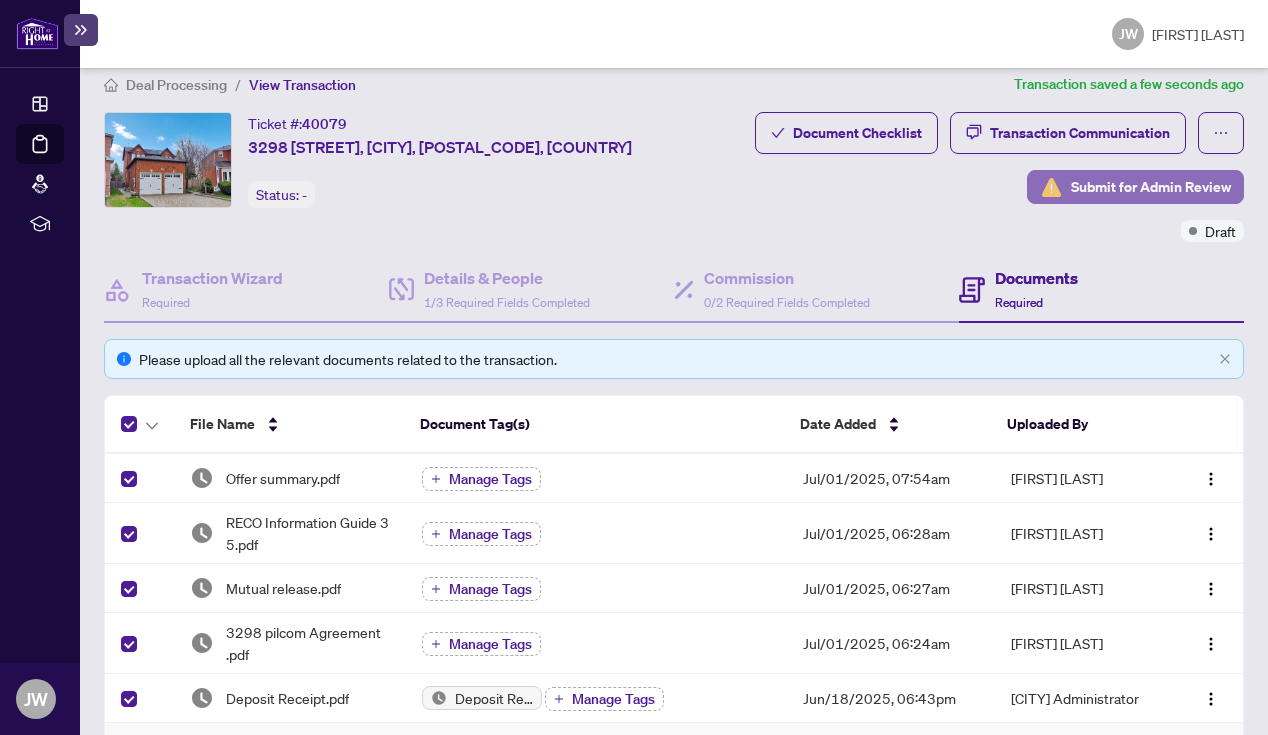 click on "Submit for Admin Review" at bounding box center (1151, 187) 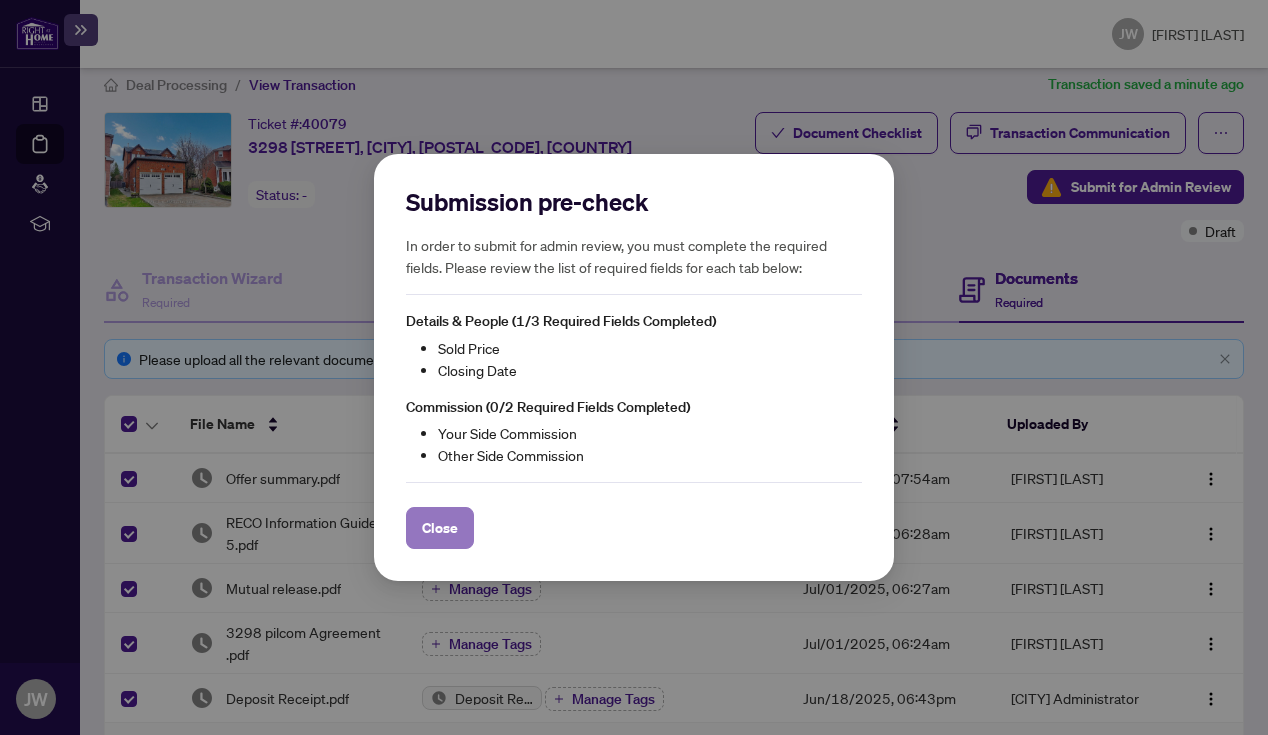 click on "Close" at bounding box center (440, 528) 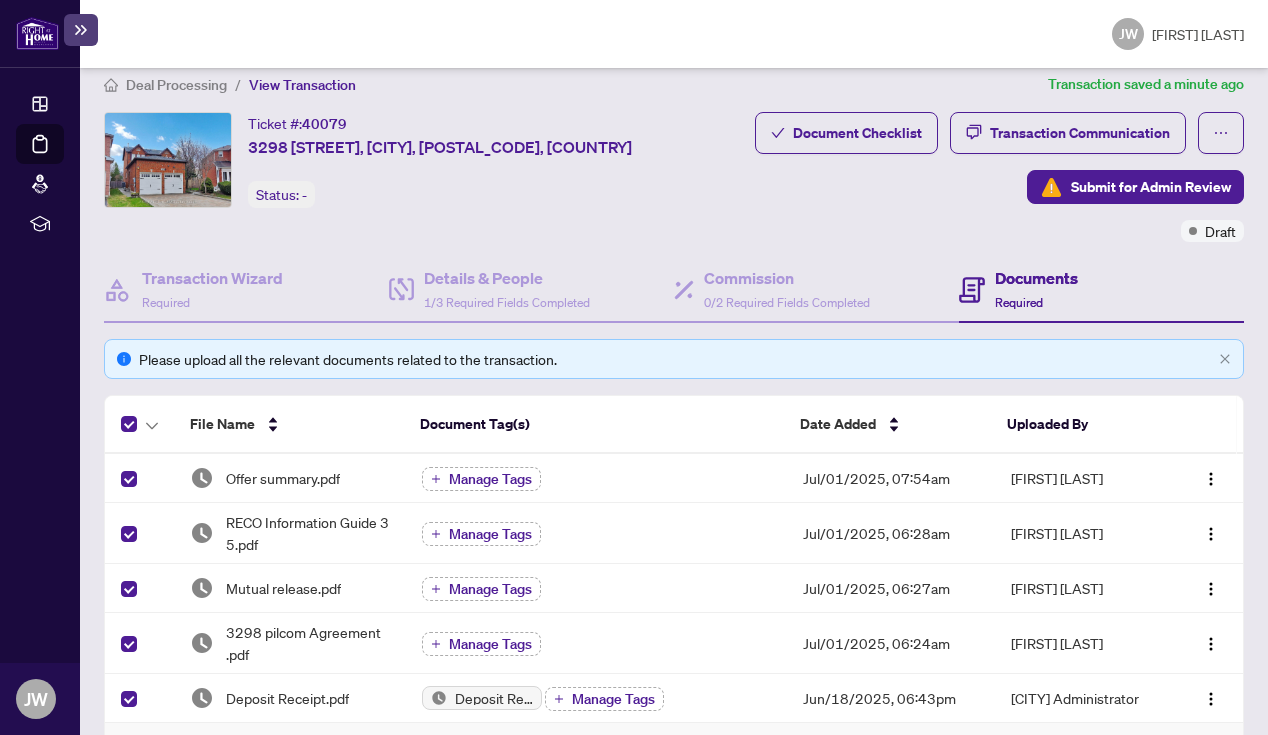click on "Submit for Admin Review" at bounding box center [1151, 187] 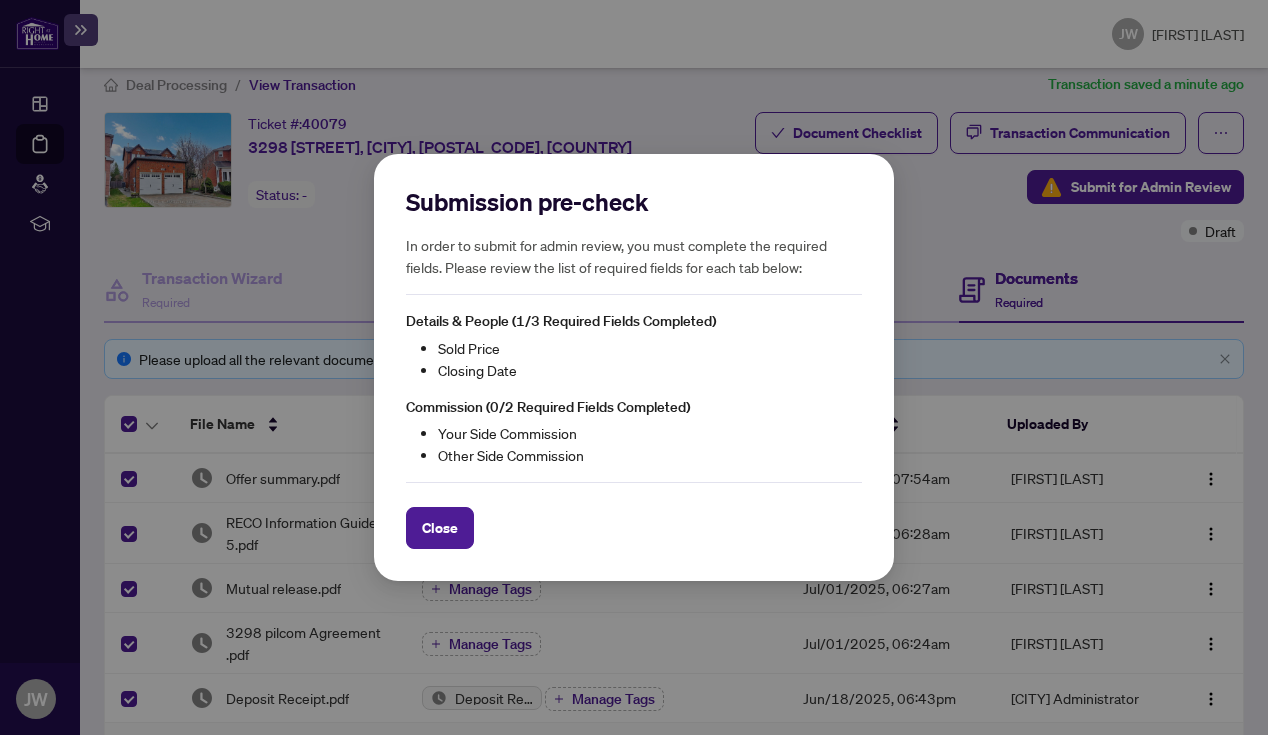 click on "Submission pre-check In order to submit for admin review, you must complete the required fields. Please review the list of required fields for each tab below:   Details & People (1/3 Required Fields Completed) Sold Price Closing Date Commission (0/2 Required Fields Completed) Your Side Commission Other Side Commission Close Cancel OK" at bounding box center (634, 367) 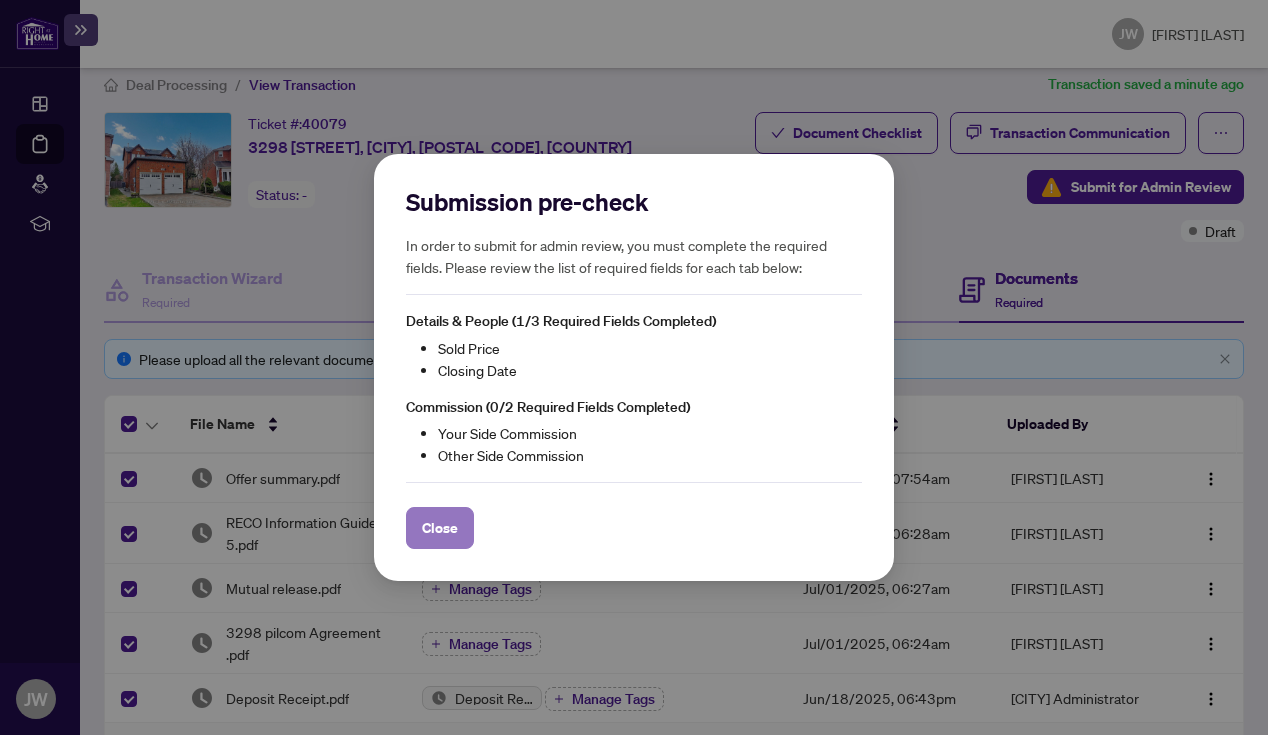 click on "Close" at bounding box center (440, 528) 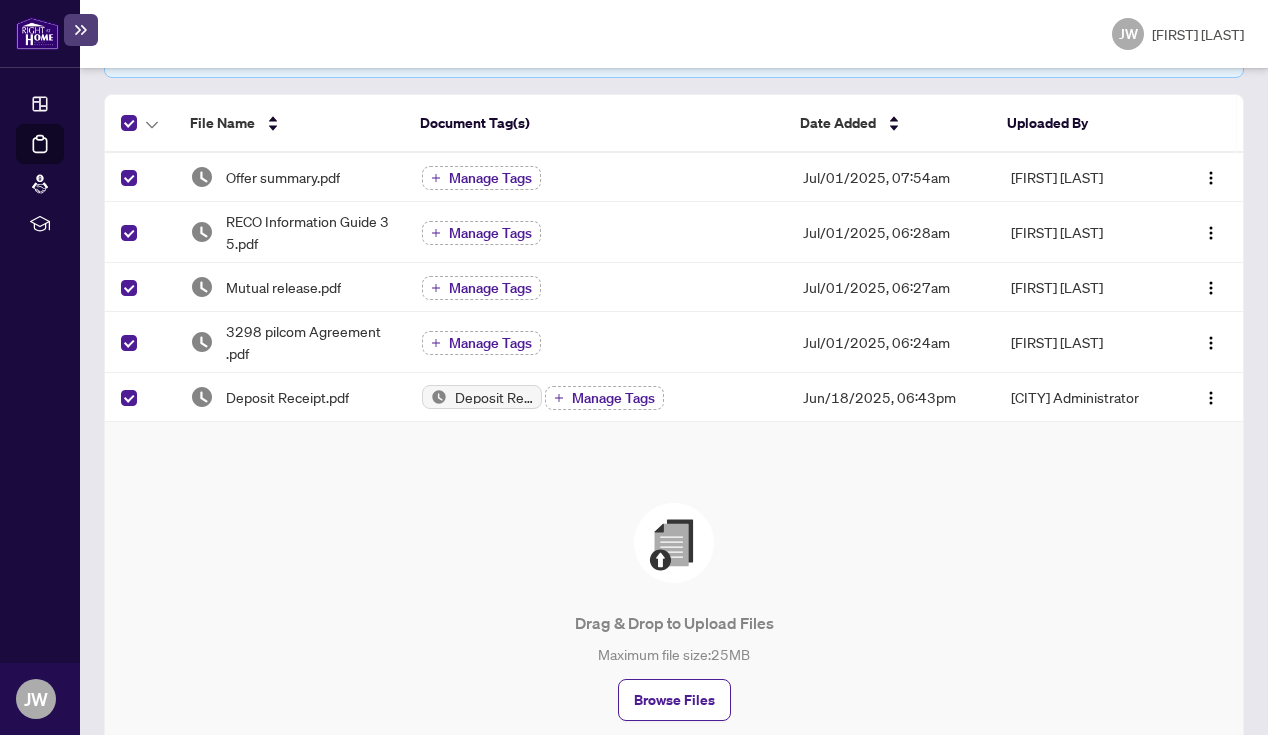 scroll, scrollTop: 0, scrollLeft: 0, axis: both 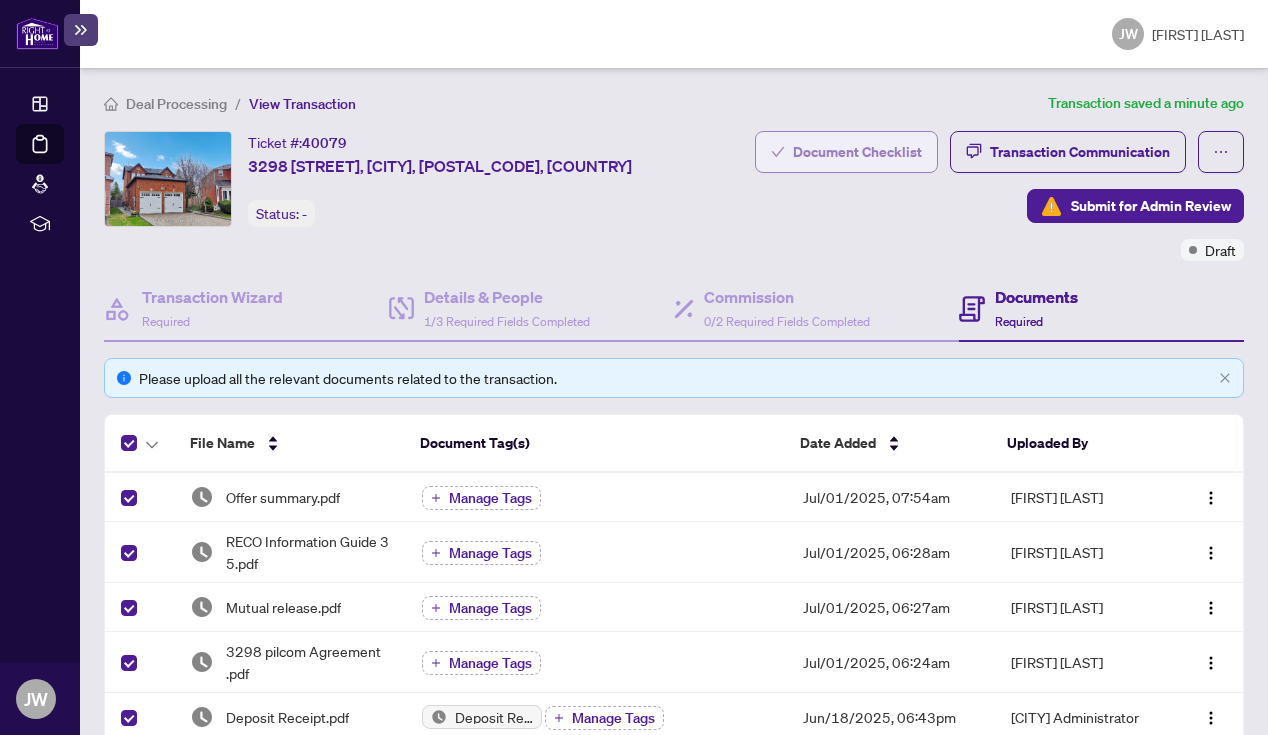 click on "Document Checklist" at bounding box center [857, 152] 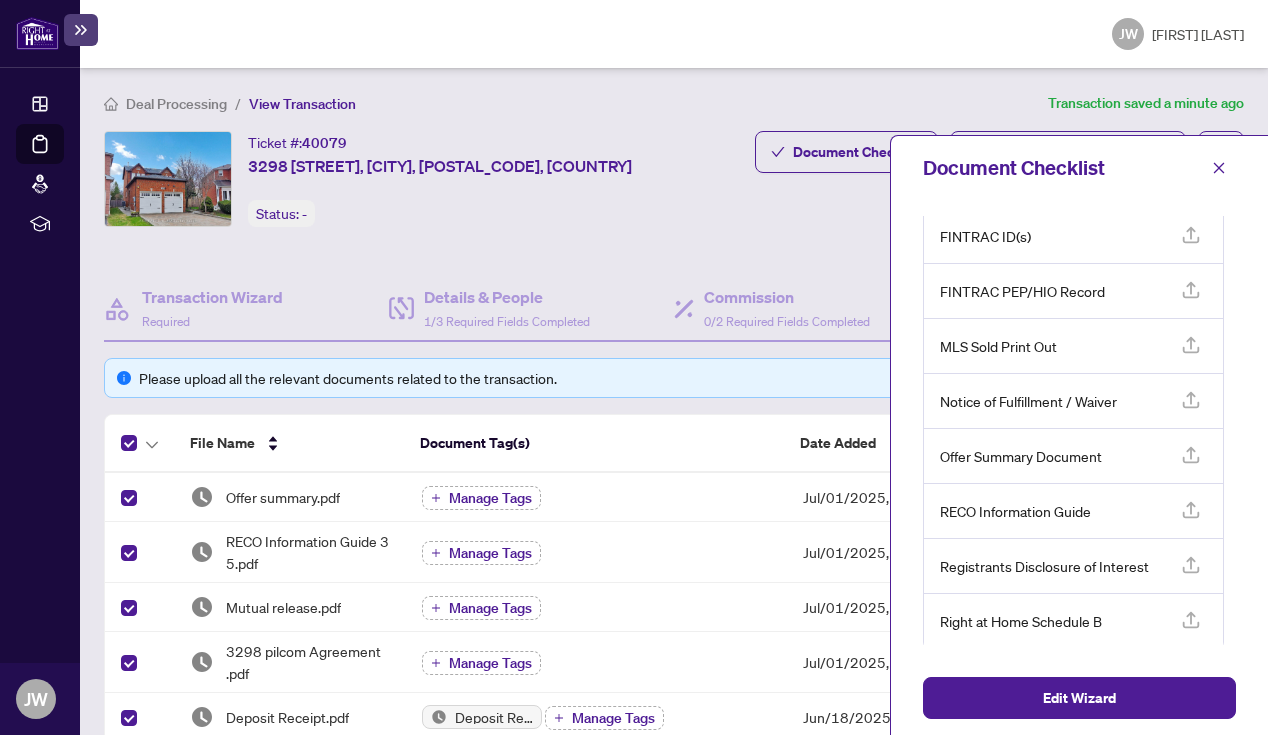 scroll, scrollTop: 132, scrollLeft: 0, axis: vertical 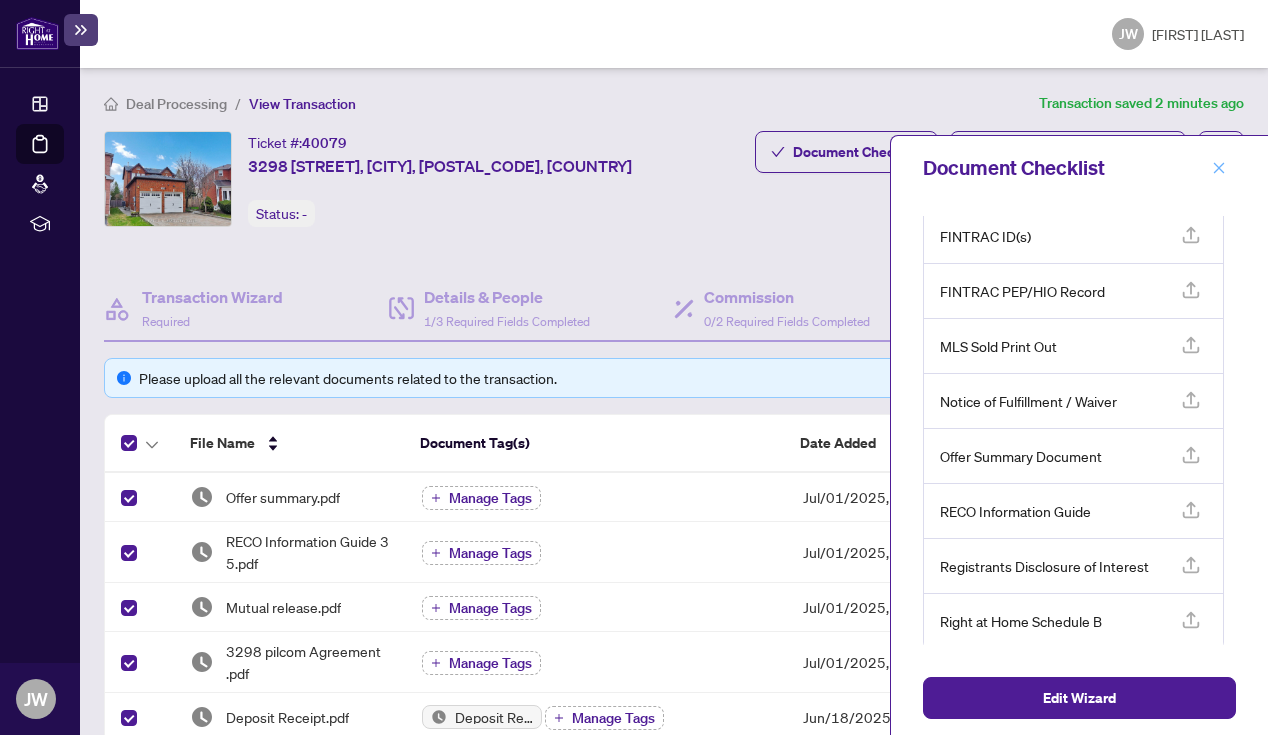 click at bounding box center (1219, 168) 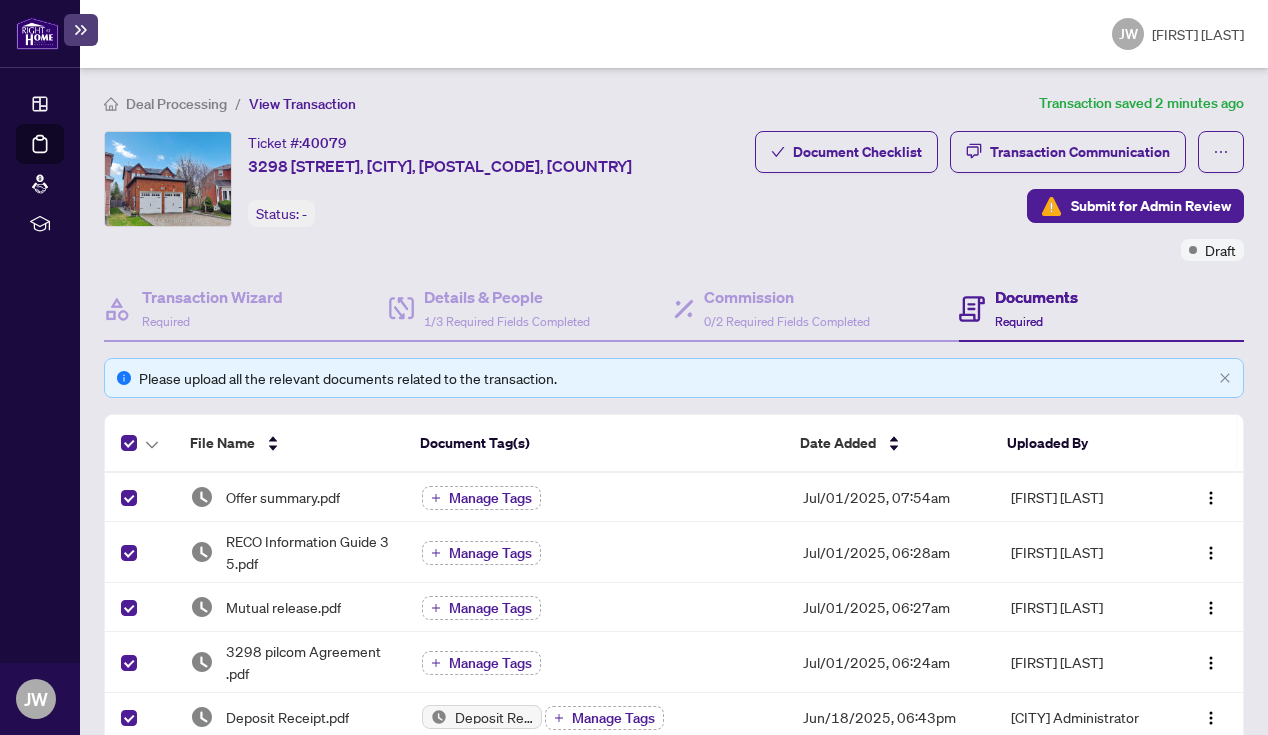click on "Documents" at bounding box center (1036, 297) 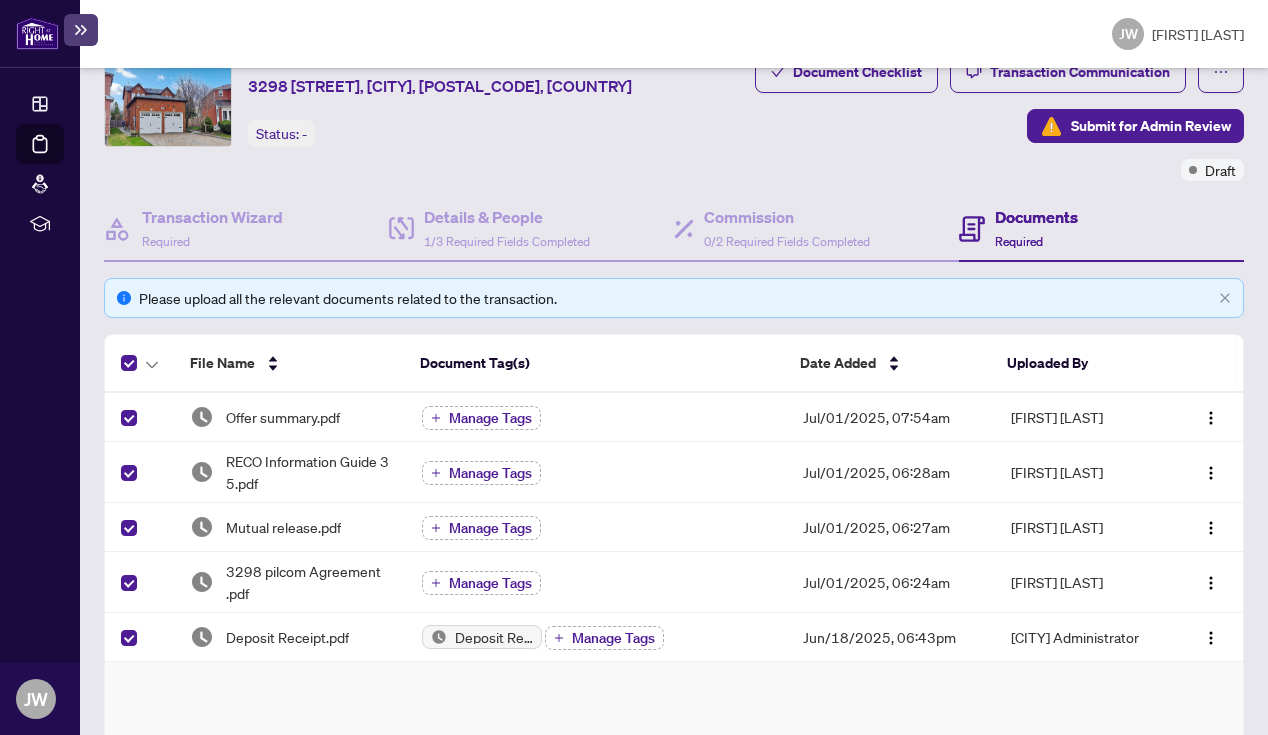scroll, scrollTop: 0, scrollLeft: 0, axis: both 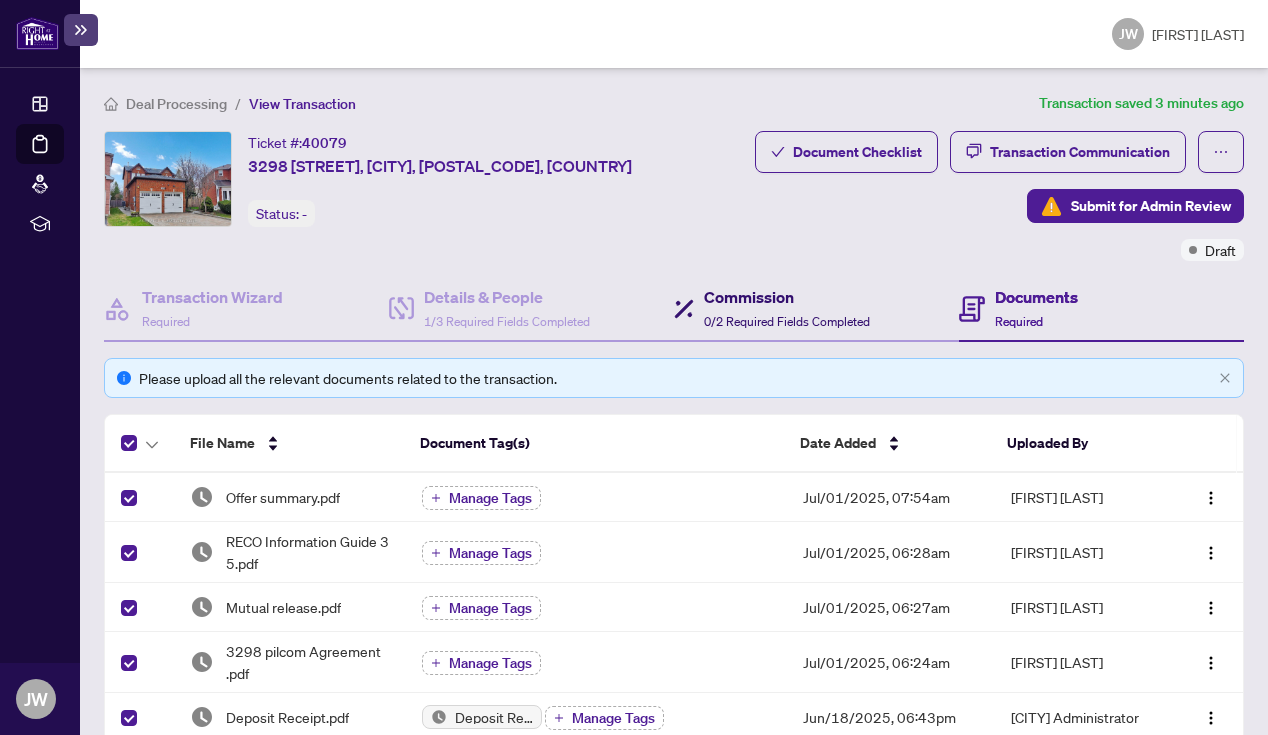 click on "Commission 0/2 Required Fields Completed" at bounding box center (787, 308) 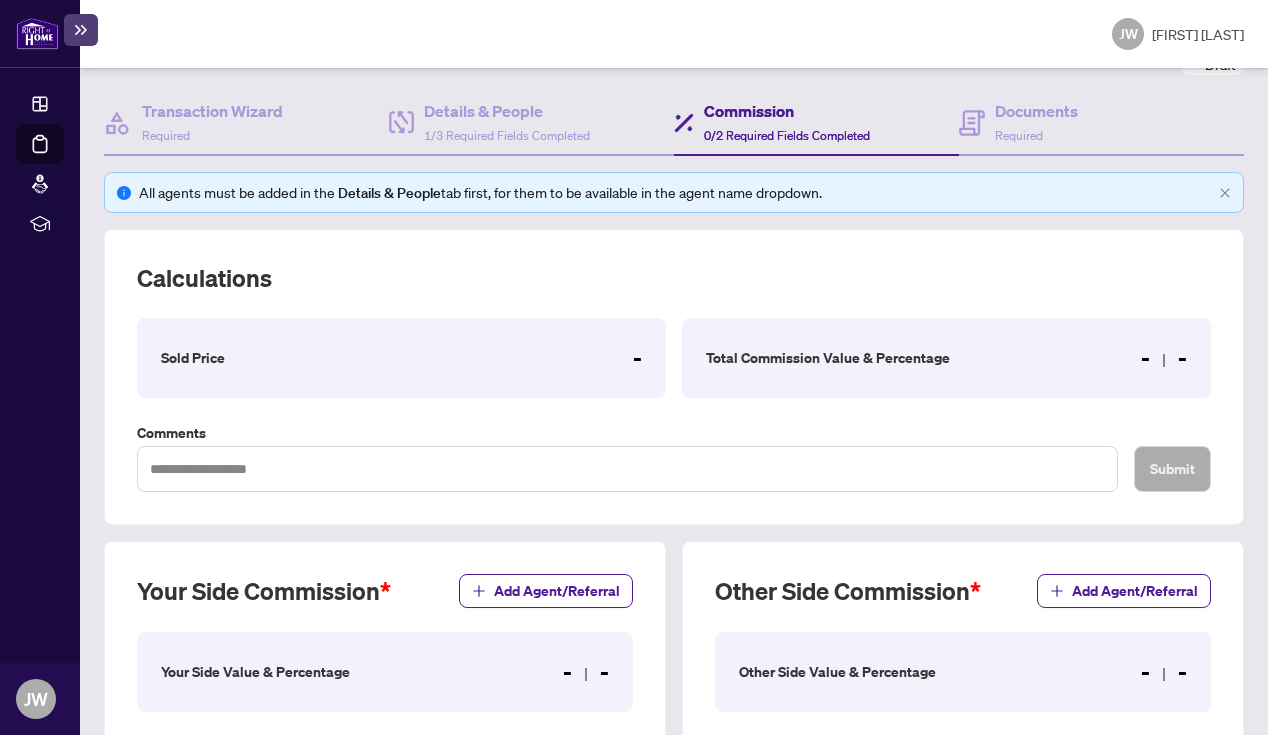 scroll, scrollTop: 193, scrollLeft: 0, axis: vertical 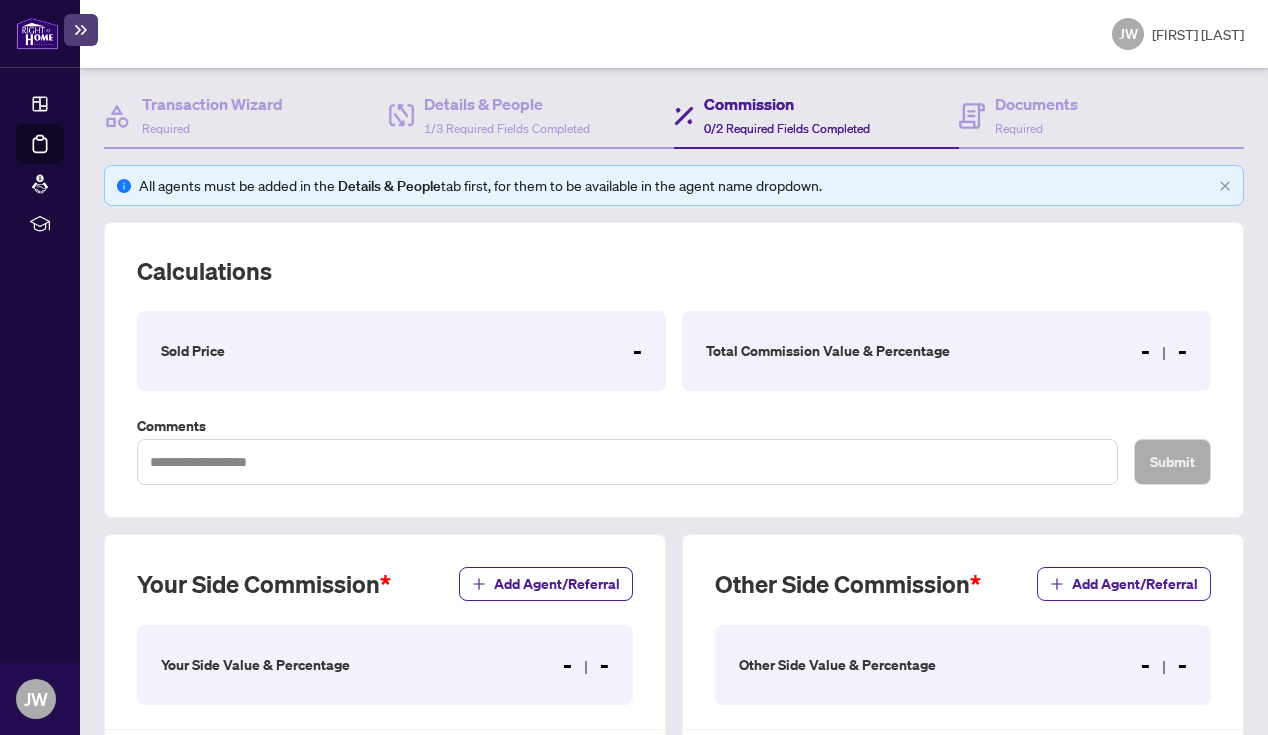 click on "Sold Price -" at bounding box center (401, 351) 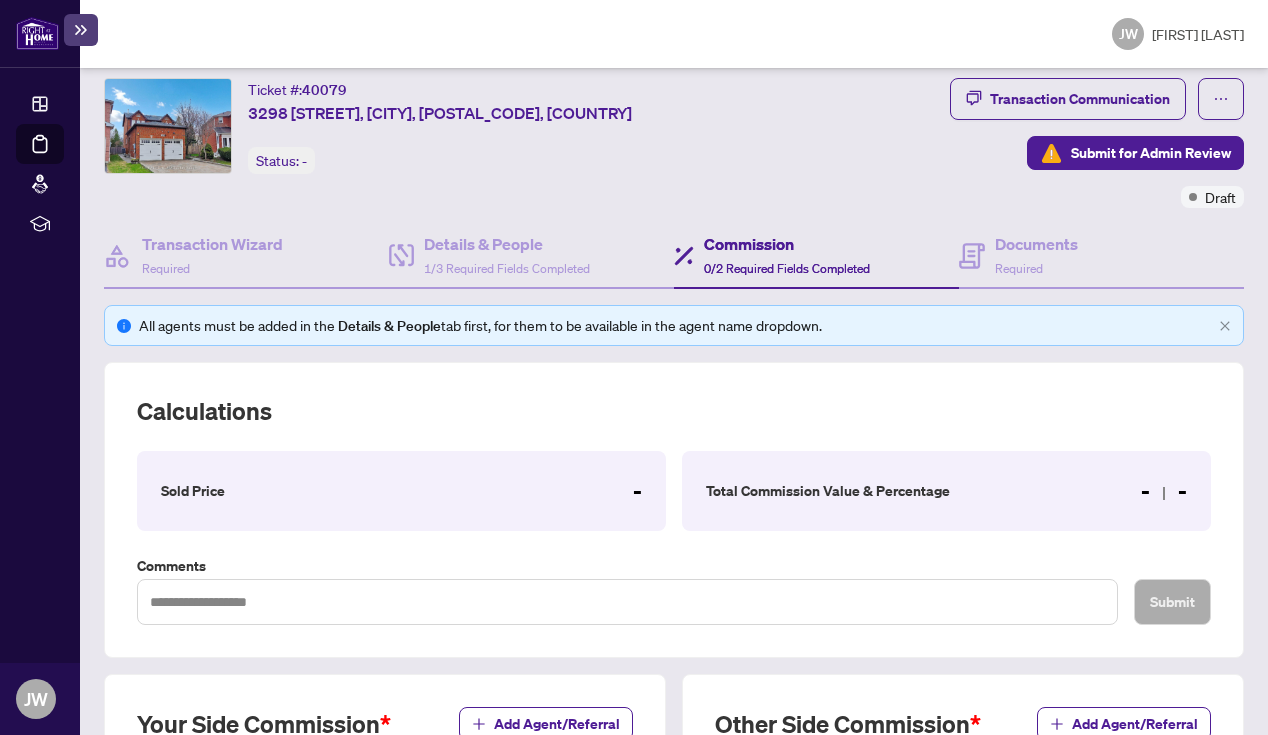 scroll, scrollTop: 54, scrollLeft: 0, axis: vertical 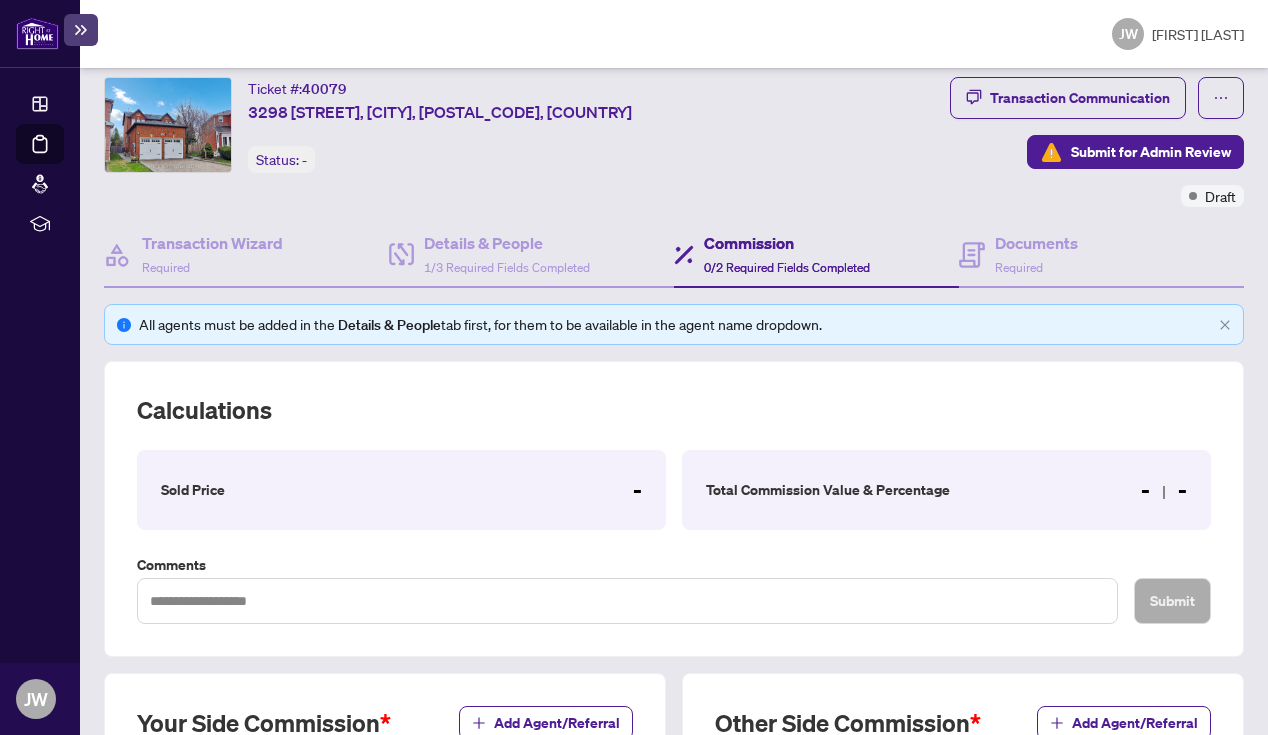 click on "Sold Price -" at bounding box center (401, 490) 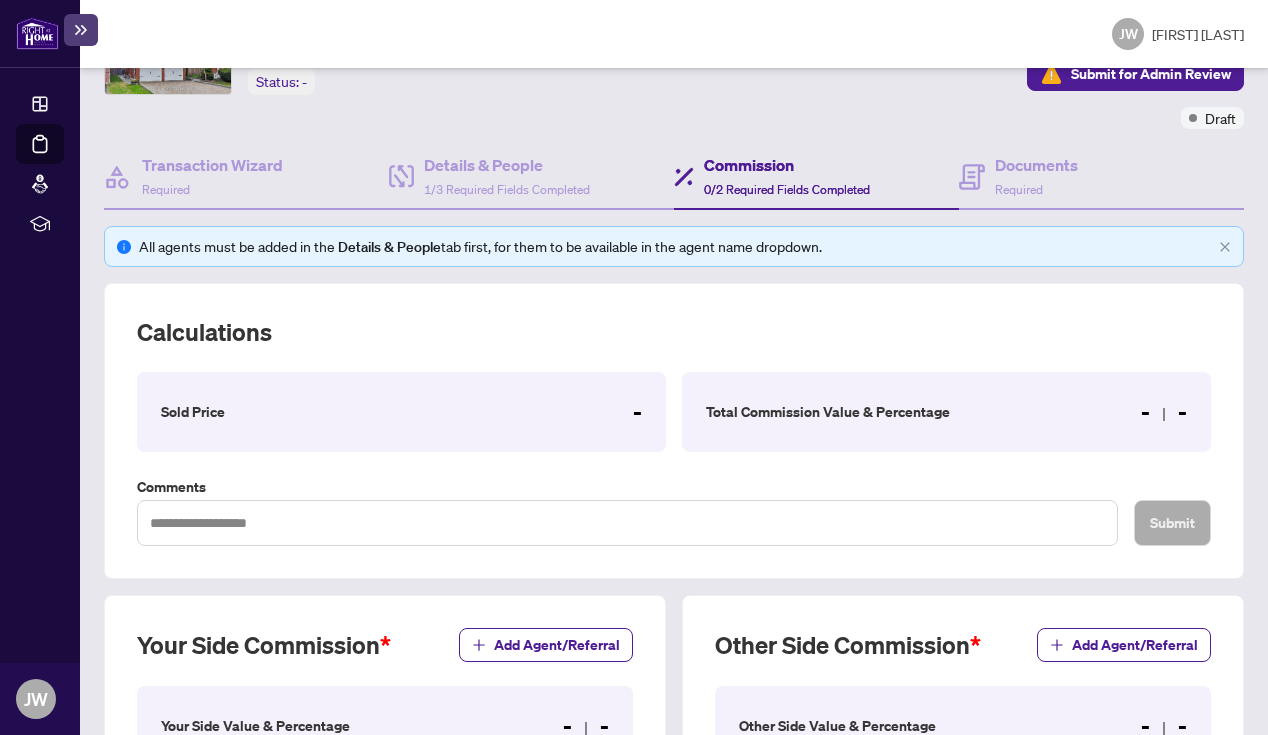 scroll, scrollTop: 149, scrollLeft: 0, axis: vertical 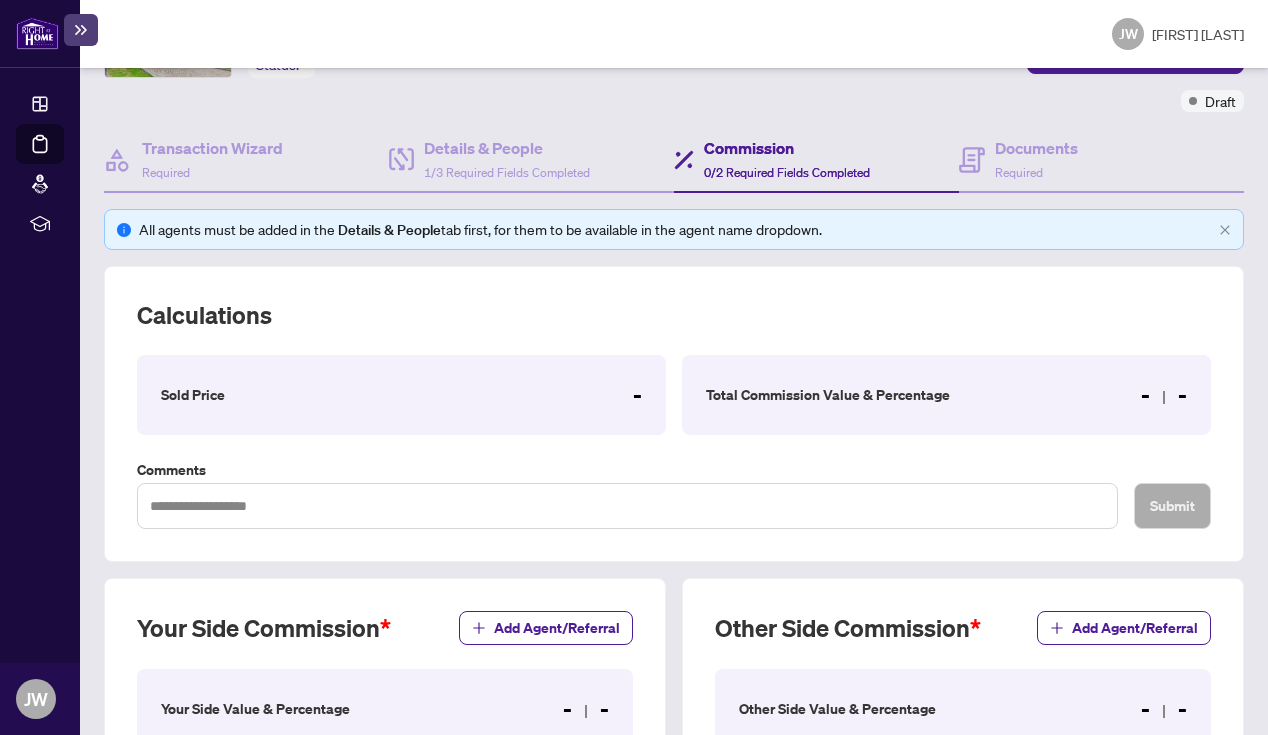 click on "Calculations Sold Price - Total Commission Value & Percentage - - Comments Submit" at bounding box center [674, 414] 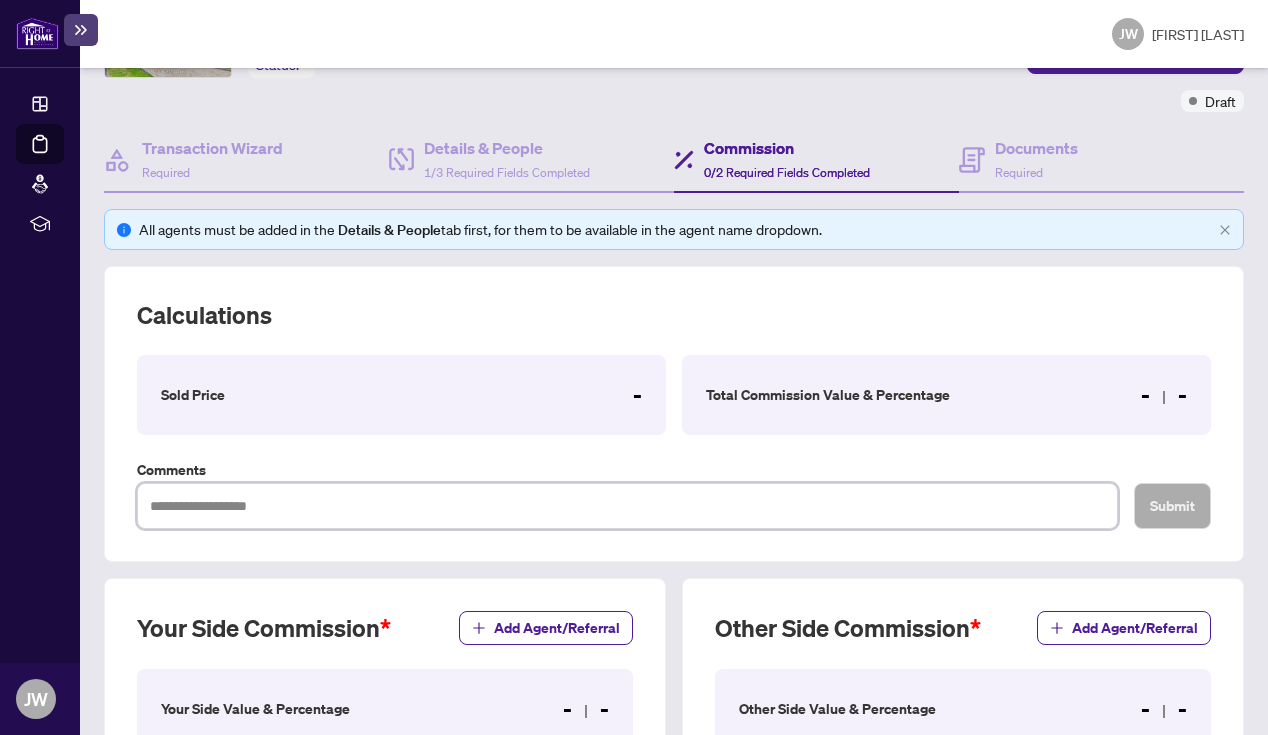 click at bounding box center (627, 506) 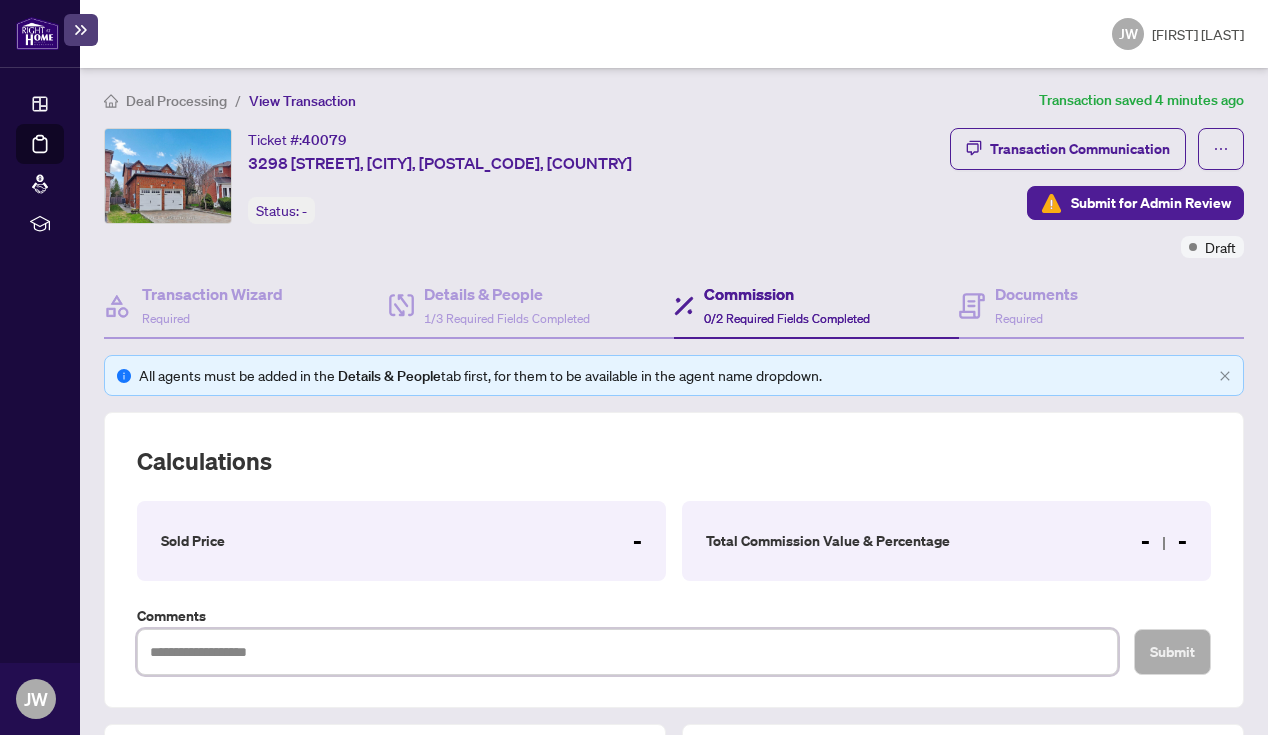 scroll, scrollTop: 0, scrollLeft: 0, axis: both 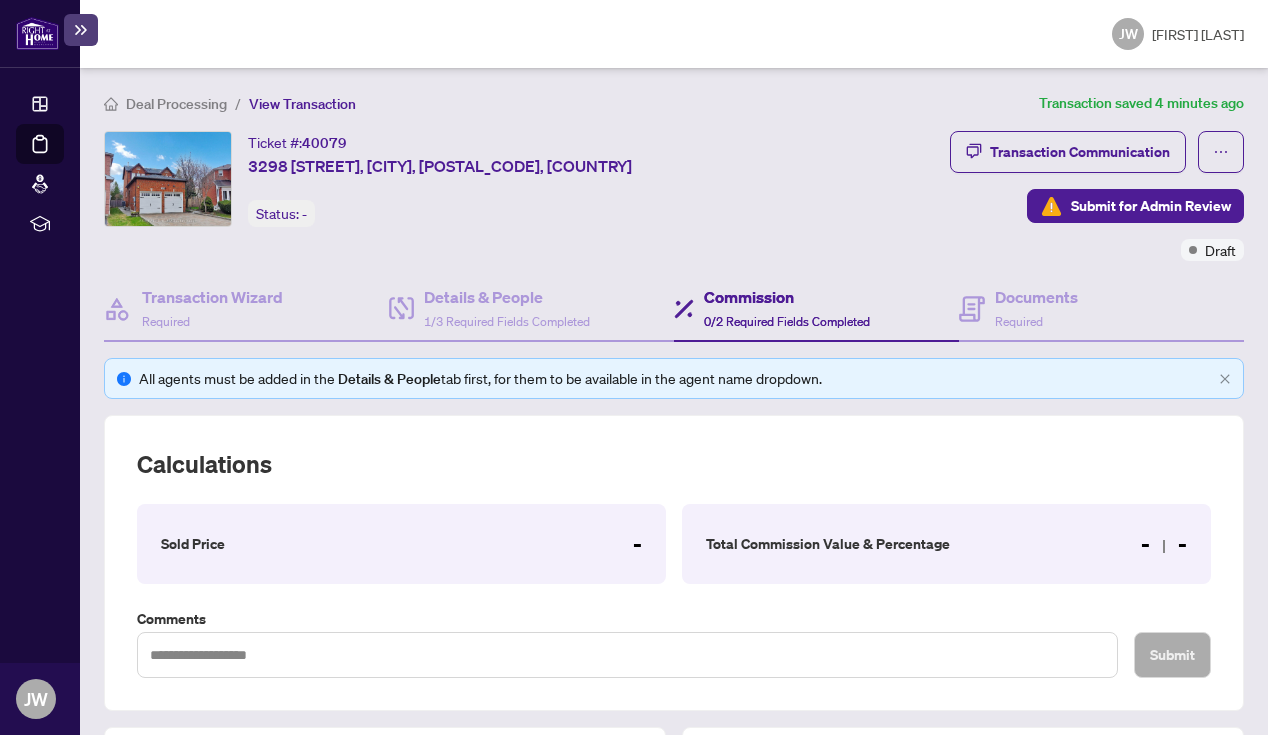 click on "Ticket #: 40079" at bounding box center [297, 142] 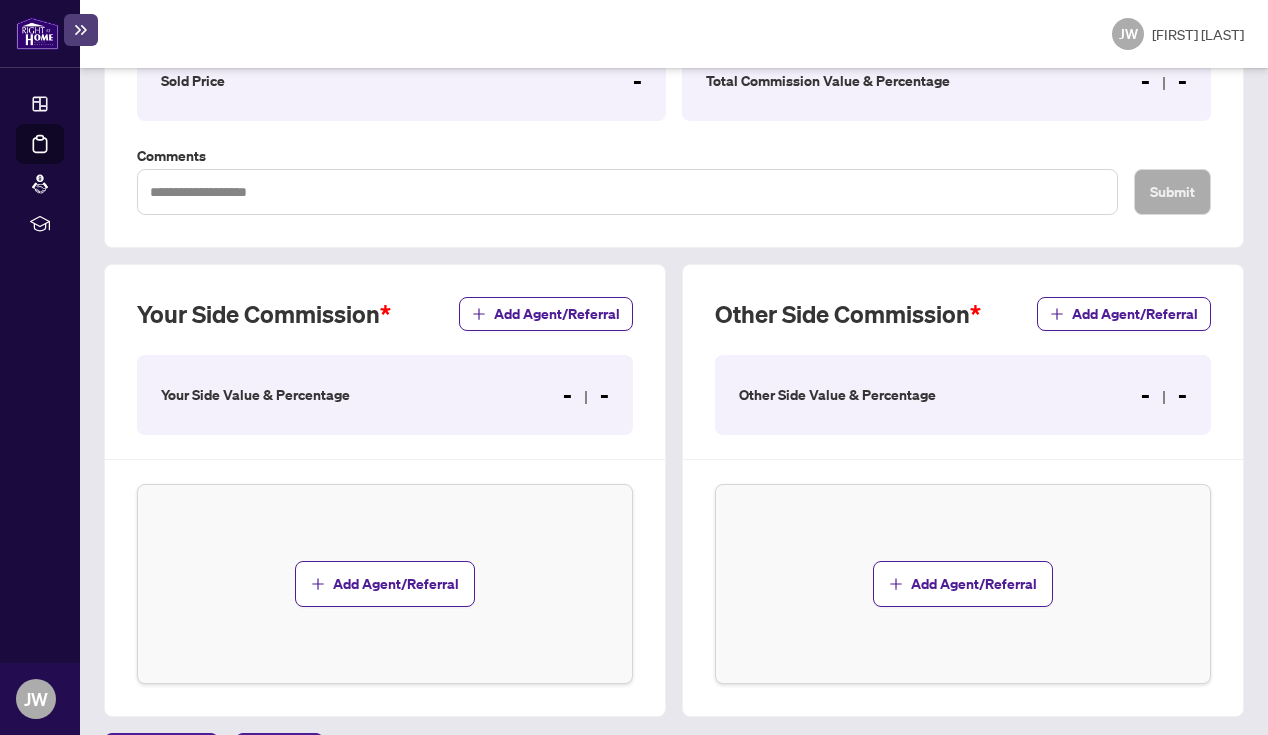 scroll, scrollTop: 524, scrollLeft: 0, axis: vertical 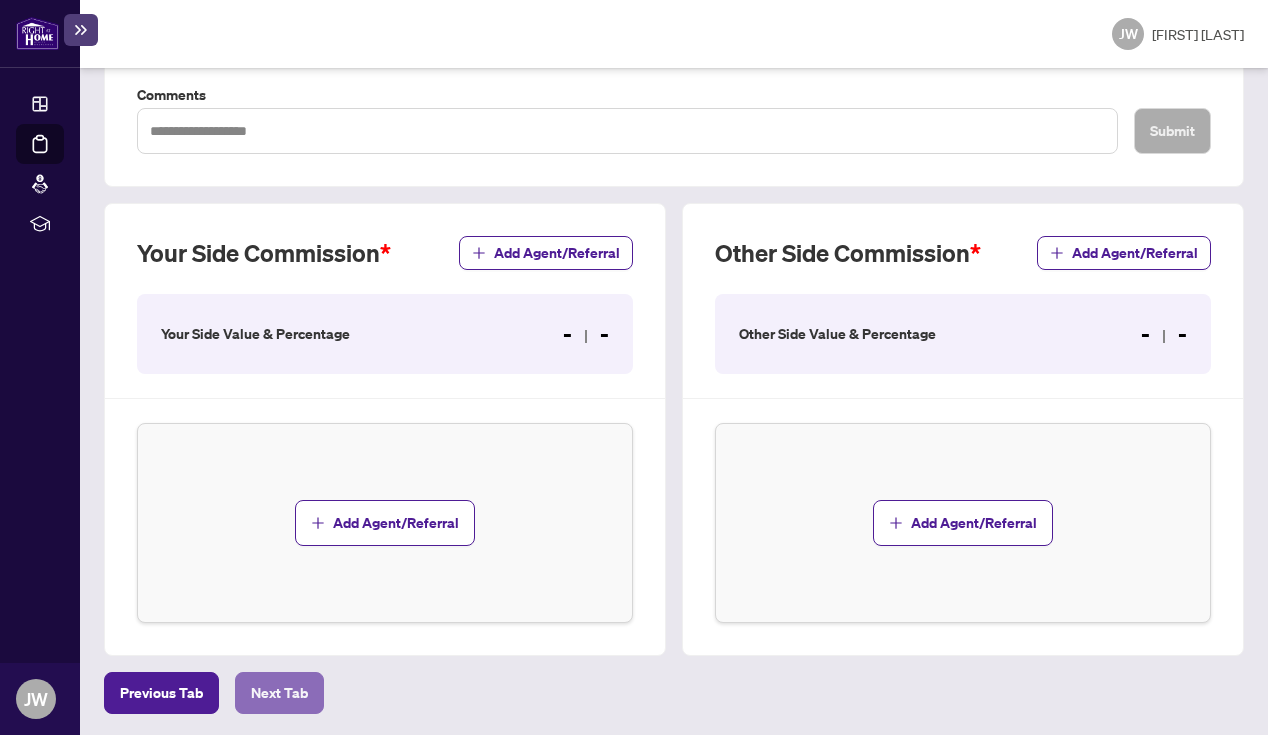 click on "Next Tab" at bounding box center (161, 693) 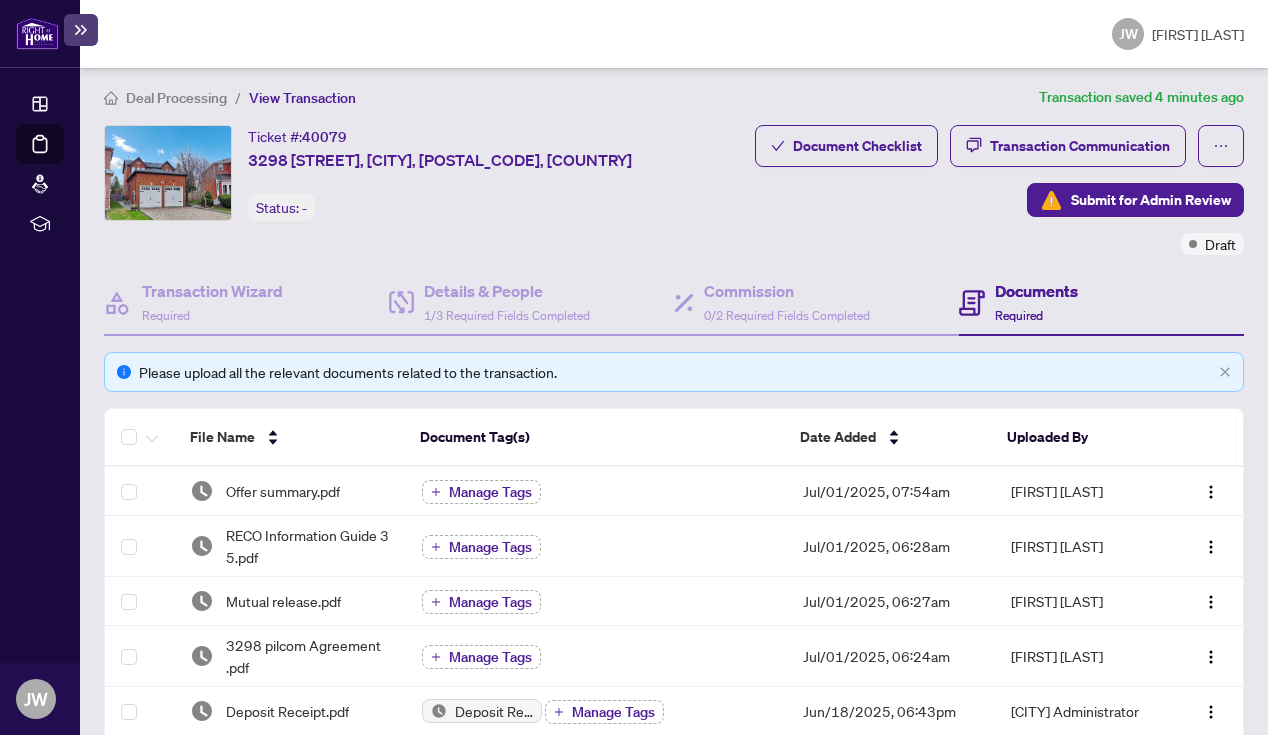 scroll, scrollTop: 0, scrollLeft: 0, axis: both 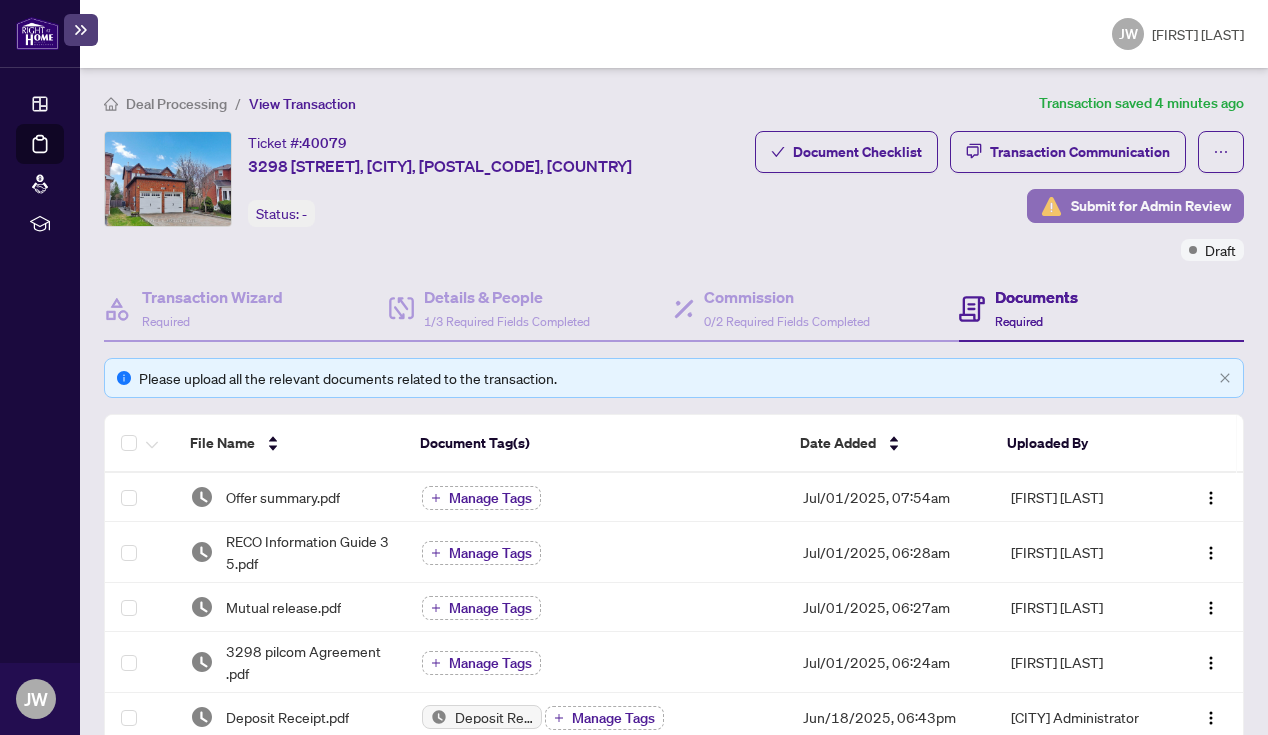 click on "Submit for Admin Review" at bounding box center (1151, 206) 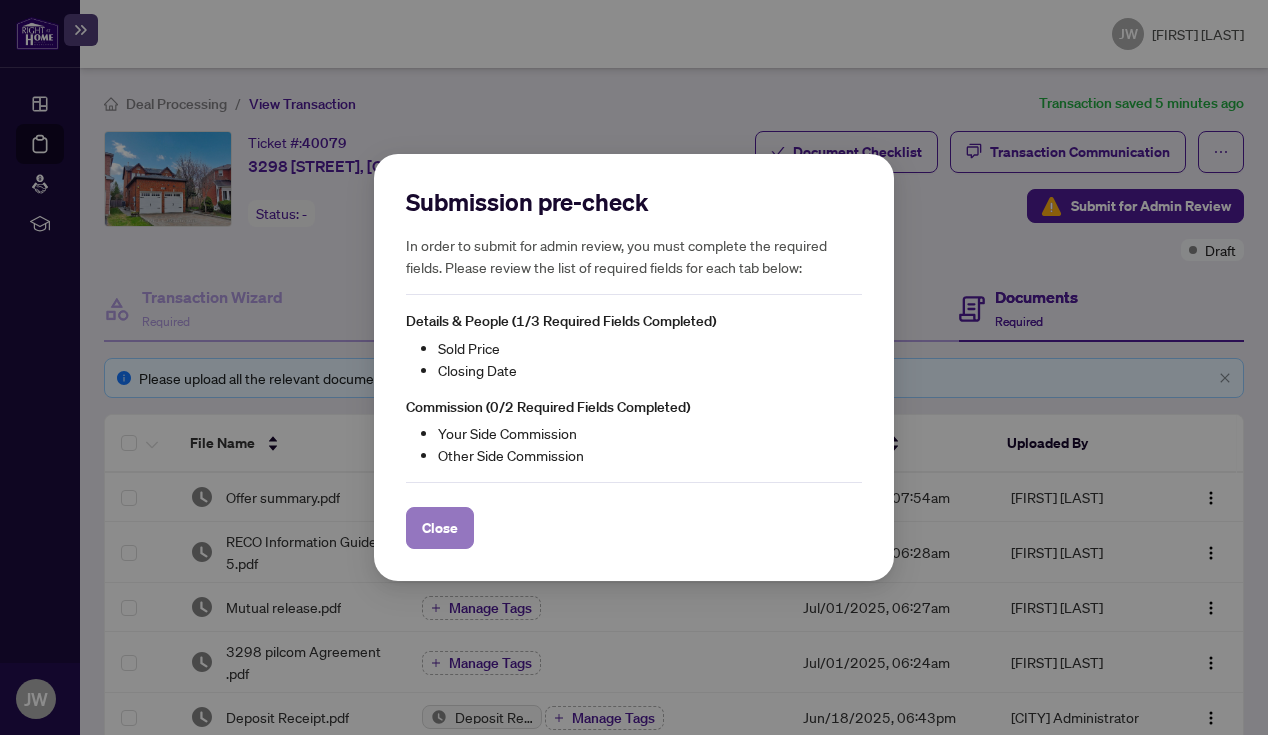 click on "Close" at bounding box center (440, 528) 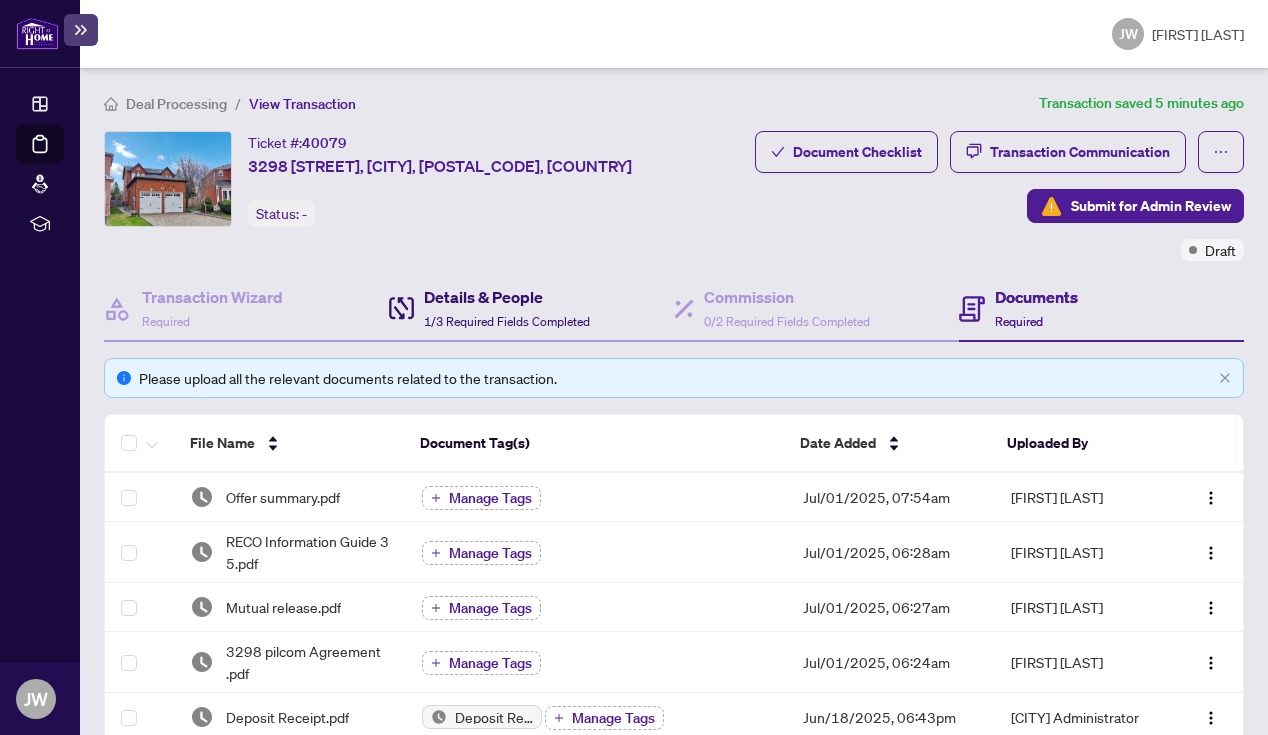 click on "Details & People" at bounding box center [507, 297] 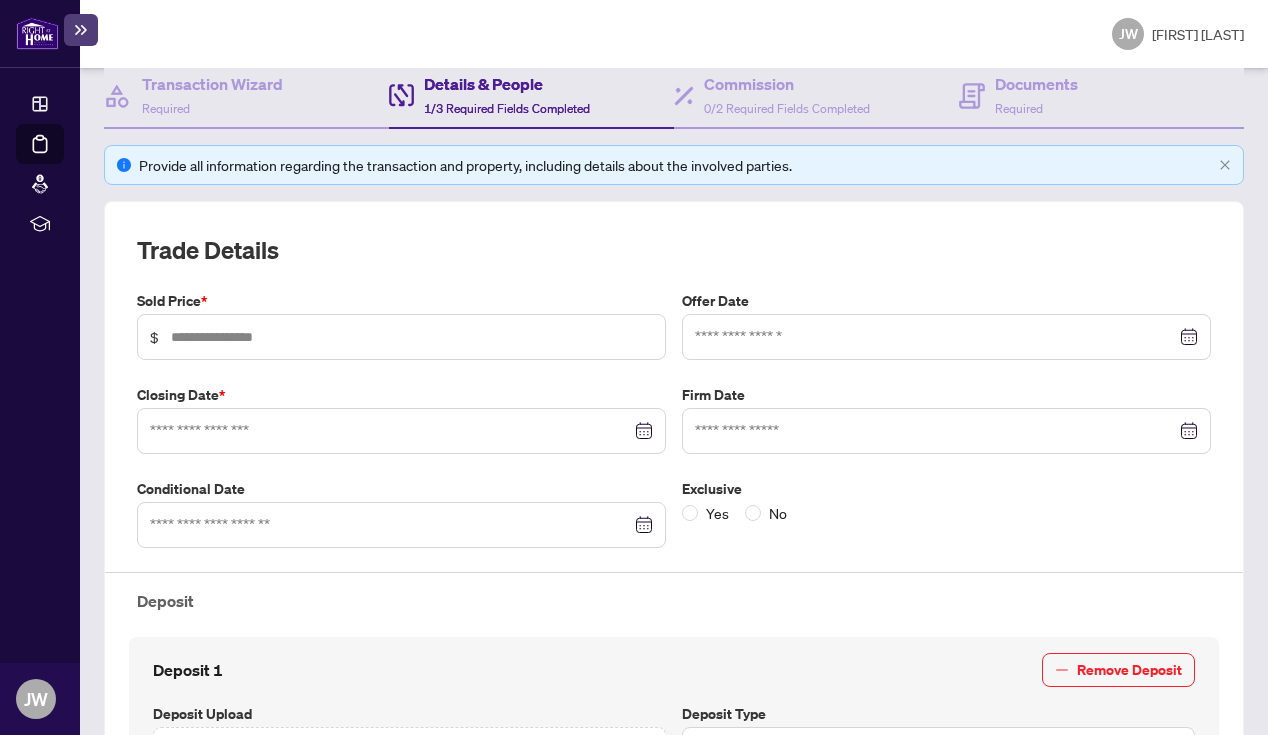 scroll, scrollTop: 165, scrollLeft: 0, axis: vertical 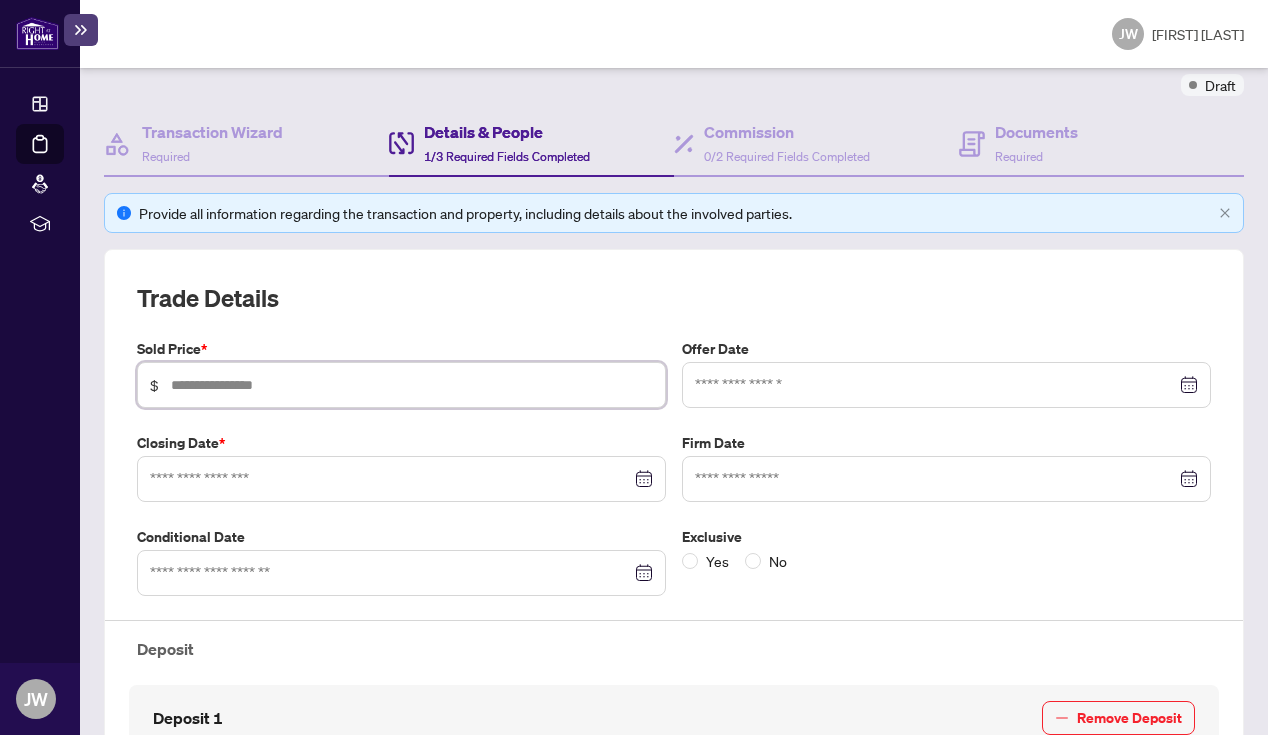 click at bounding box center (412, 385) 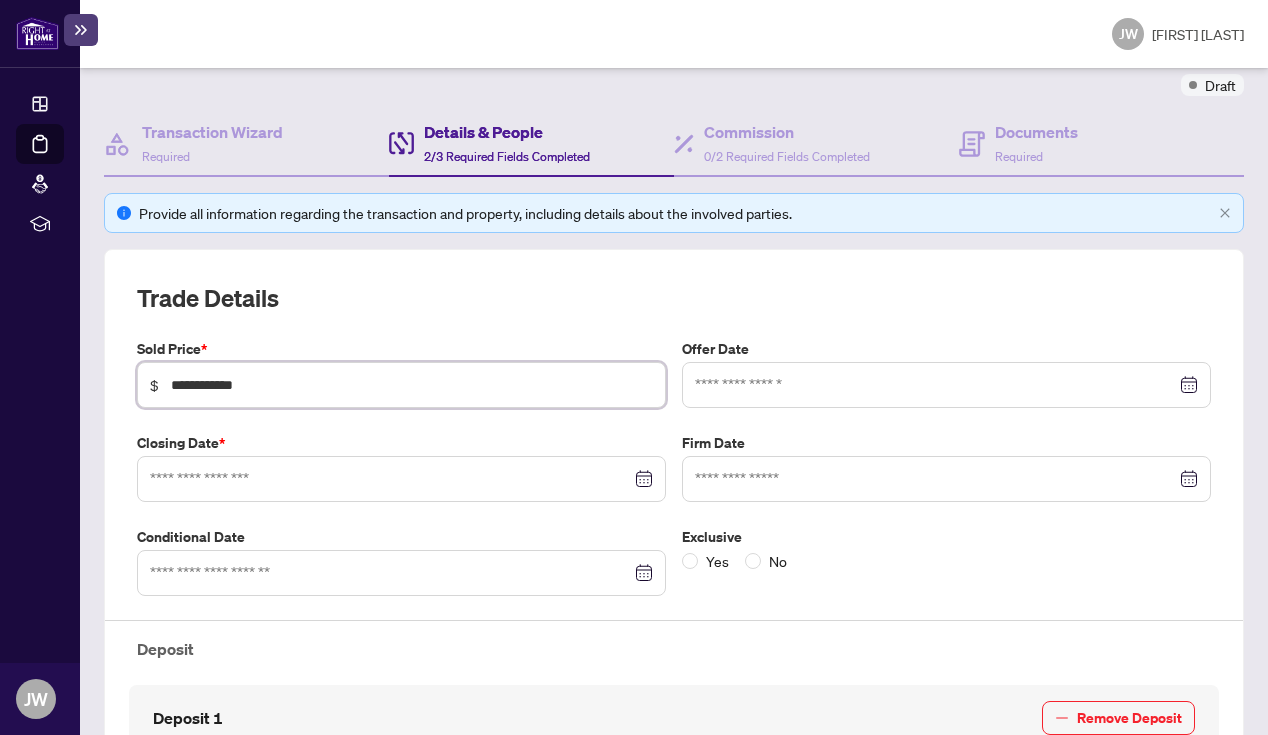 click at bounding box center (946, 385) 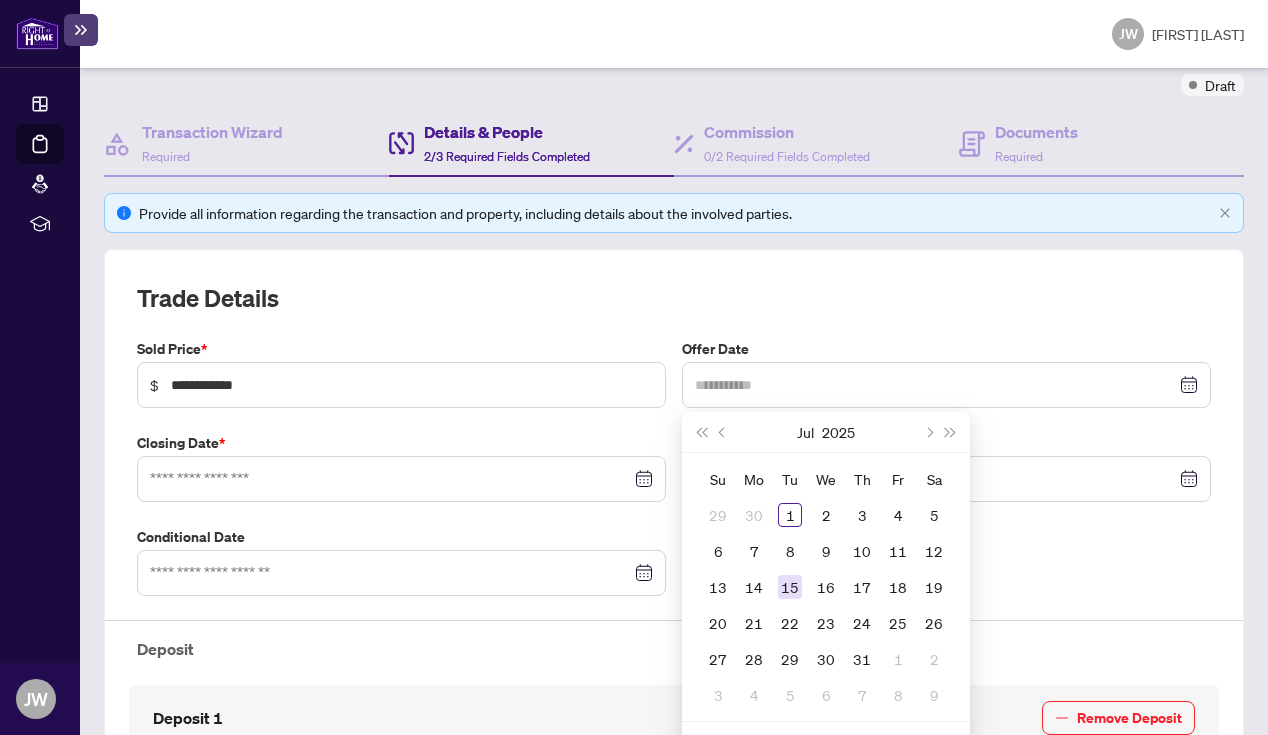 click on "15" at bounding box center (790, 587) 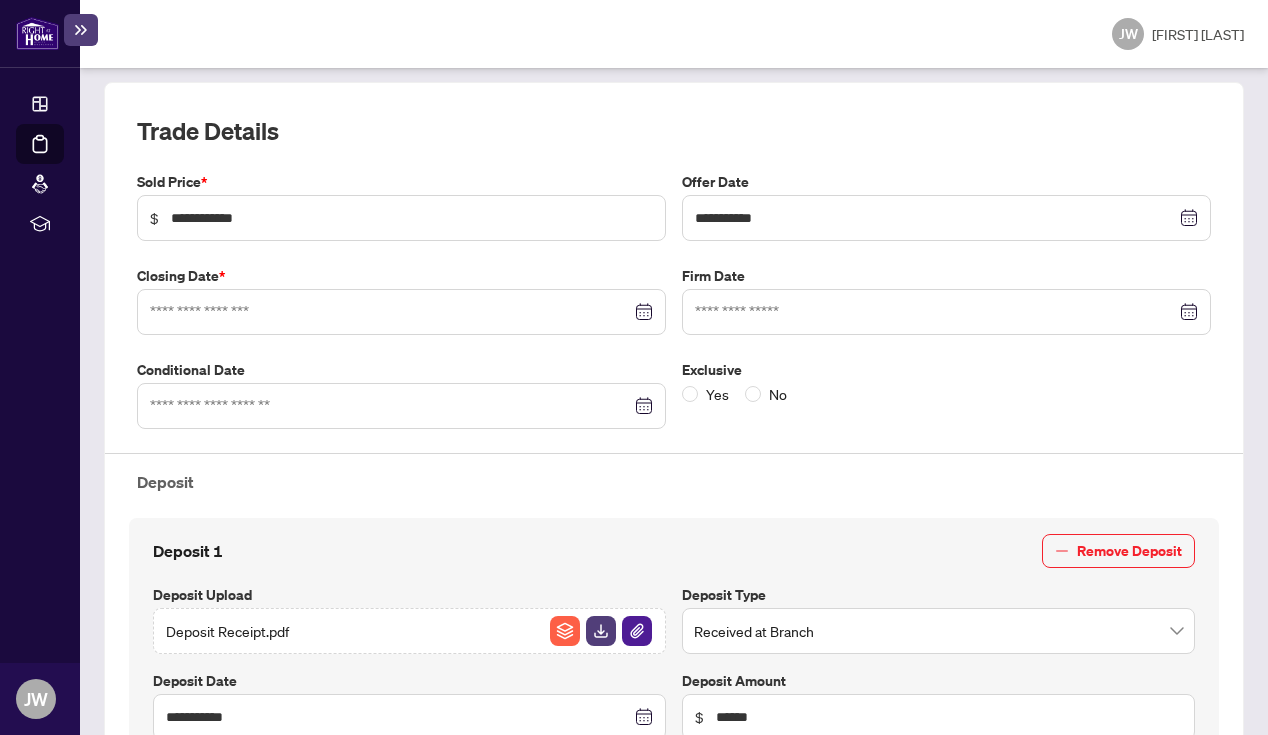 scroll, scrollTop: 336, scrollLeft: 0, axis: vertical 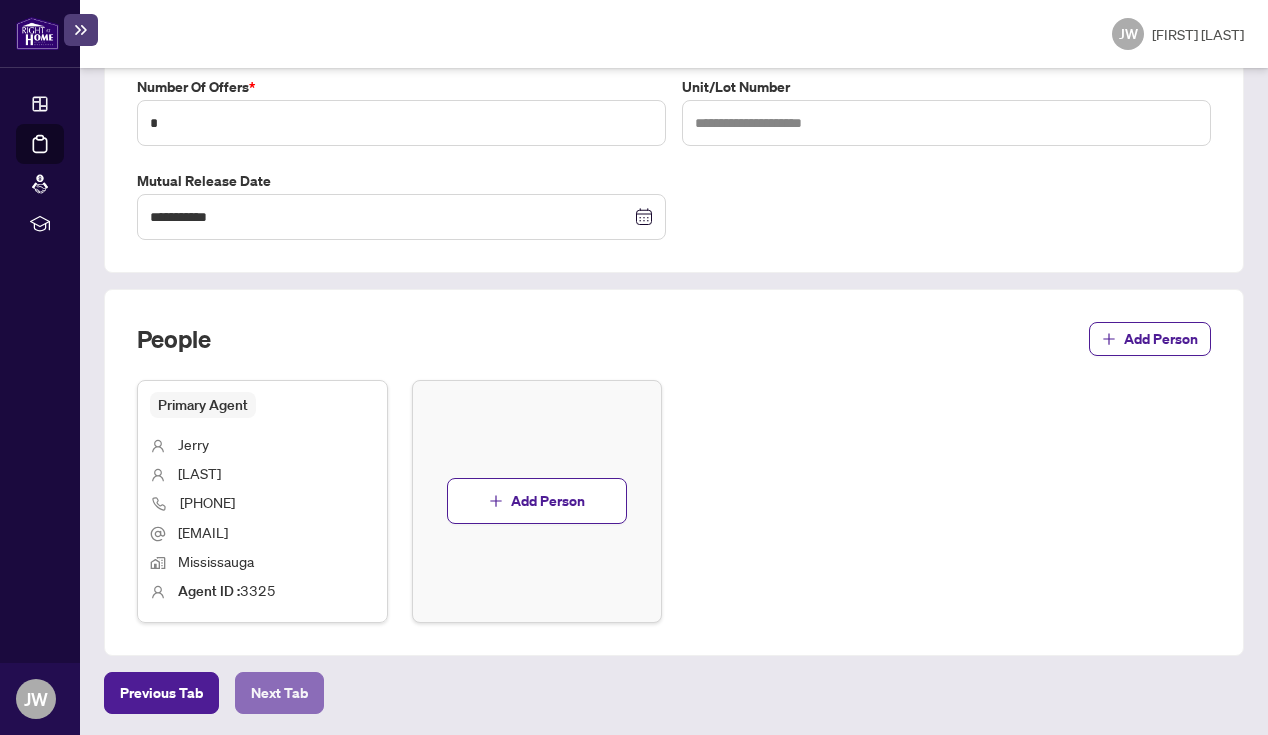 click on "Next Tab" at bounding box center (161, 693) 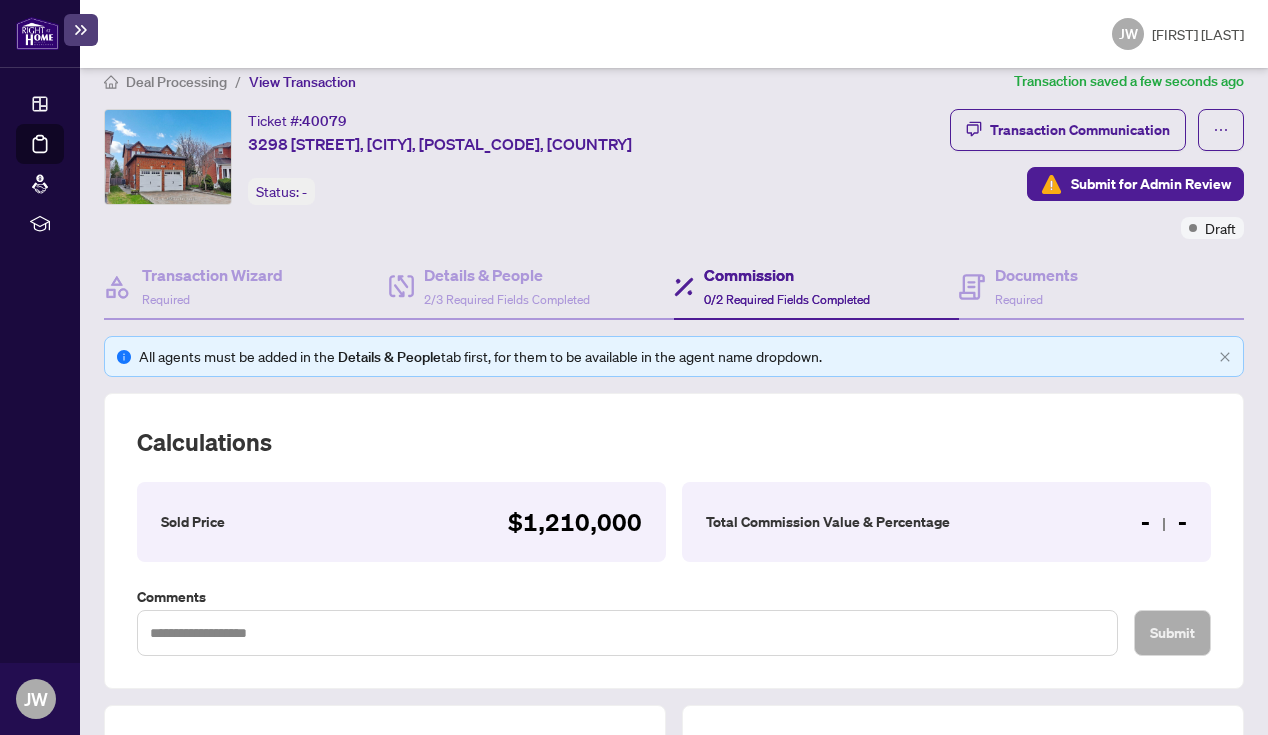 scroll, scrollTop: 22, scrollLeft: 0, axis: vertical 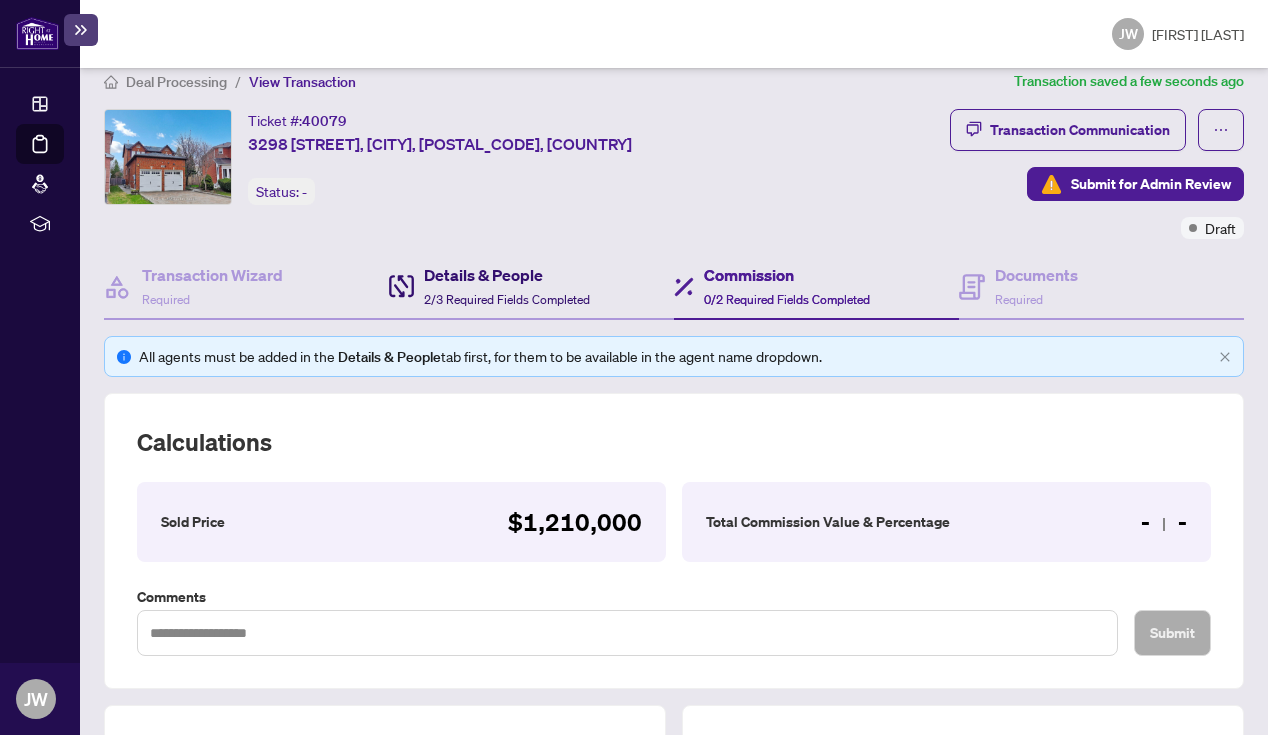 click on "2/3 Required Fields Completed" at bounding box center (507, 299) 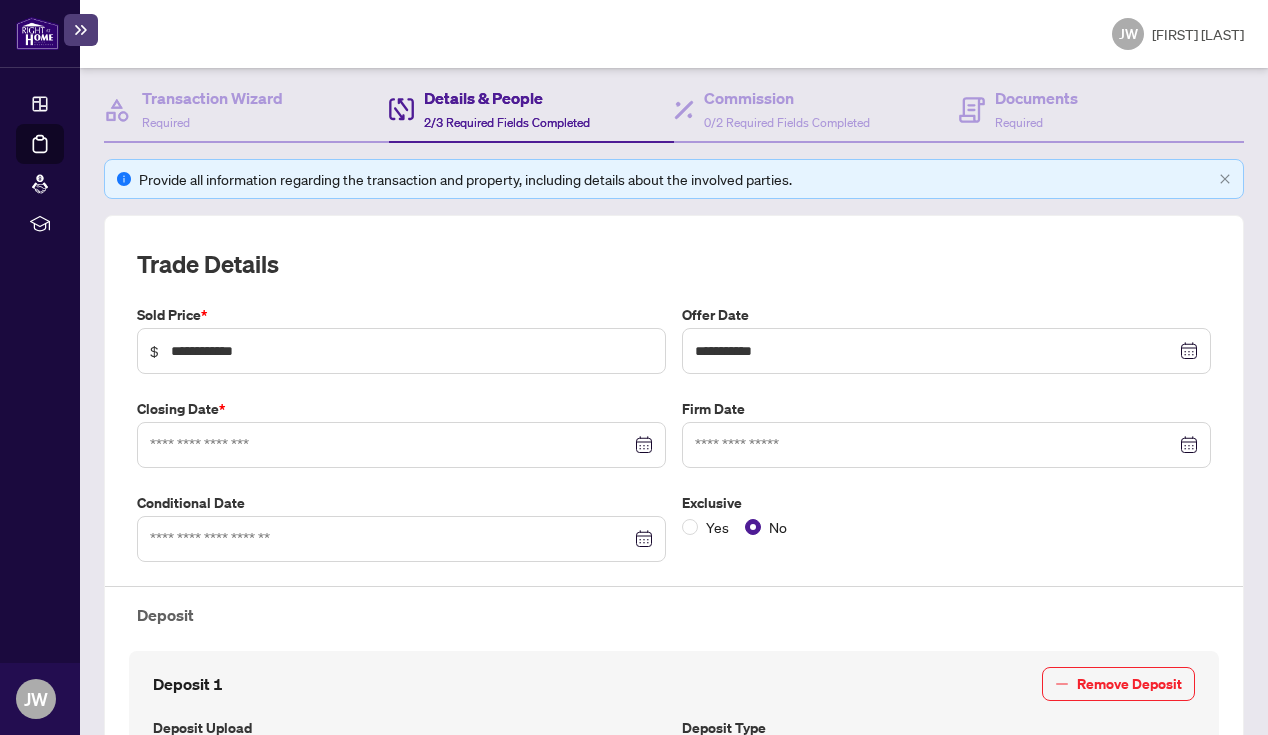 scroll, scrollTop: 206, scrollLeft: 0, axis: vertical 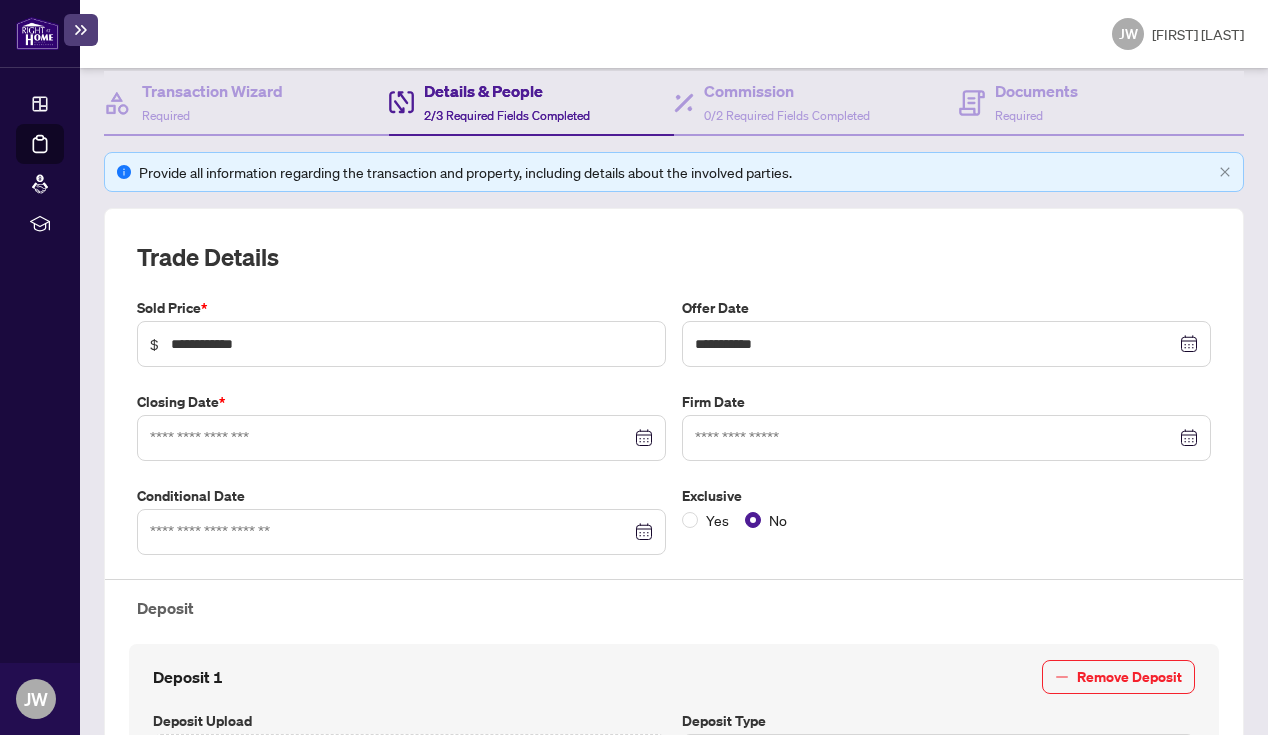click at bounding box center (946, 344) 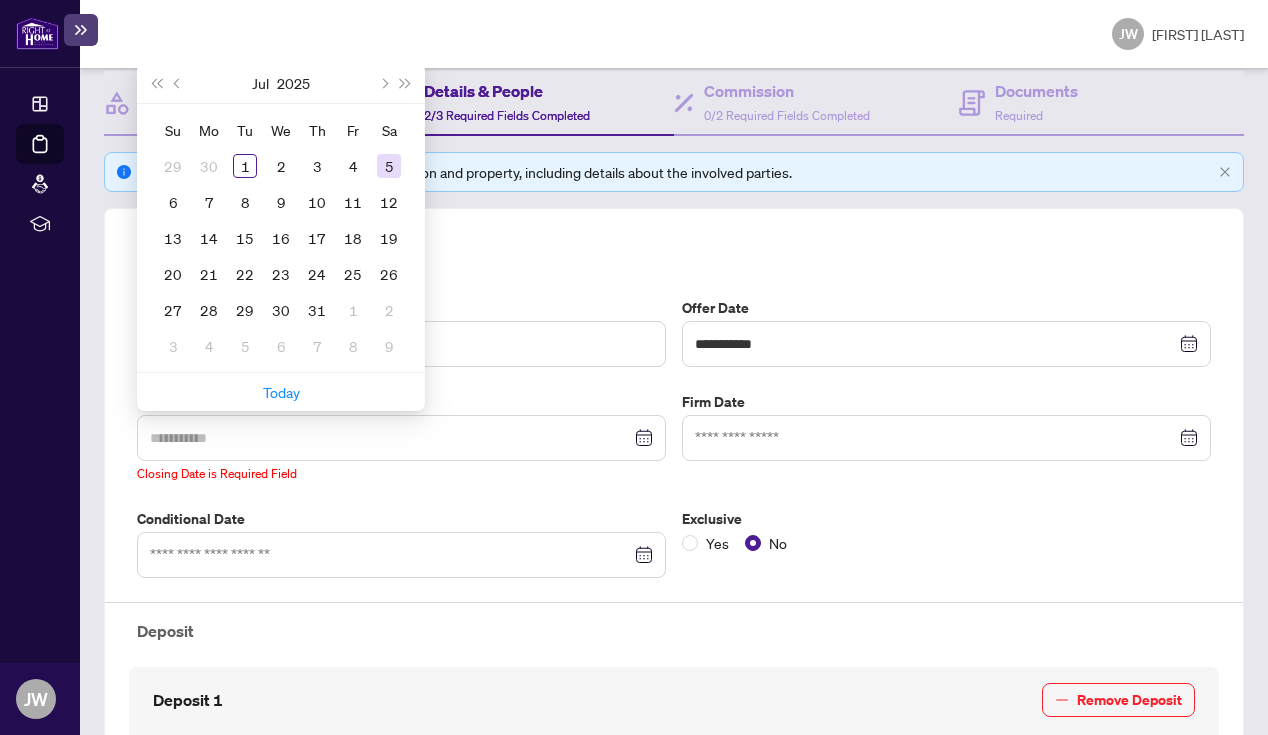 click on "5" at bounding box center [389, 166] 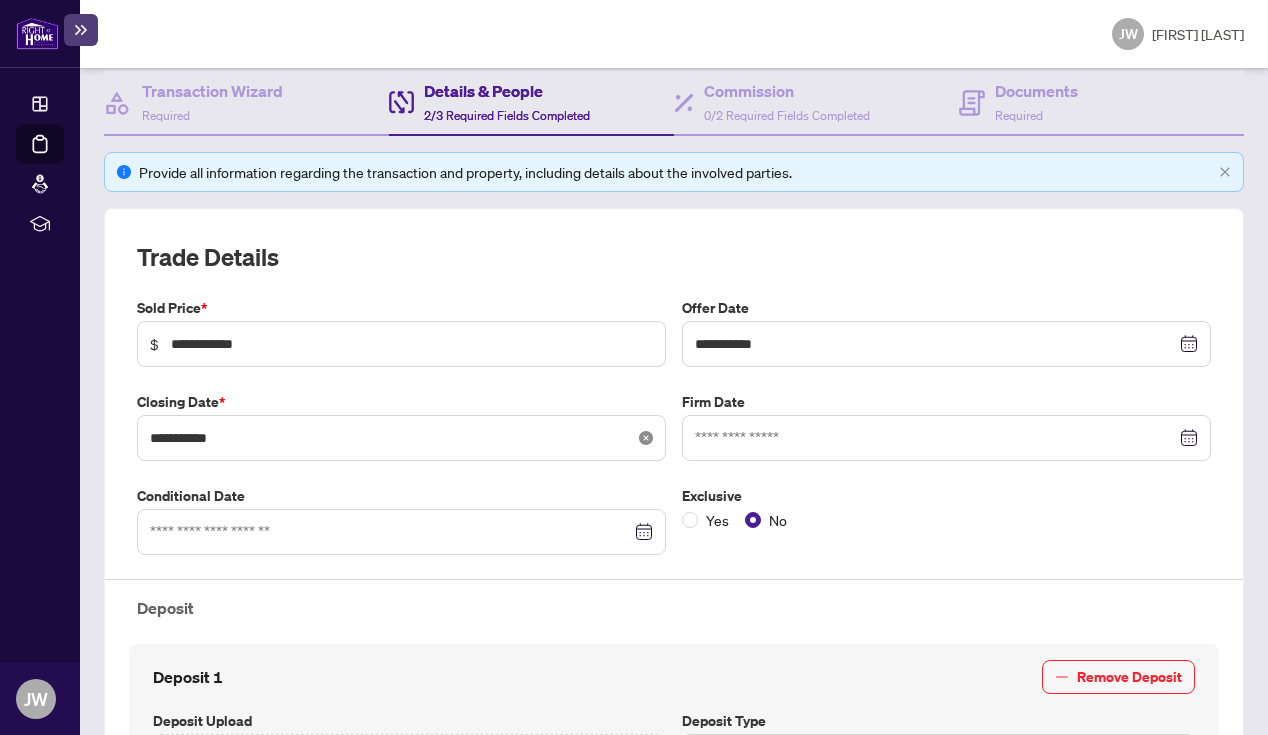 click at bounding box center (1191, 344) 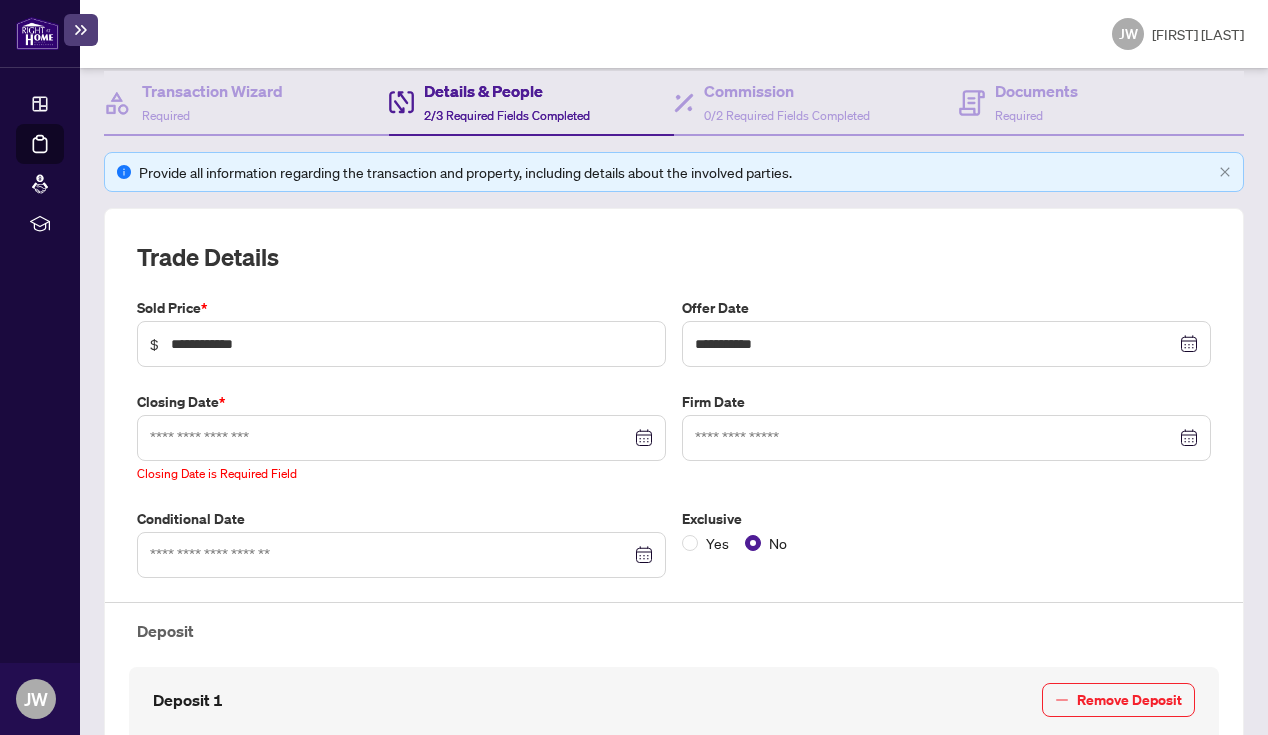 click at bounding box center [946, 344] 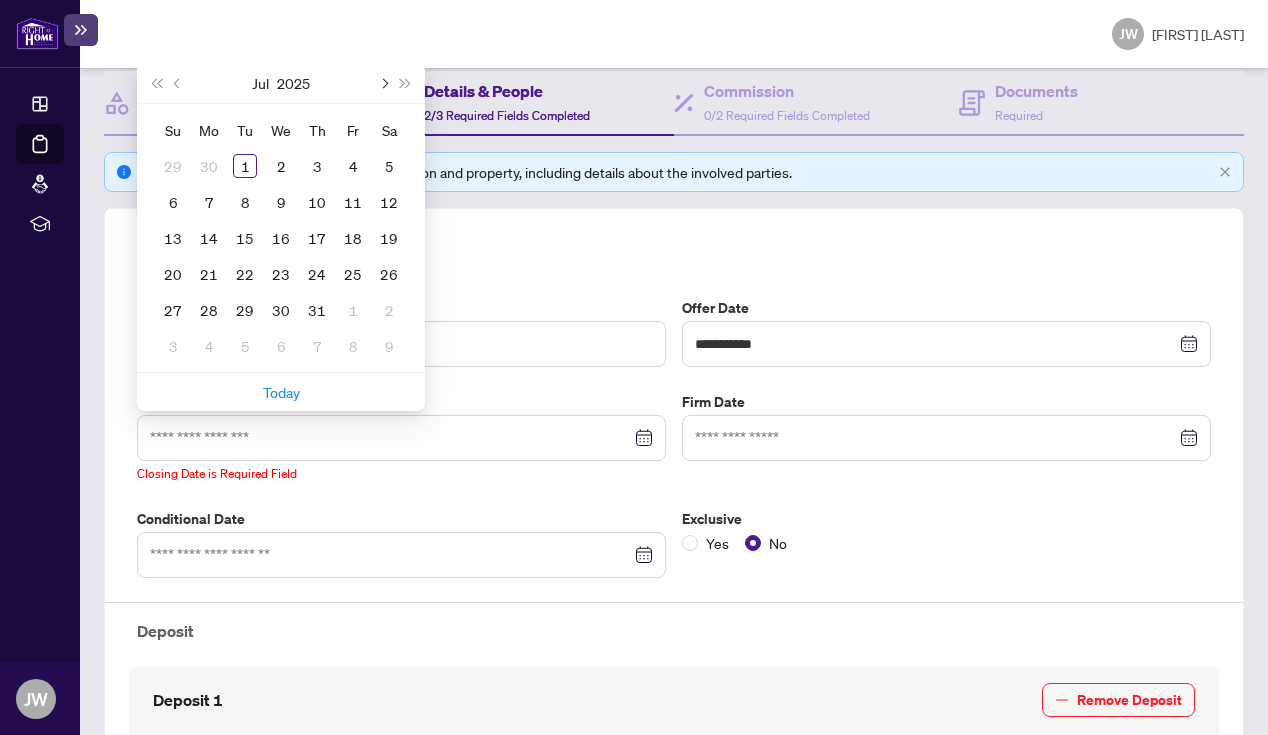 click at bounding box center [383, 83] 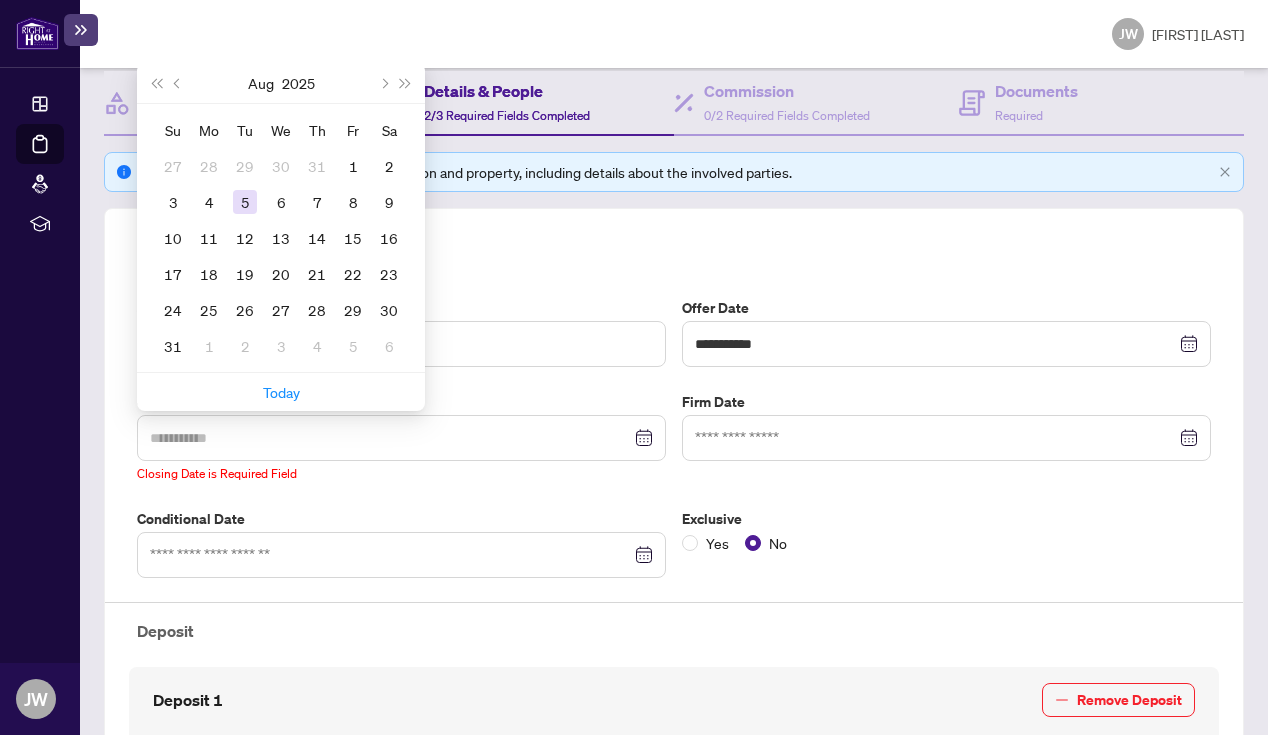 click on "5" at bounding box center (245, 202) 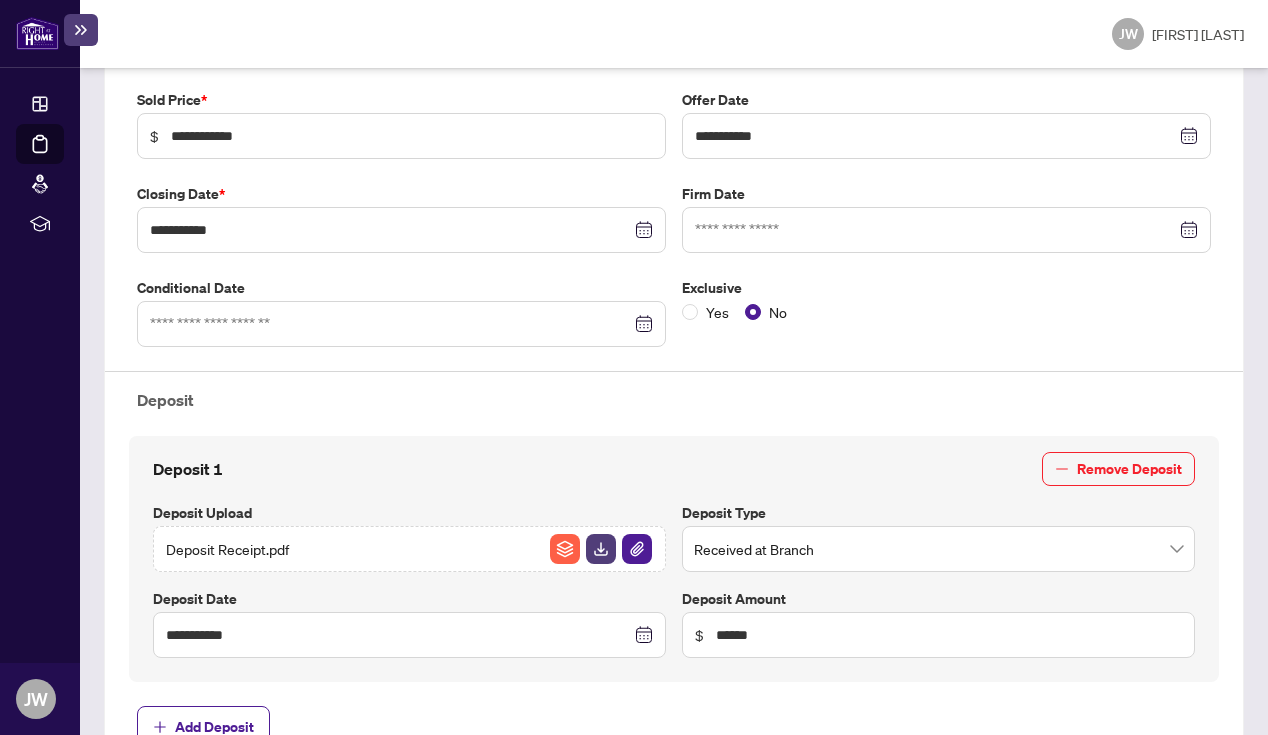 scroll, scrollTop: 414, scrollLeft: 0, axis: vertical 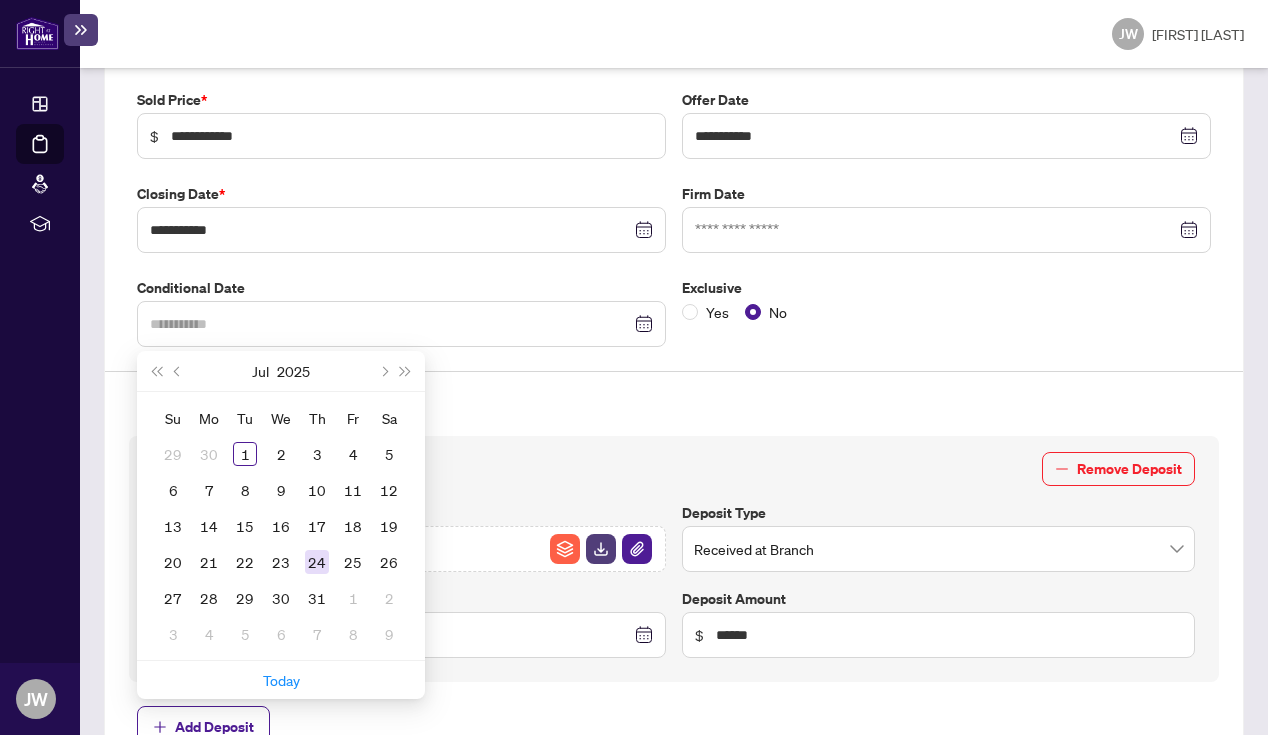 click on "24" at bounding box center (317, 562) 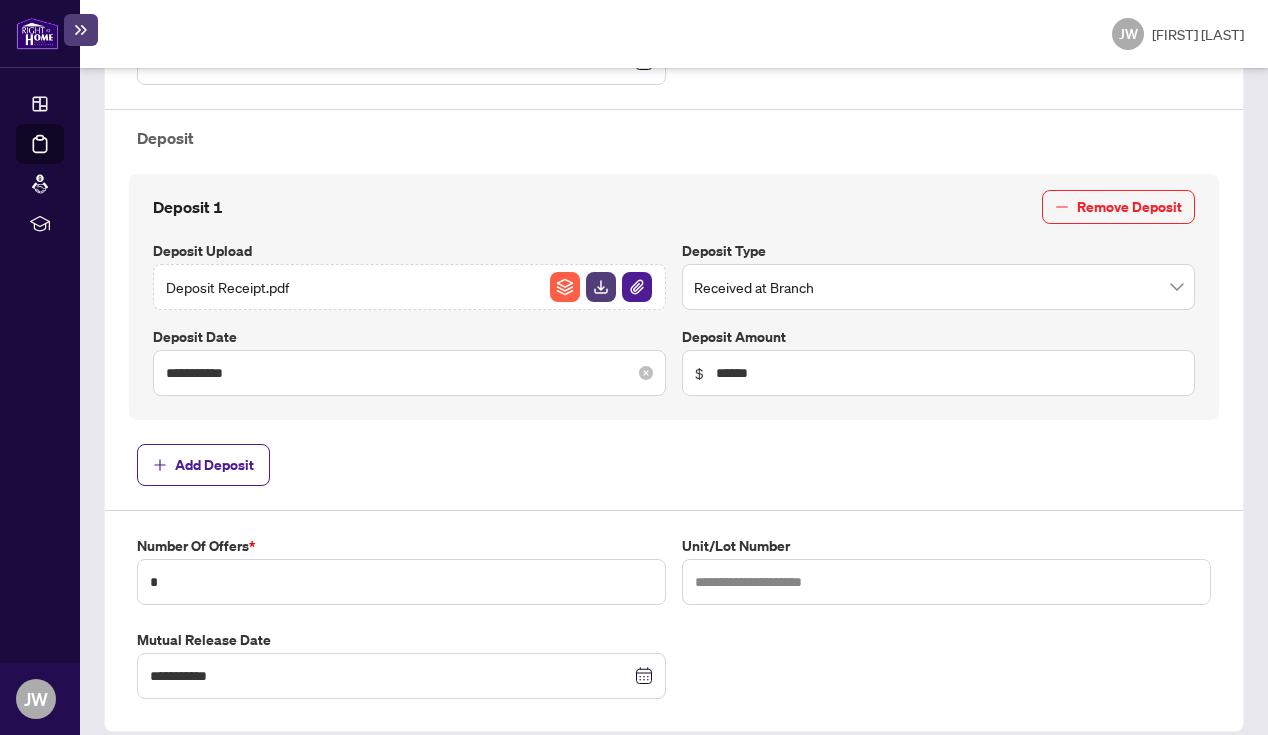 scroll, scrollTop: 1135, scrollLeft: 0, axis: vertical 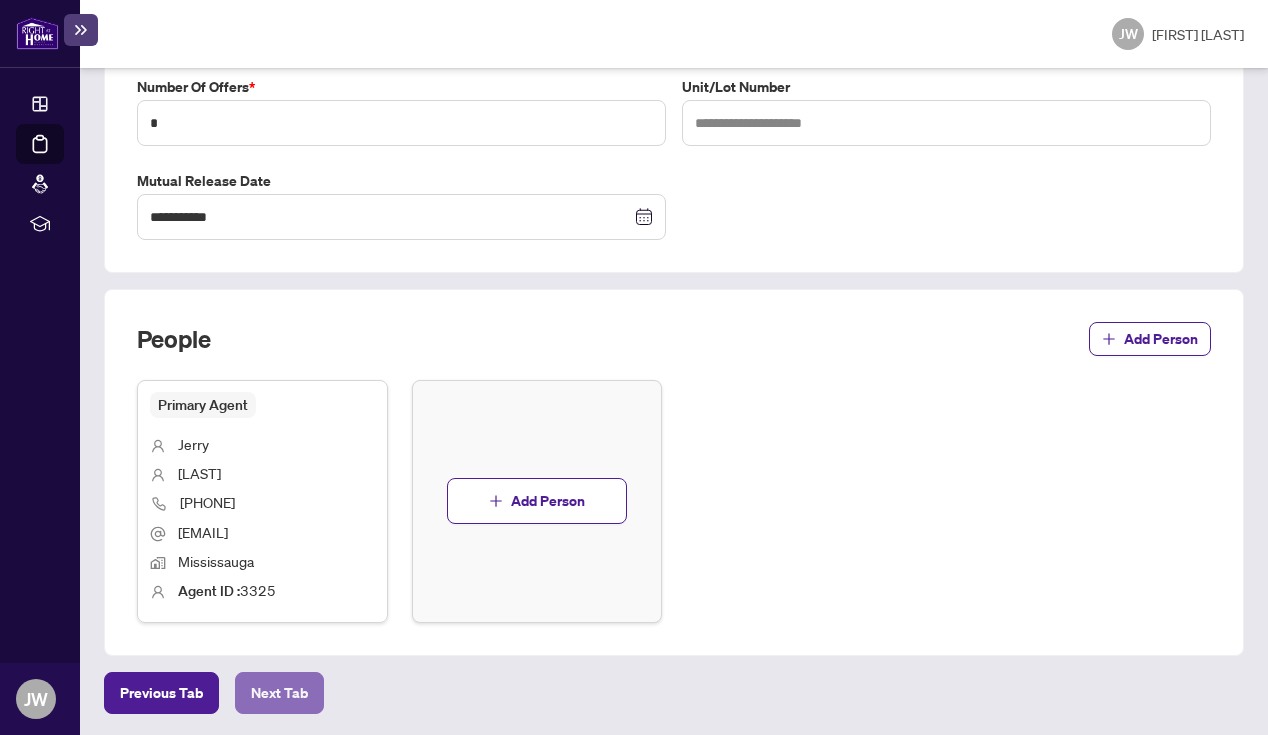 click on "Next Tab" at bounding box center [161, 693] 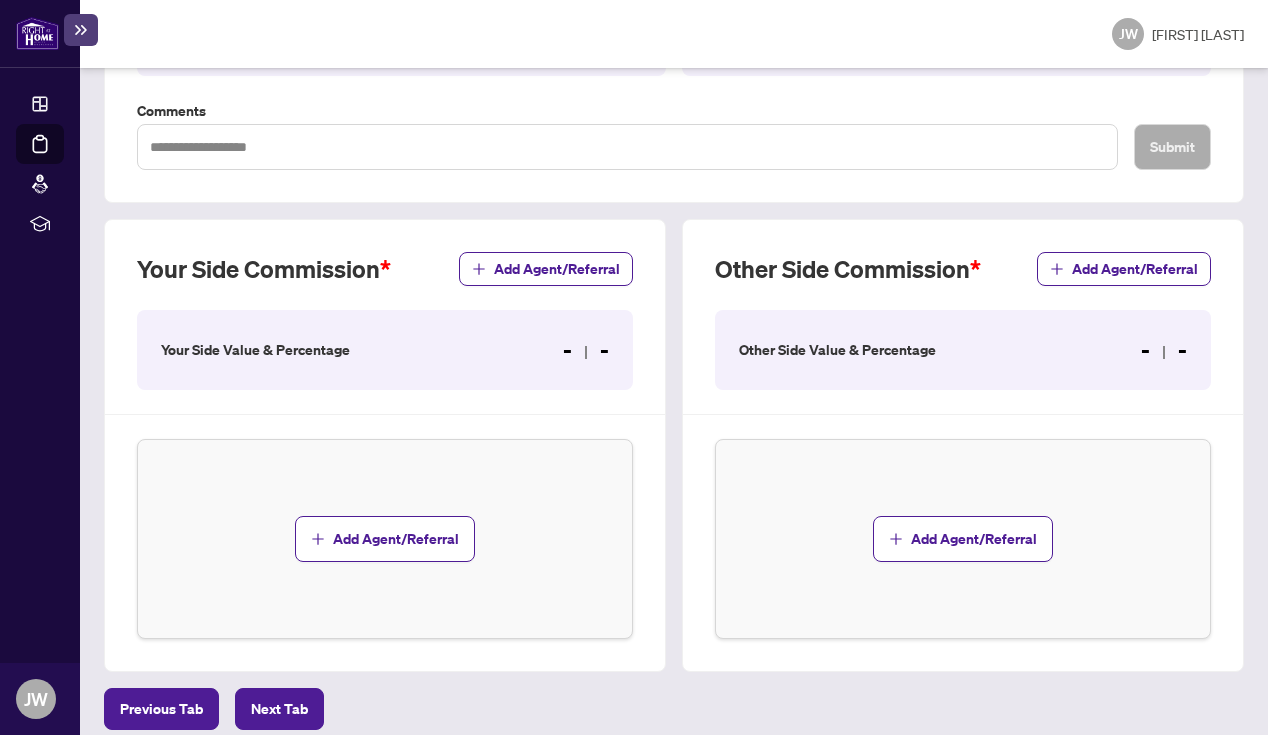 scroll, scrollTop: 524, scrollLeft: 0, axis: vertical 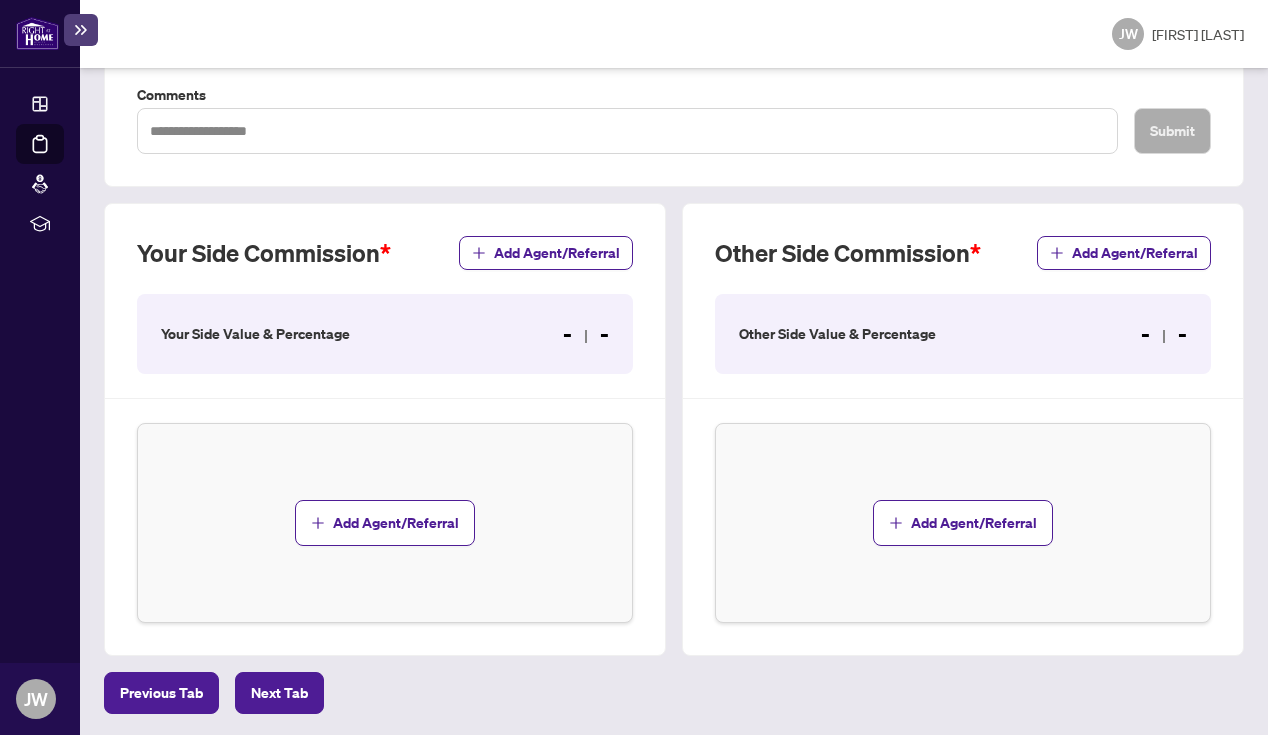 click on "Your Side Value & Percentage - -" at bounding box center (385, 334) 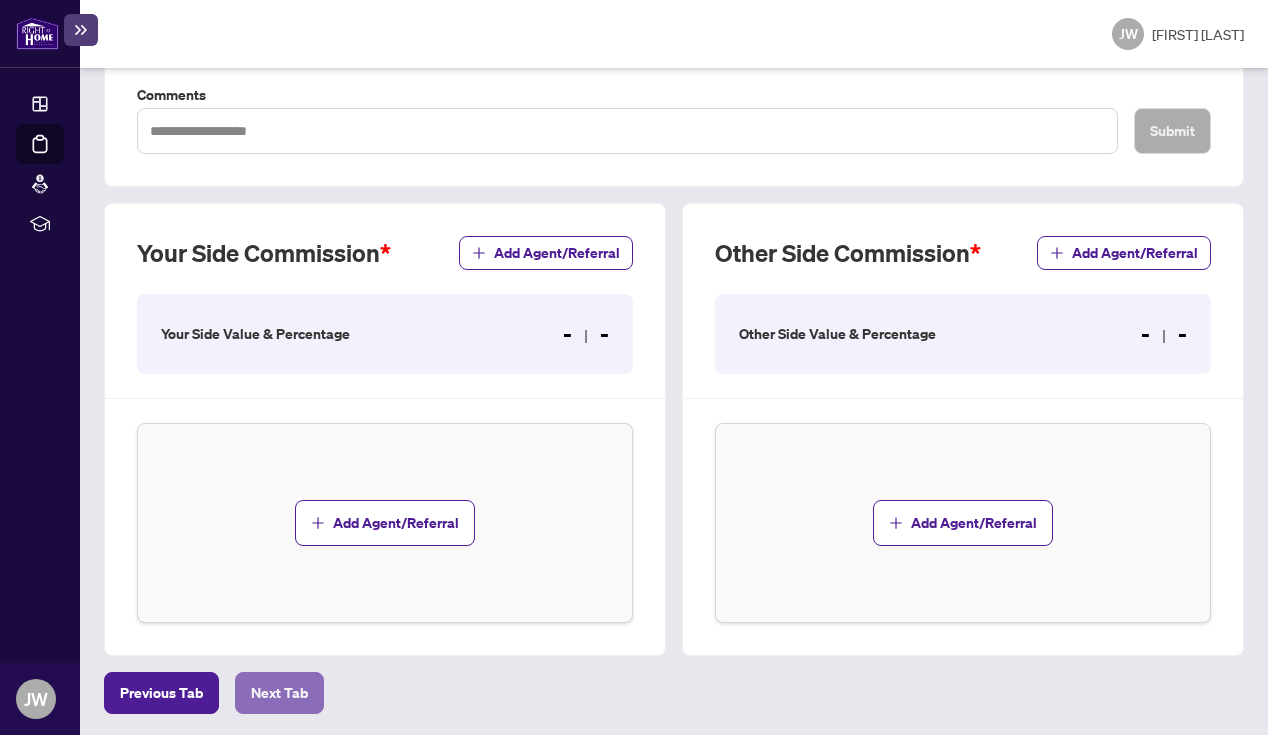 click on "Next Tab" at bounding box center [161, 693] 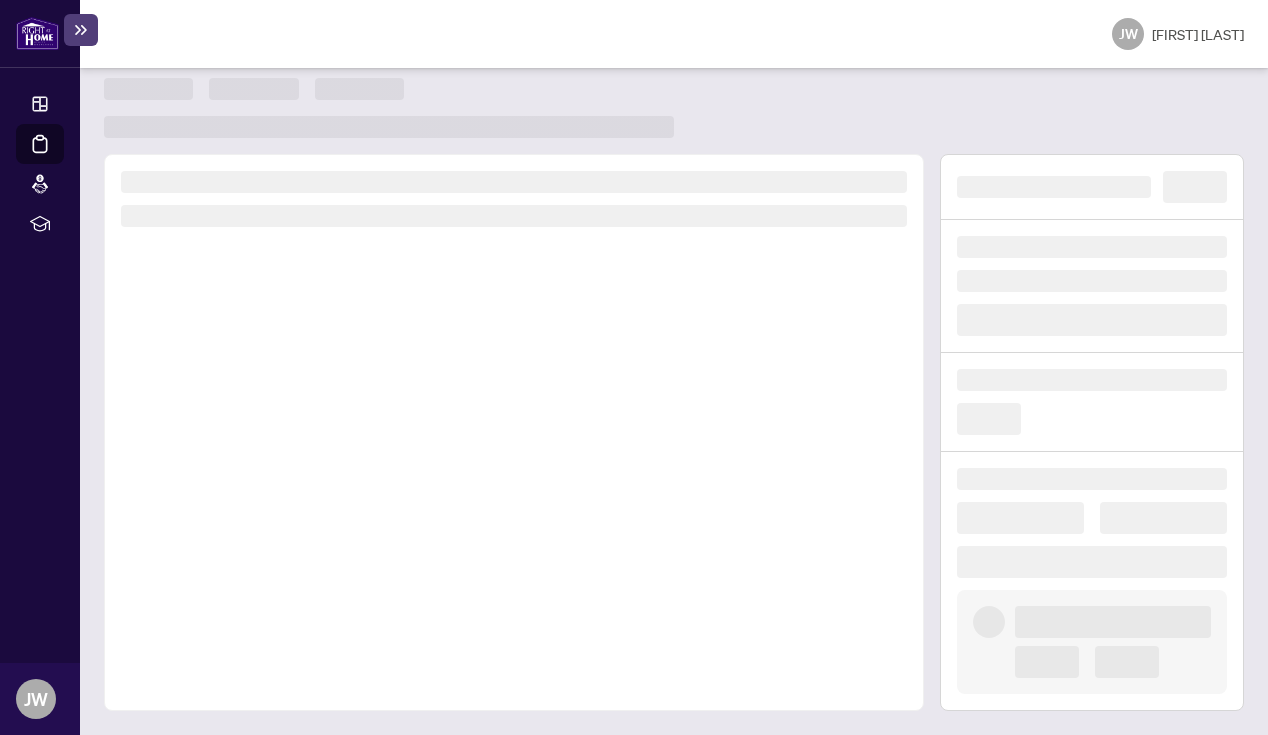 scroll, scrollTop: 0, scrollLeft: 0, axis: both 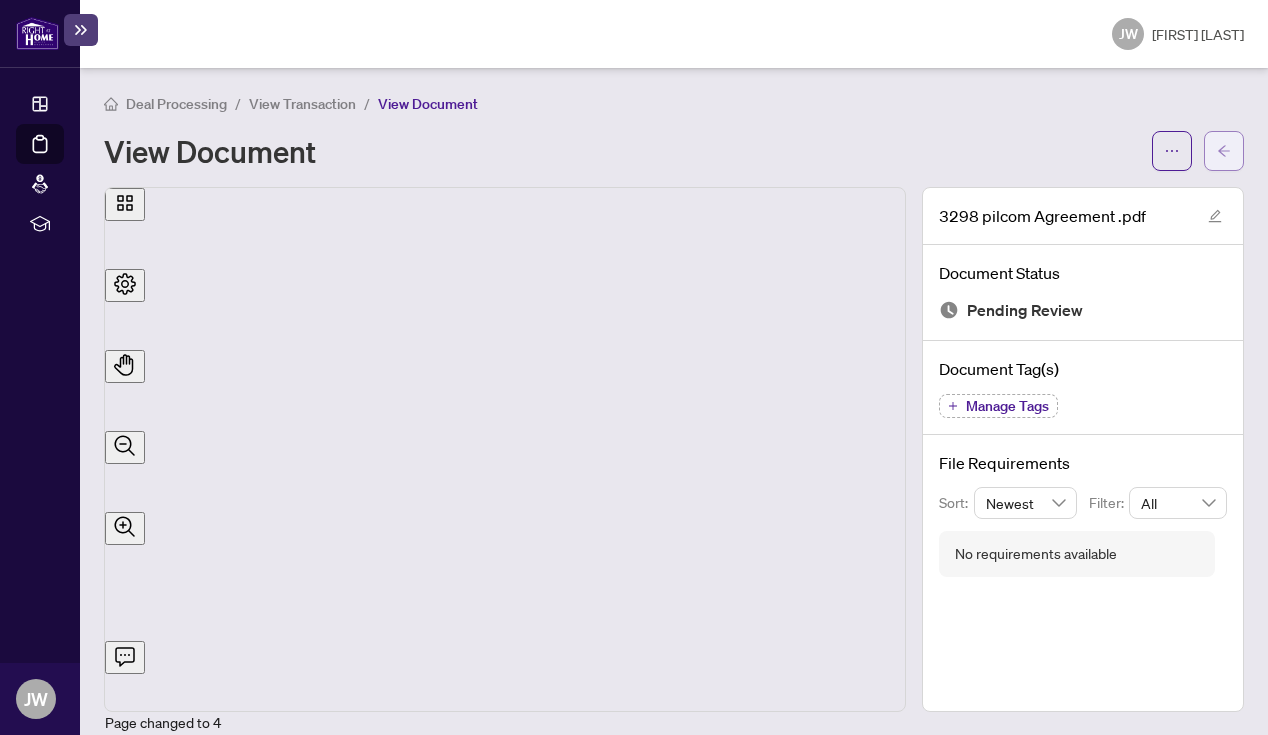 click at bounding box center (1224, 151) 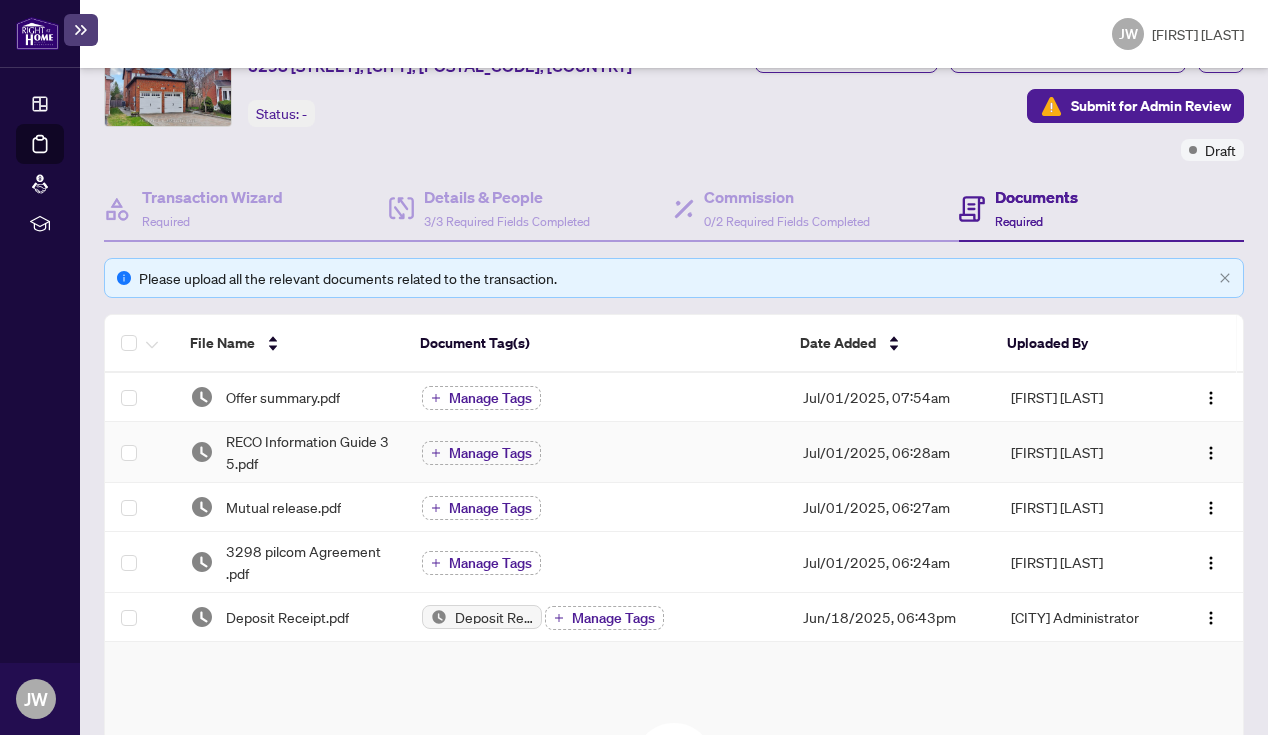 scroll, scrollTop: 0, scrollLeft: 0, axis: both 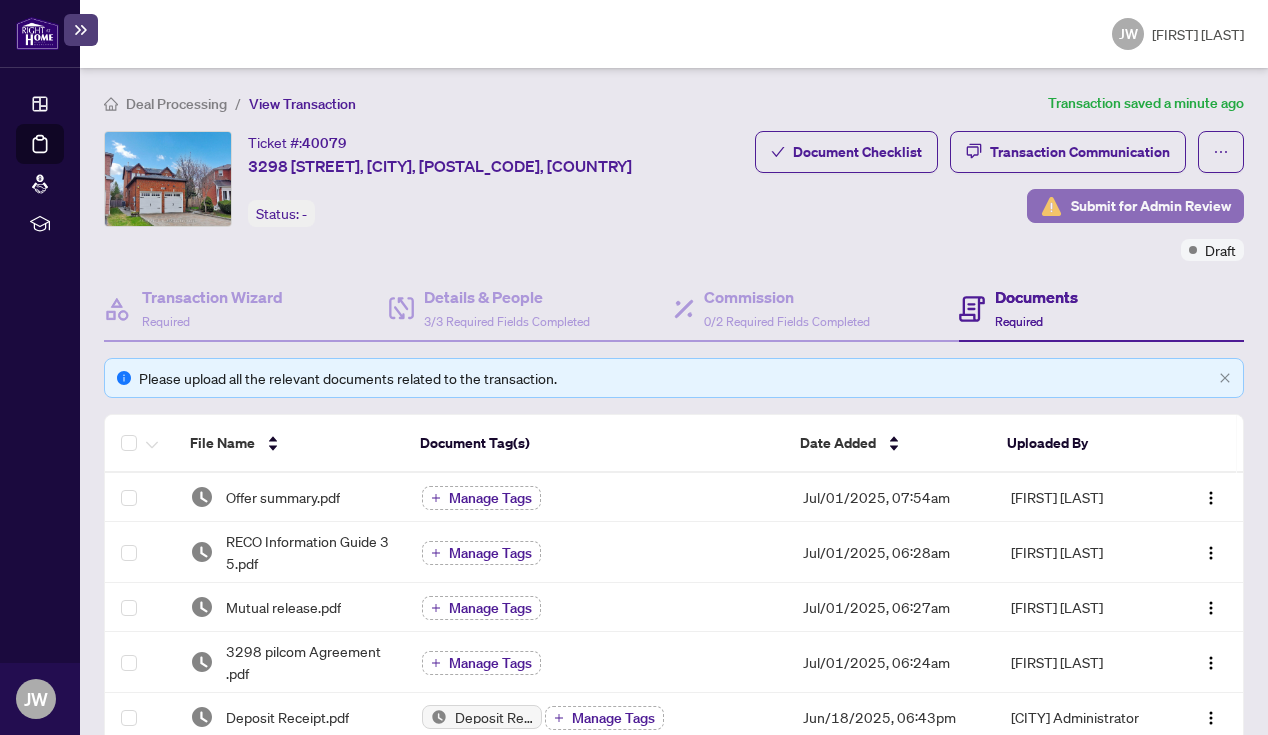 click on "Submit for Admin Review" at bounding box center [1151, 206] 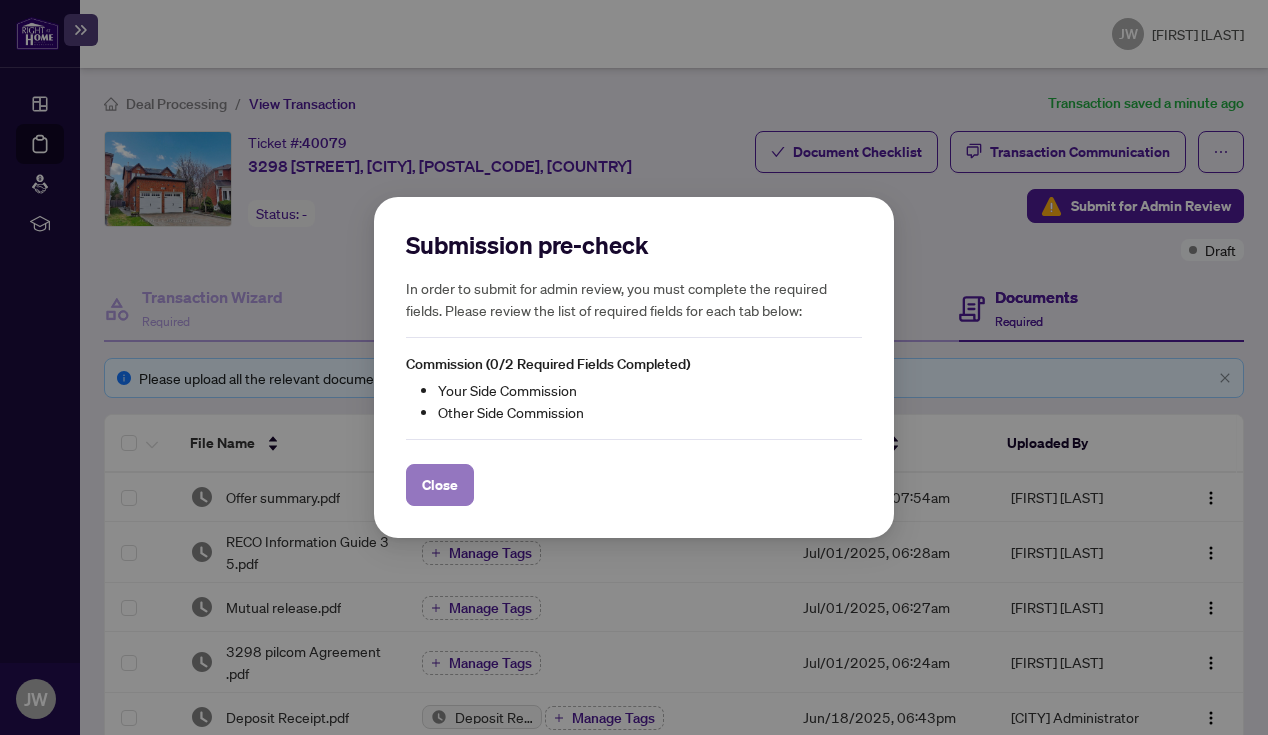 click on "Close" at bounding box center (440, 485) 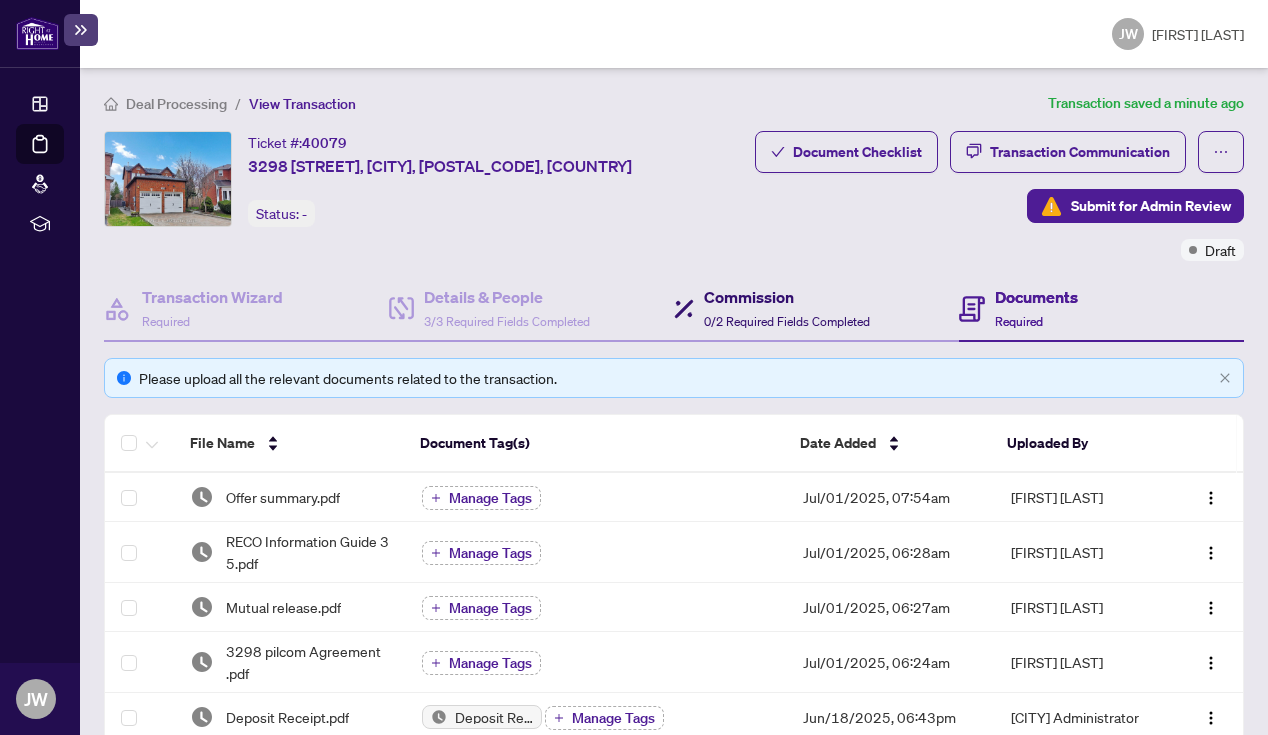 click on "0/2 Required Fields Completed" at bounding box center [787, 321] 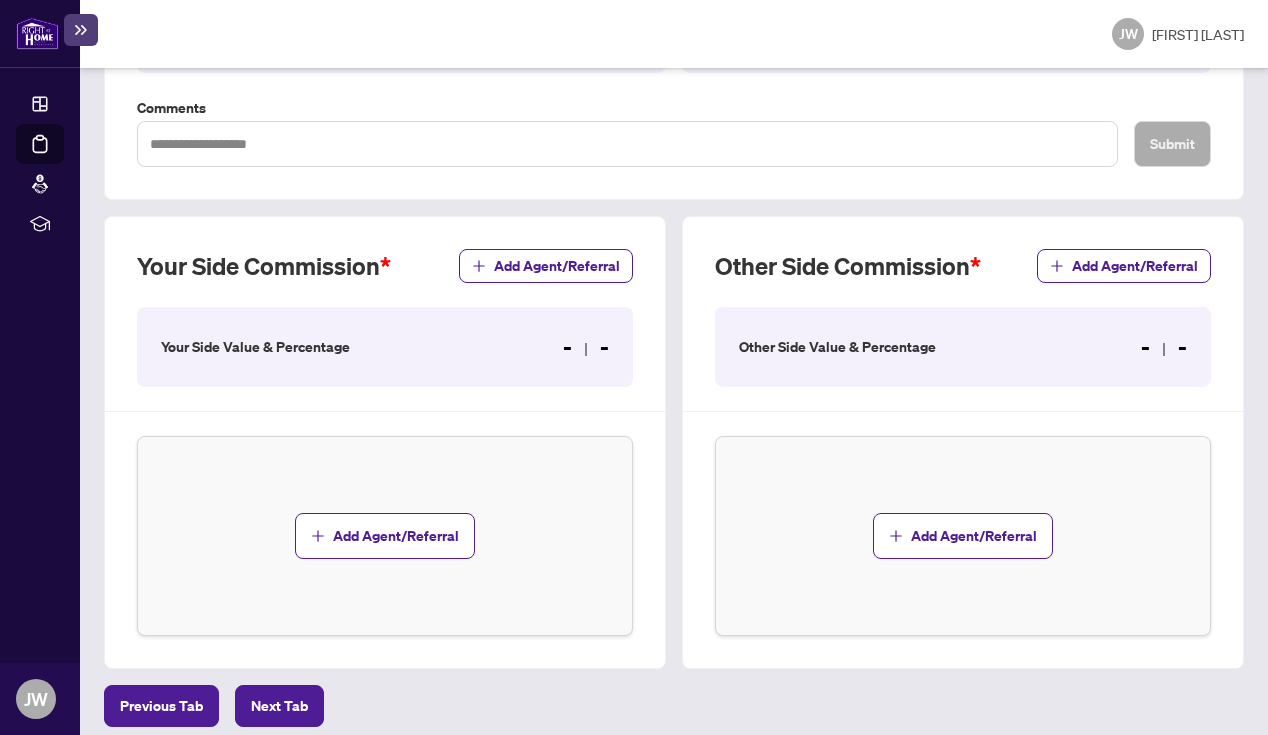 scroll, scrollTop: 524, scrollLeft: 0, axis: vertical 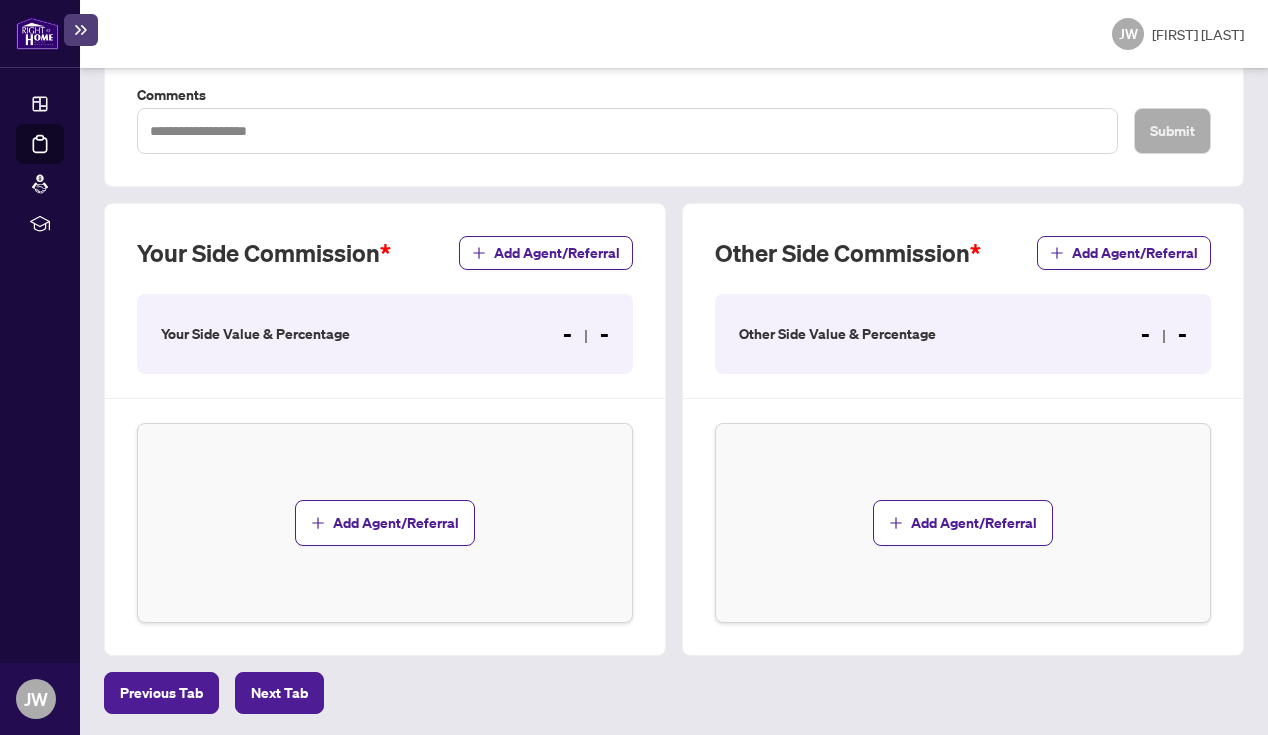 click on "Your Side Commission" at bounding box center (264, 253) 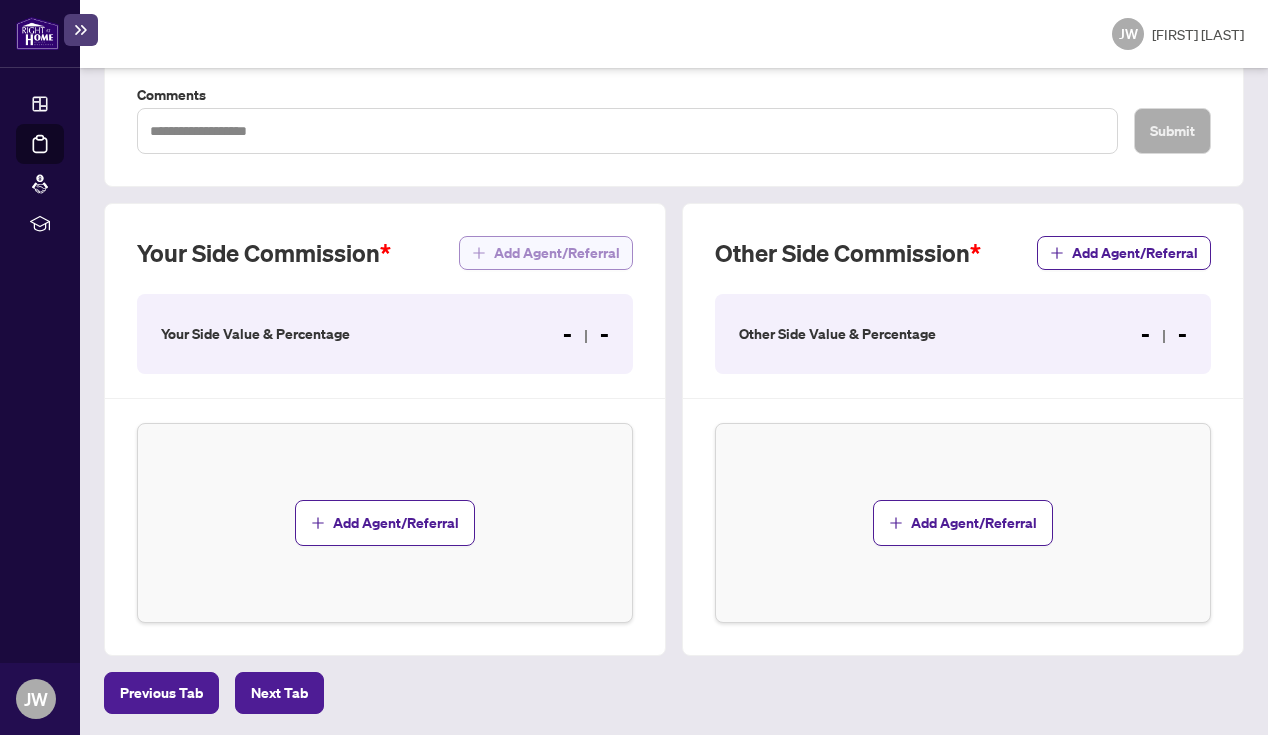click on "Add Agent/Referral" at bounding box center [557, 253] 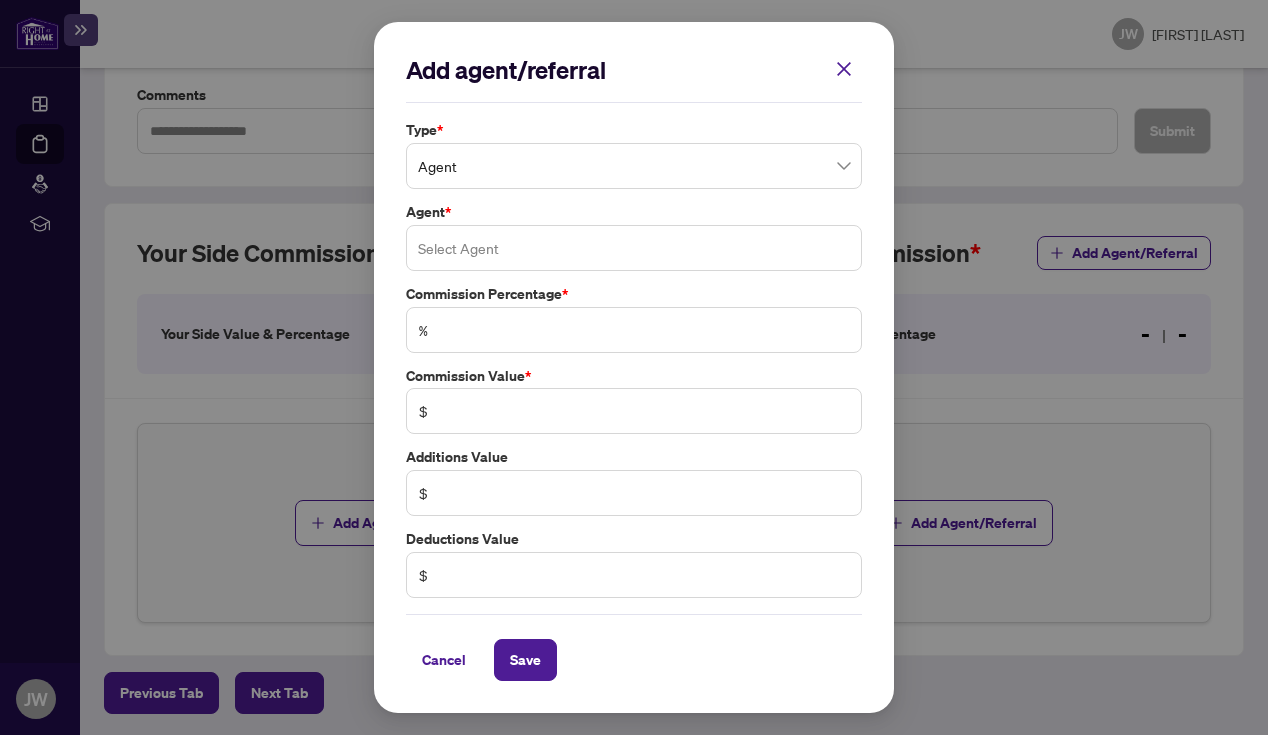 click at bounding box center [634, 248] 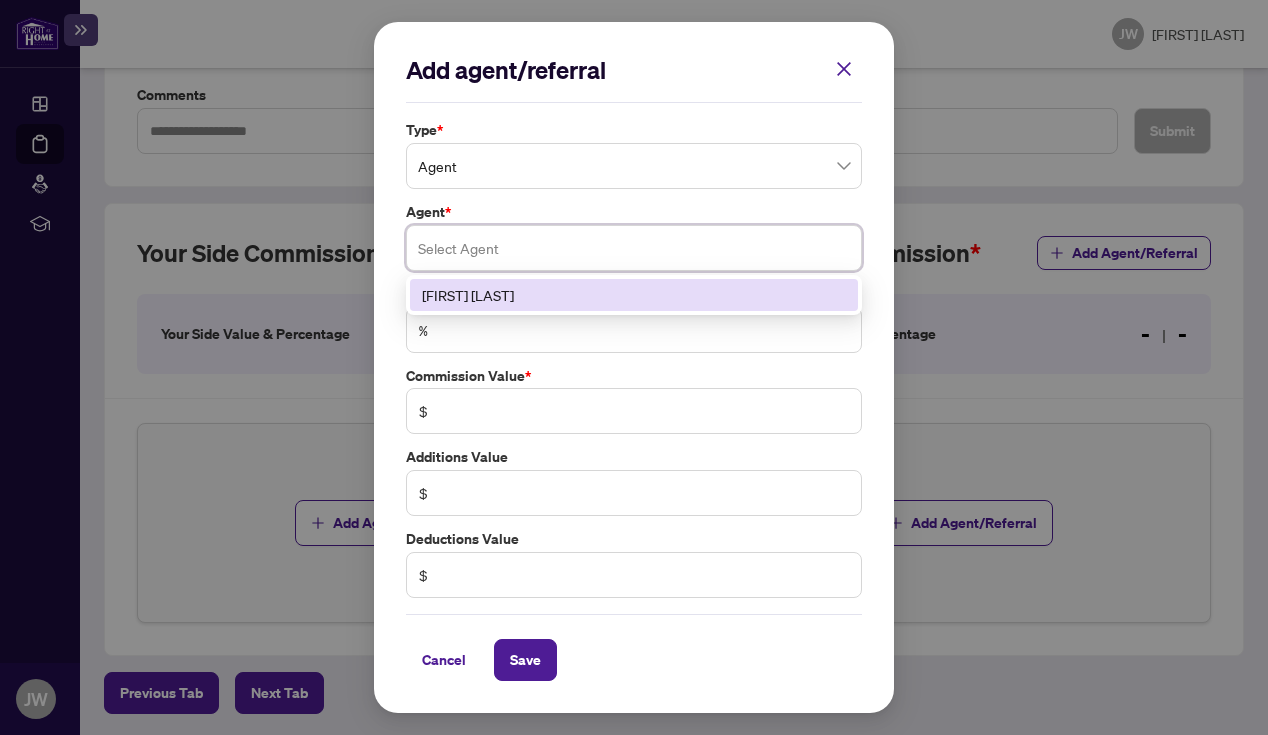 click on "[FIRST] [LAST]" at bounding box center [634, 295] 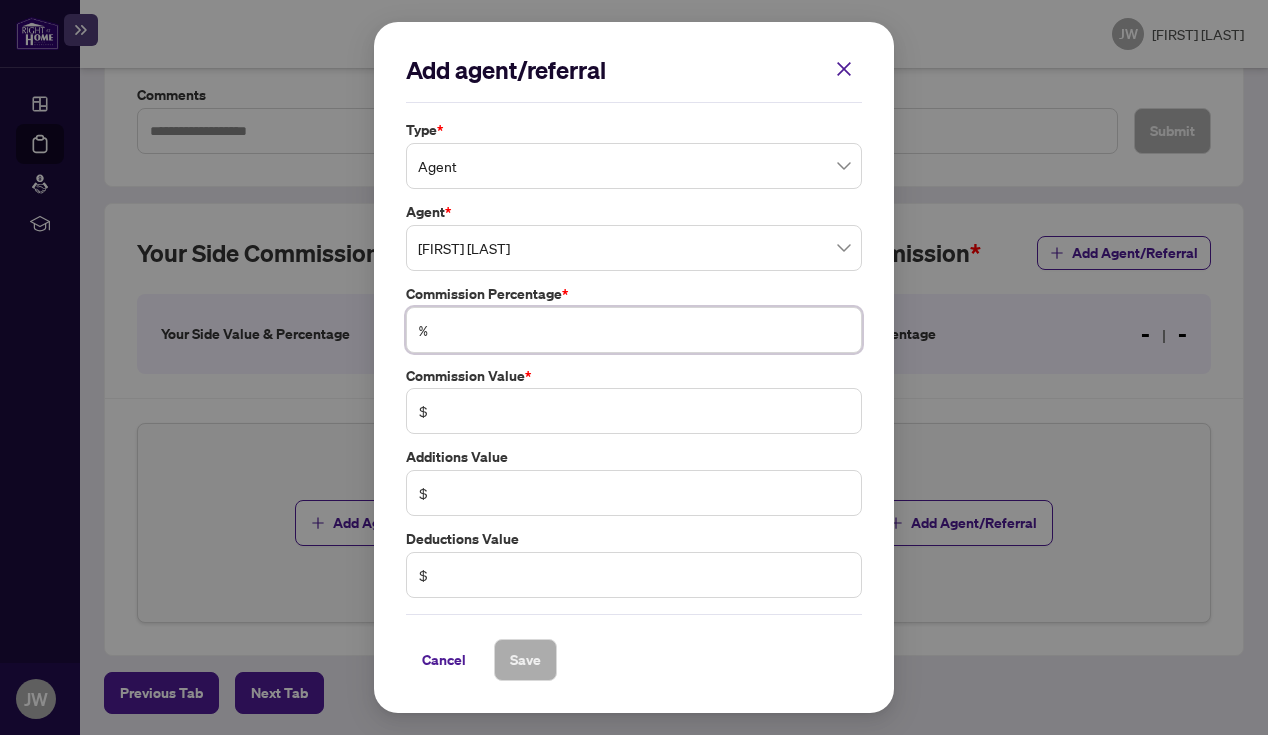 click at bounding box center [644, 330] 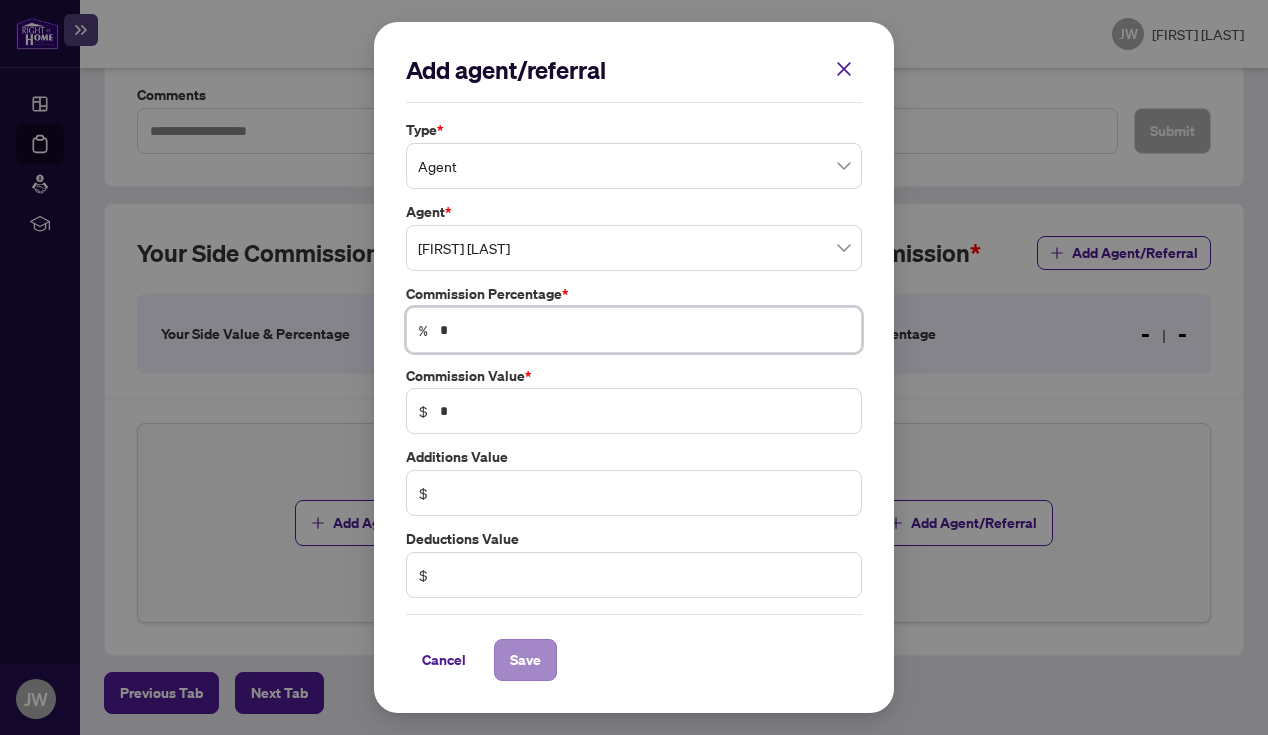 type on "*" 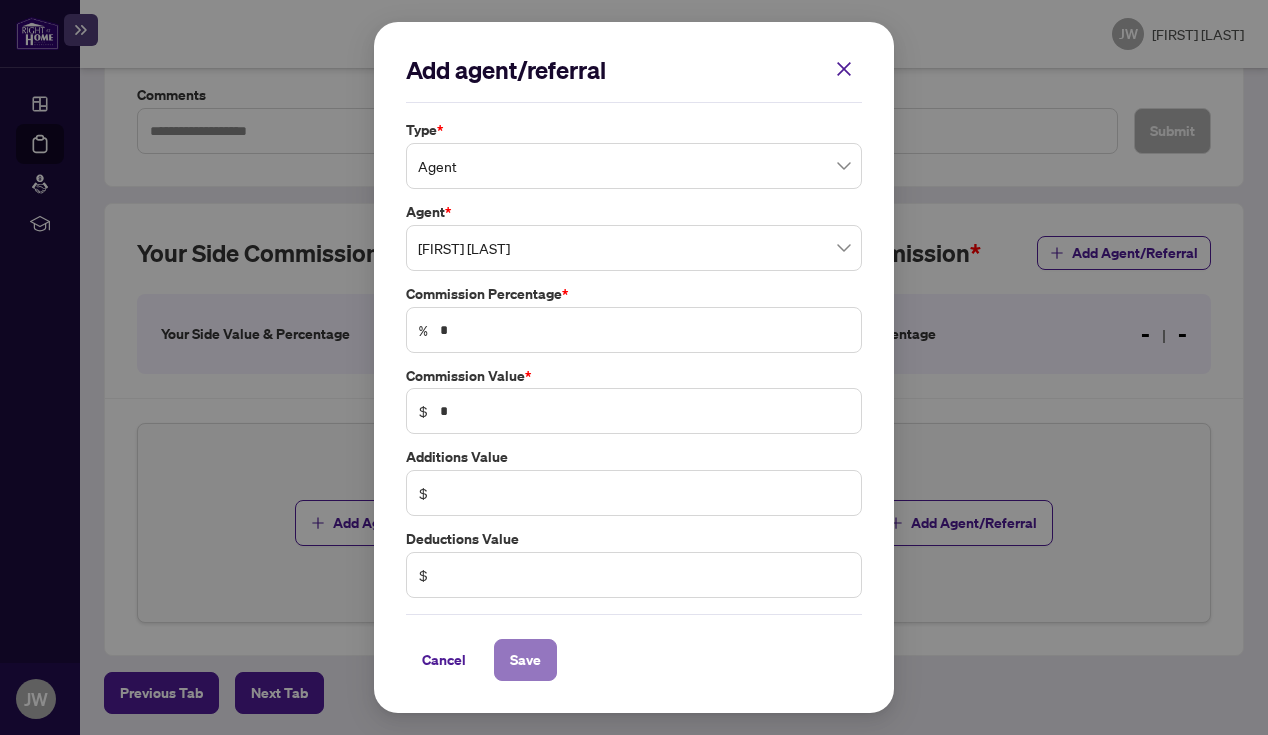 click on "Save" at bounding box center [0, 0] 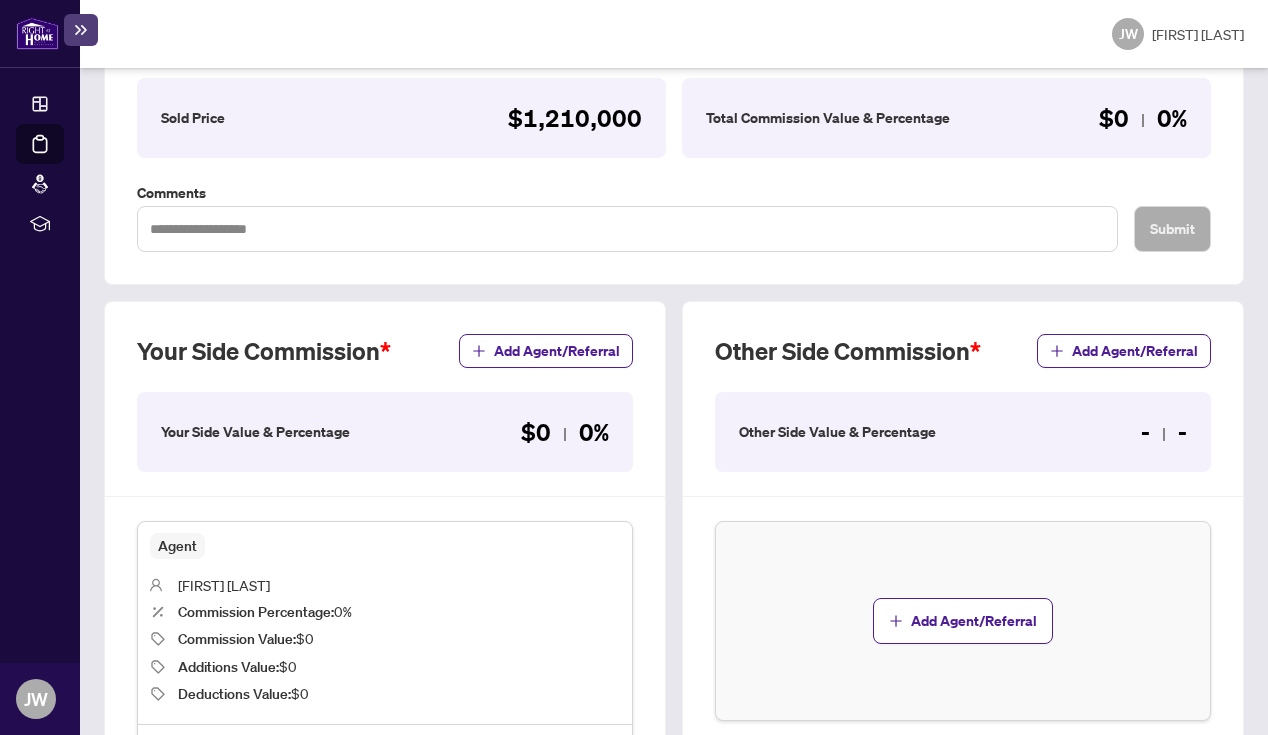 scroll, scrollTop: 401, scrollLeft: 0, axis: vertical 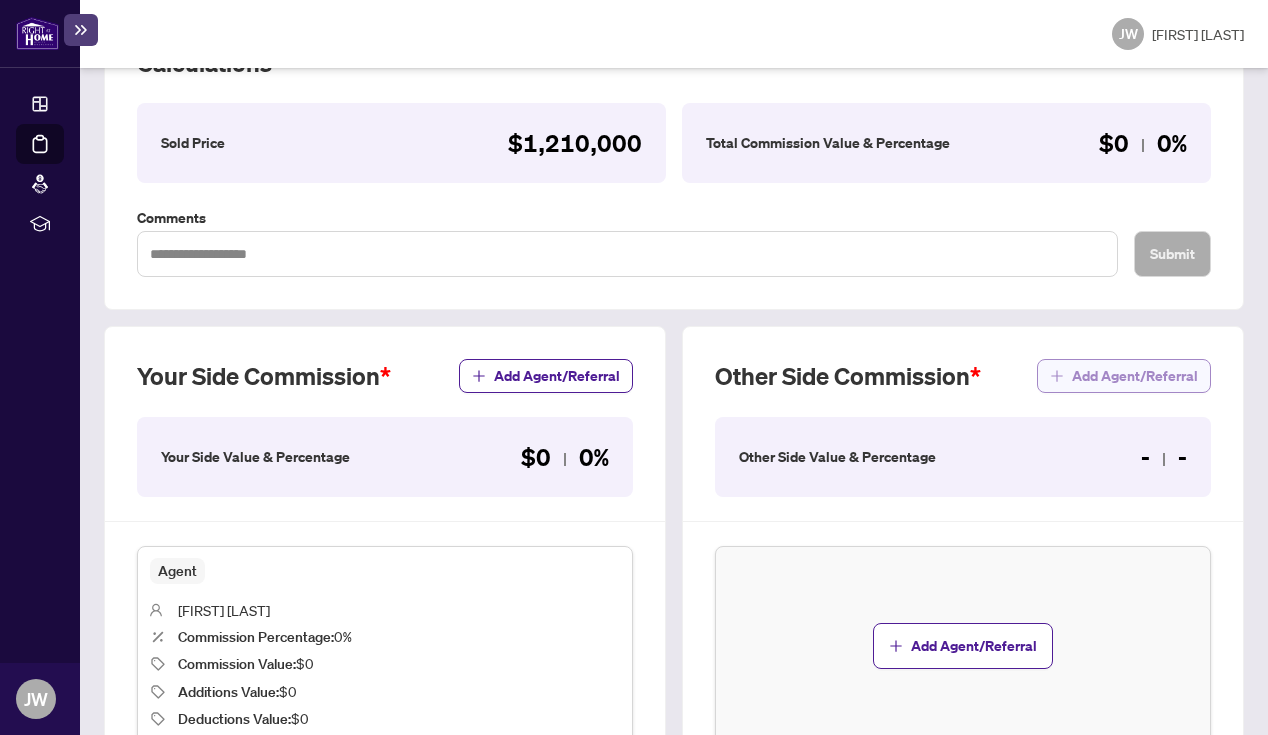 click on "Add Agent/Referral" at bounding box center (1135, 376) 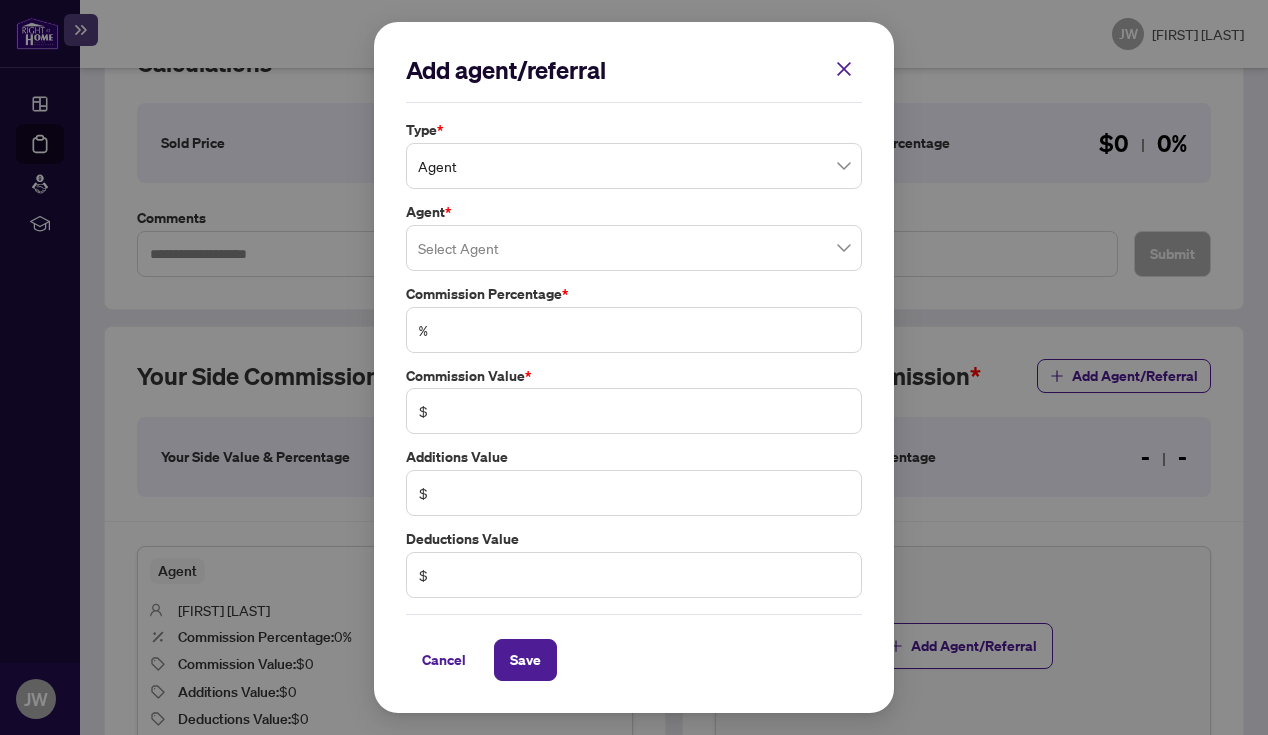 click at bounding box center [634, 248] 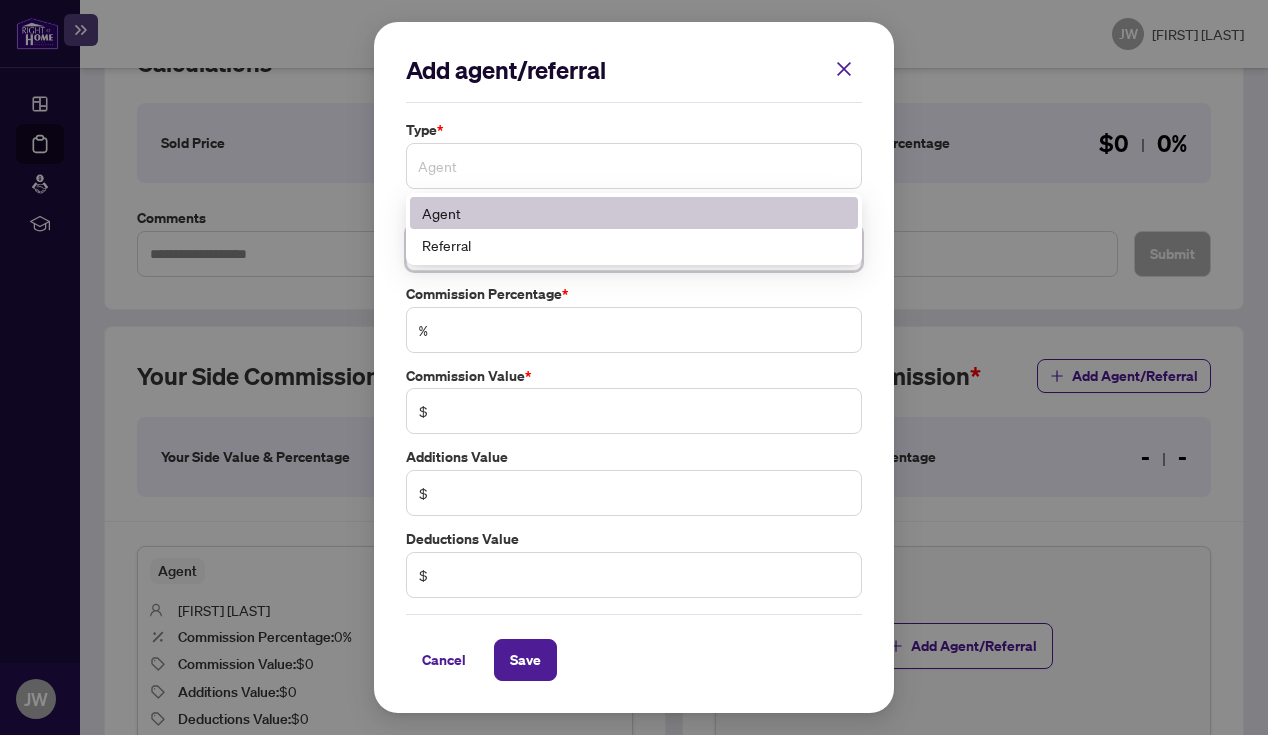 click on "Agent" at bounding box center [634, 166] 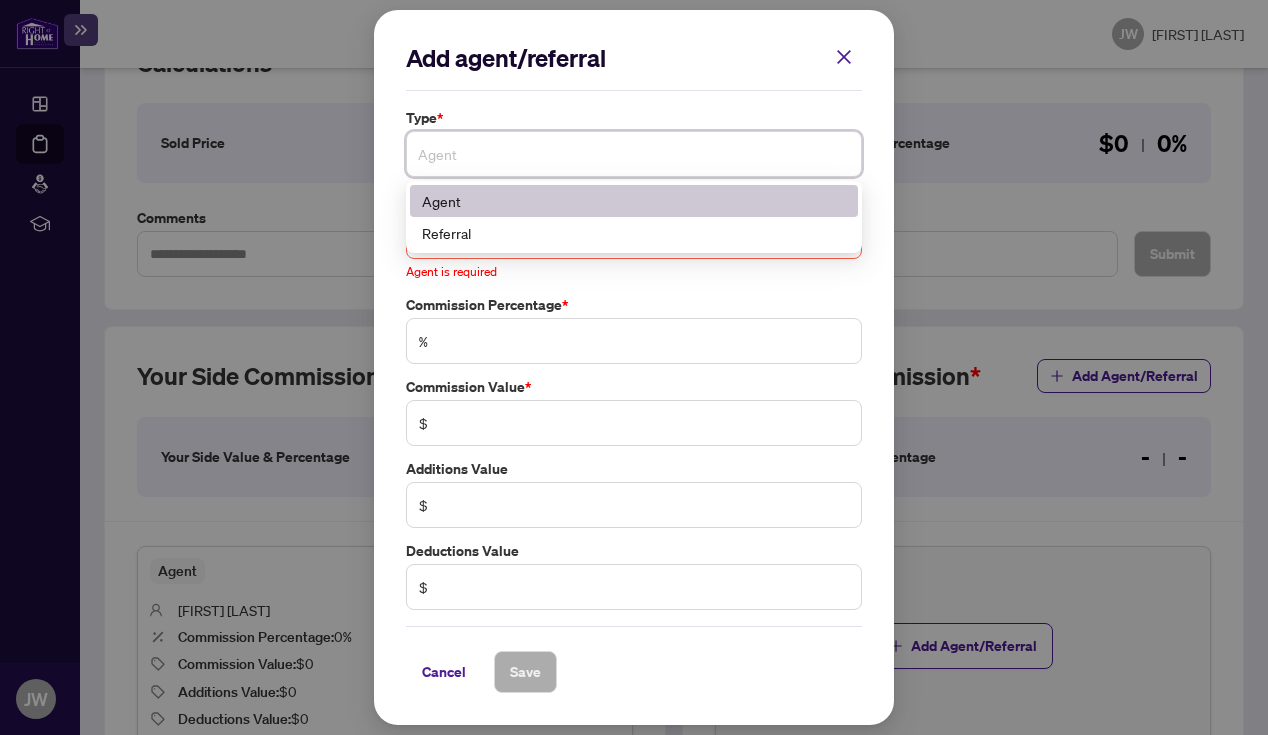 click on "Agent" at bounding box center (634, 201) 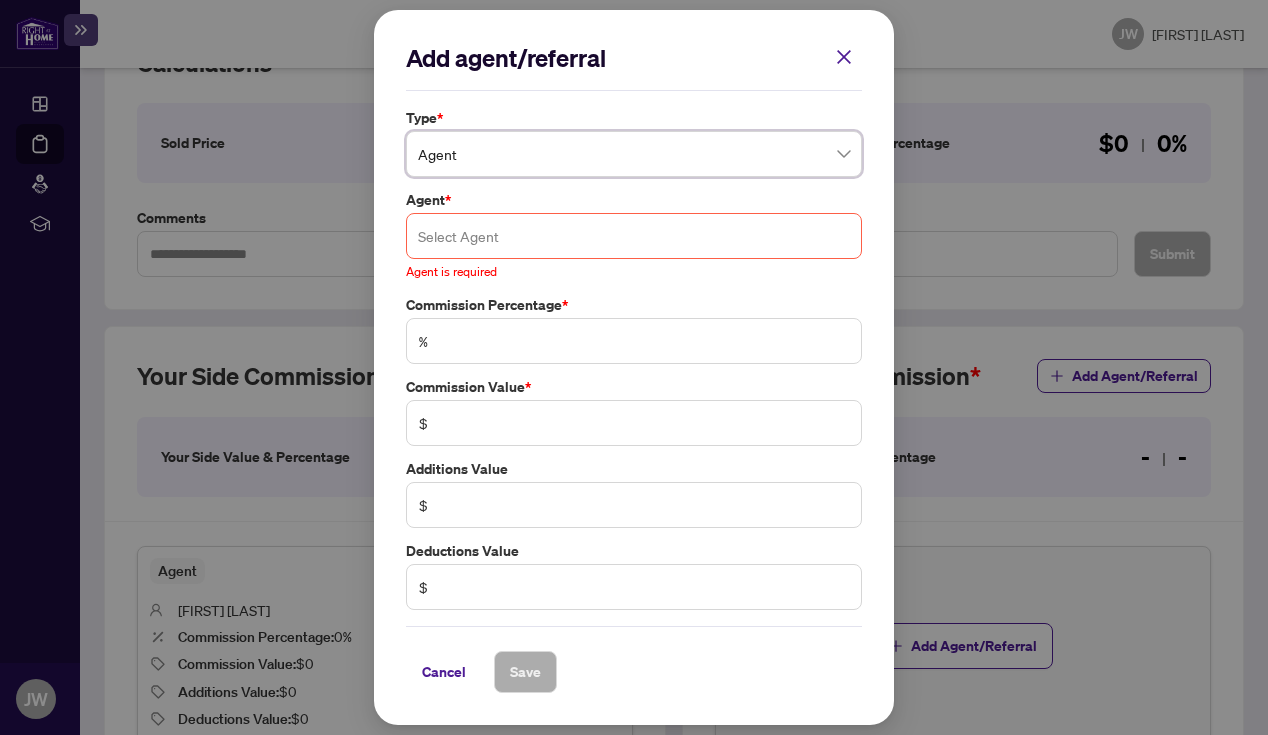 click at bounding box center (634, 236) 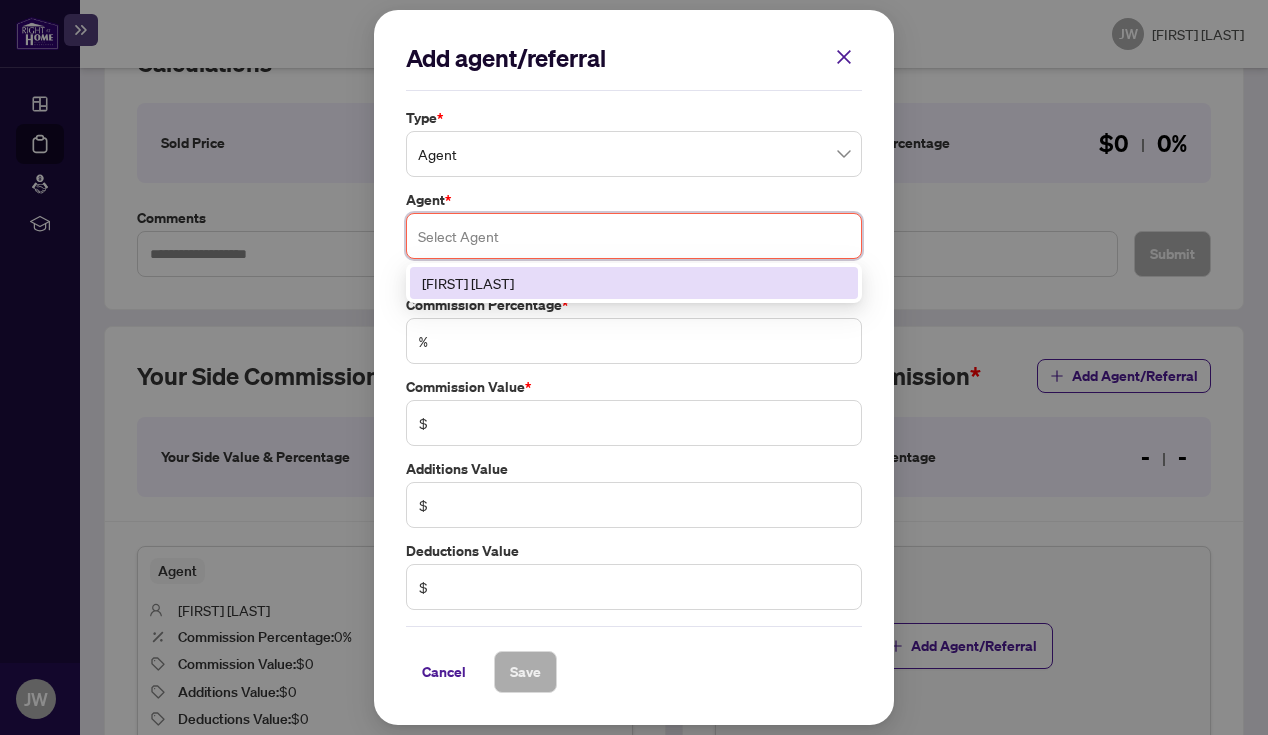 click at bounding box center (634, 236) 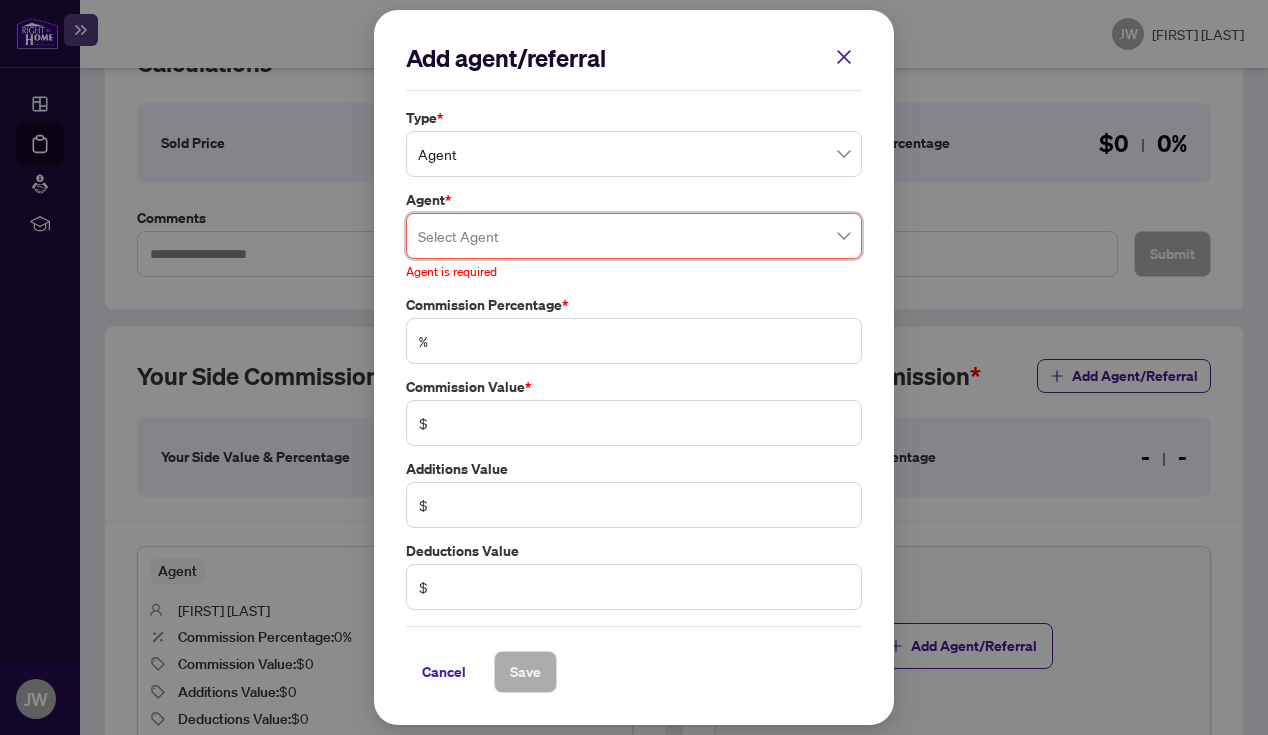 click on "Add agent/referral Type * Agent 0 1 Agent Referral Agent * Select Agent 75846 Jerry Wang Agent is required Commission Percentage * % Commission Value * $ Additions Value $ Deductions Value $ Cancel Save Cancel OK" at bounding box center [634, 367] 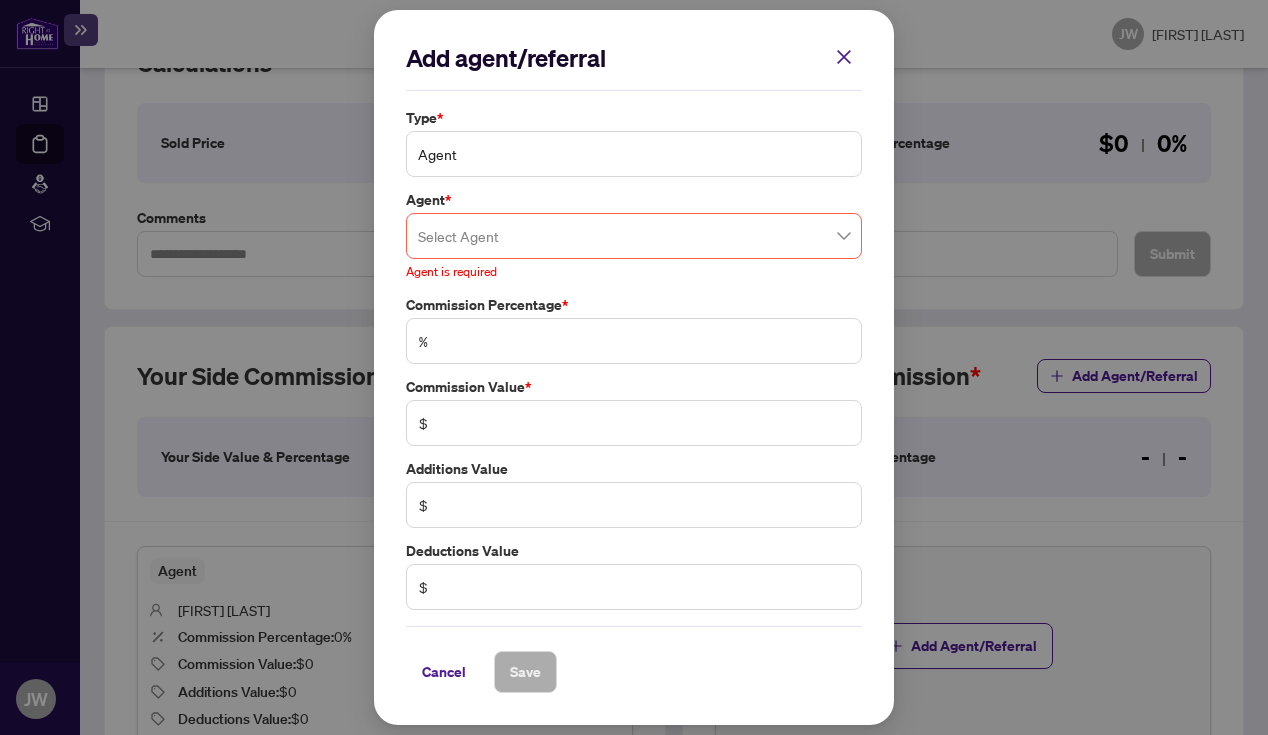 click on "Agent" at bounding box center [634, 154] 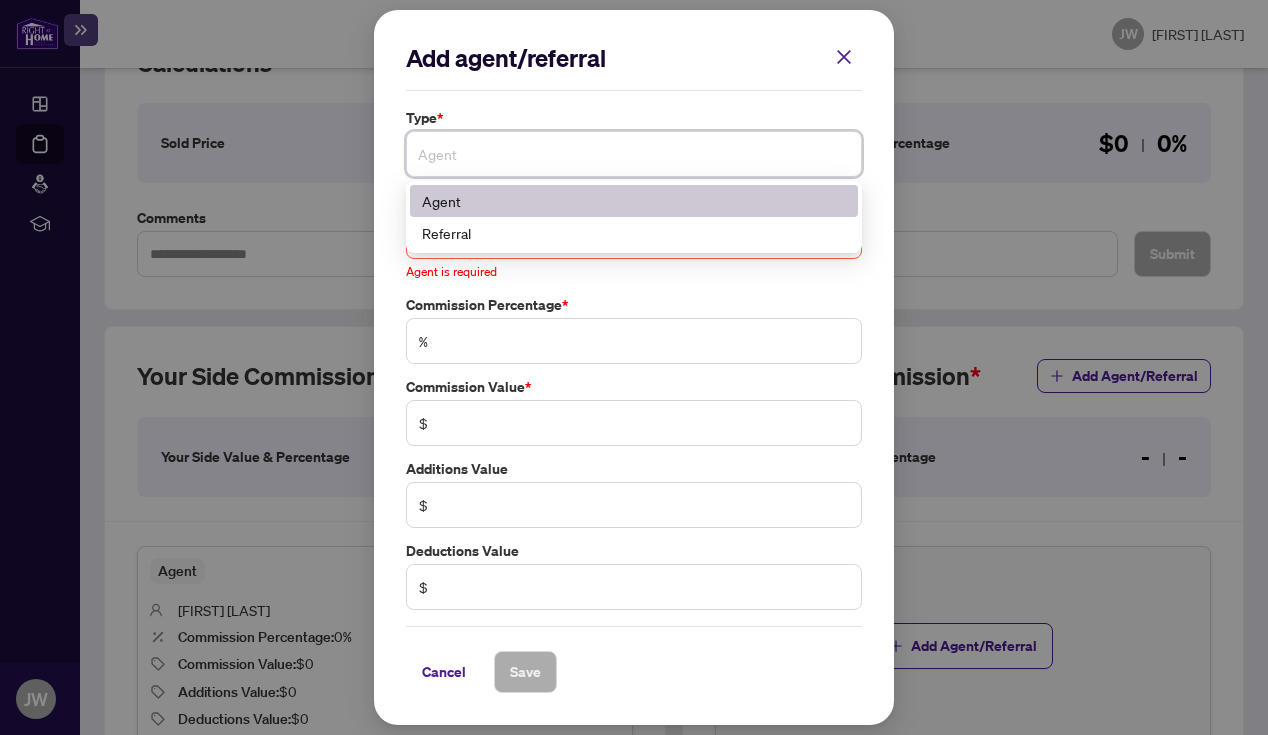 click on "Agent" at bounding box center [634, 201] 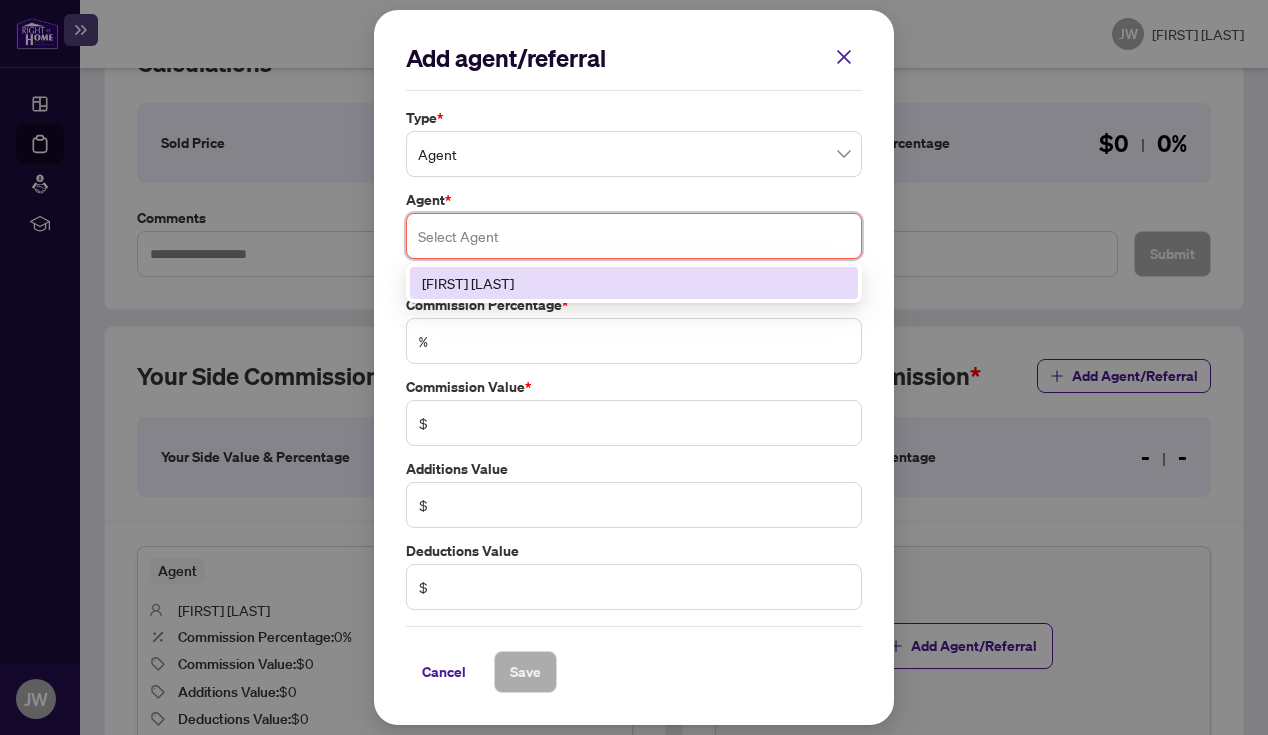 click at bounding box center [634, 236] 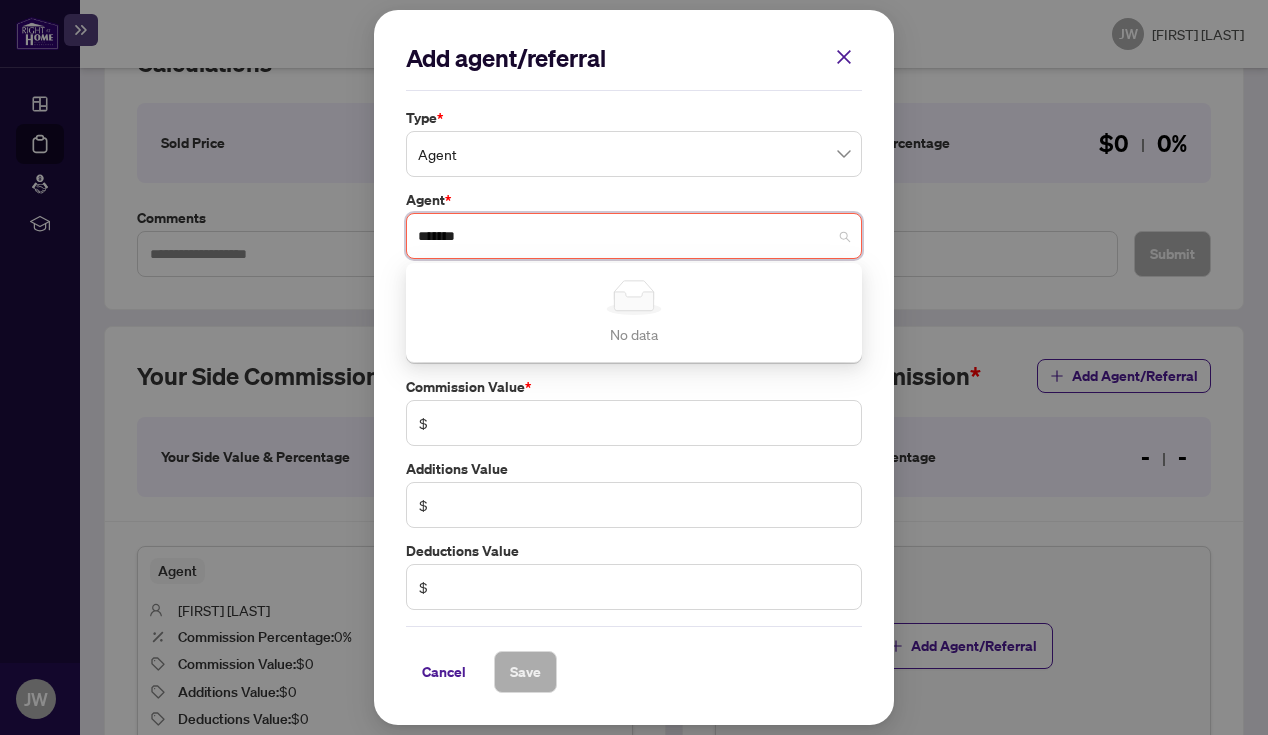 type on "******" 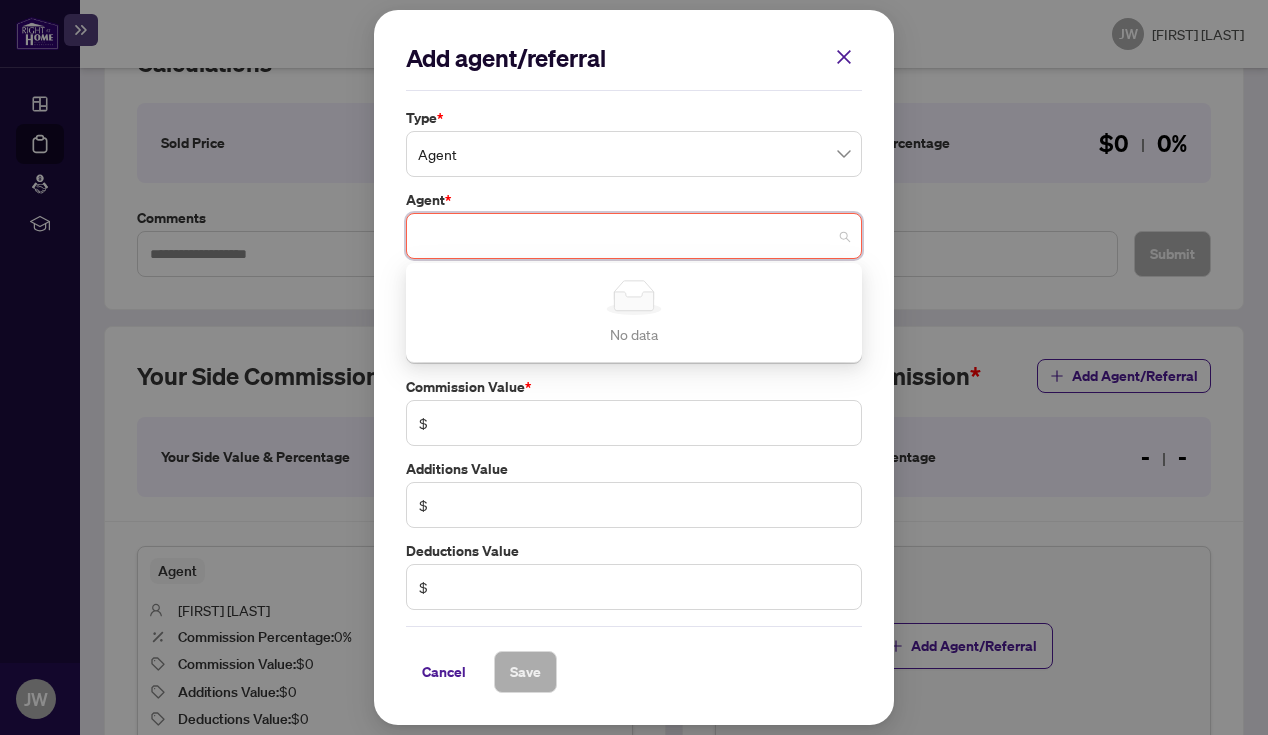 click on "Add agent/referral Type * Agent 0 1 Agent Referral Agent * Select Agent Simple Empty No data Agent is required Commission Percentage * % Commission Value * $ Additions Value $ Deductions Value $ Cancel Save Cancel OK" at bounding box center [634, 367] 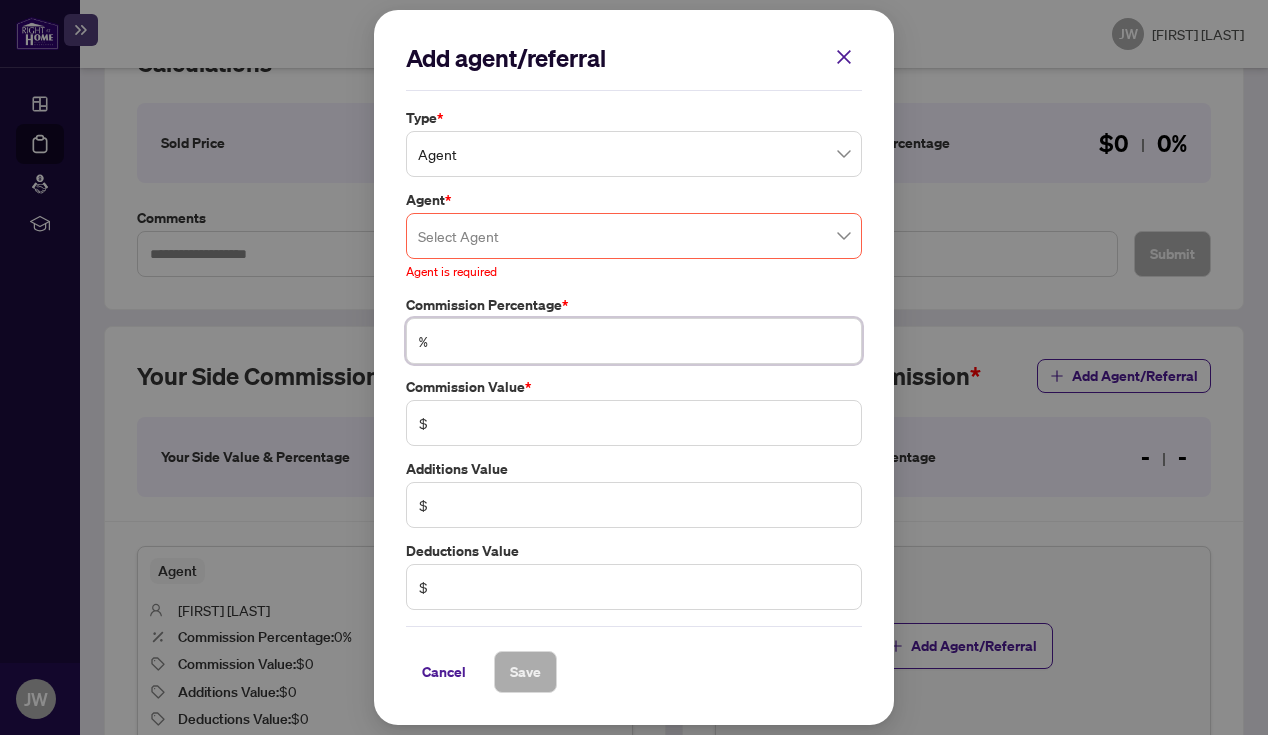 click at bounding box center [644, 341] 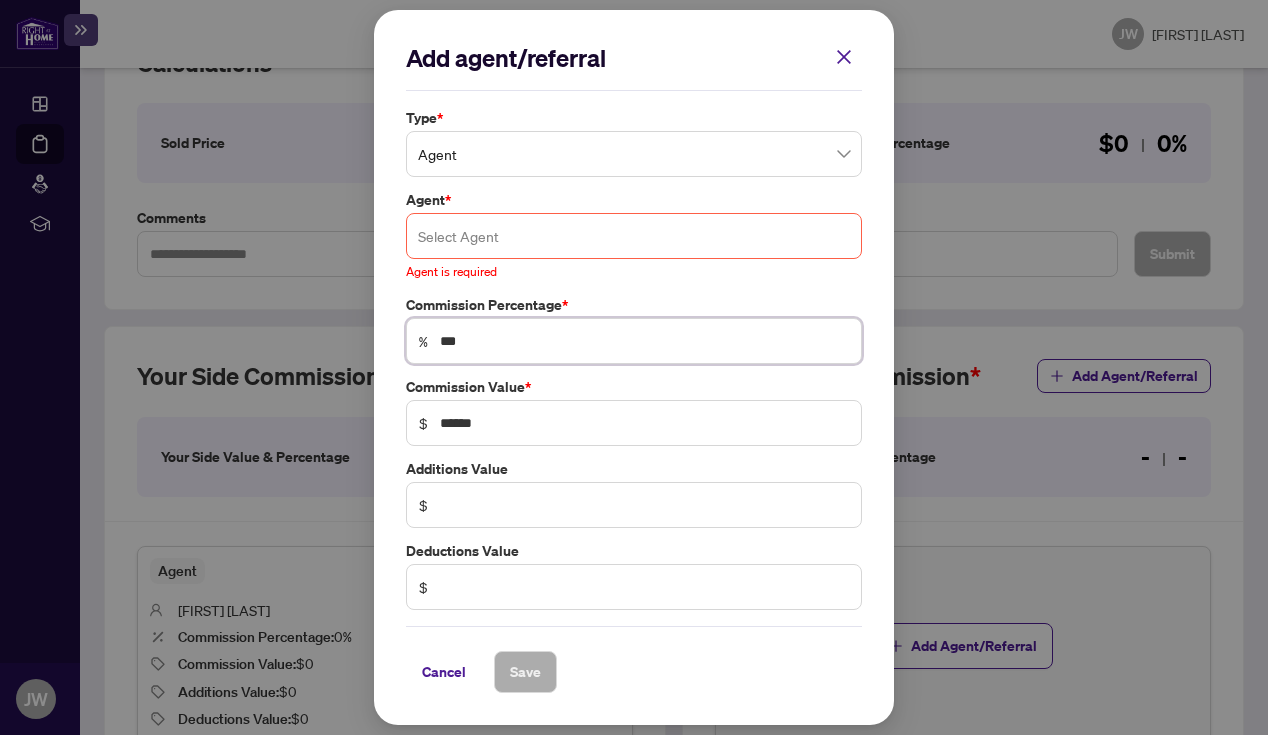type on "***" 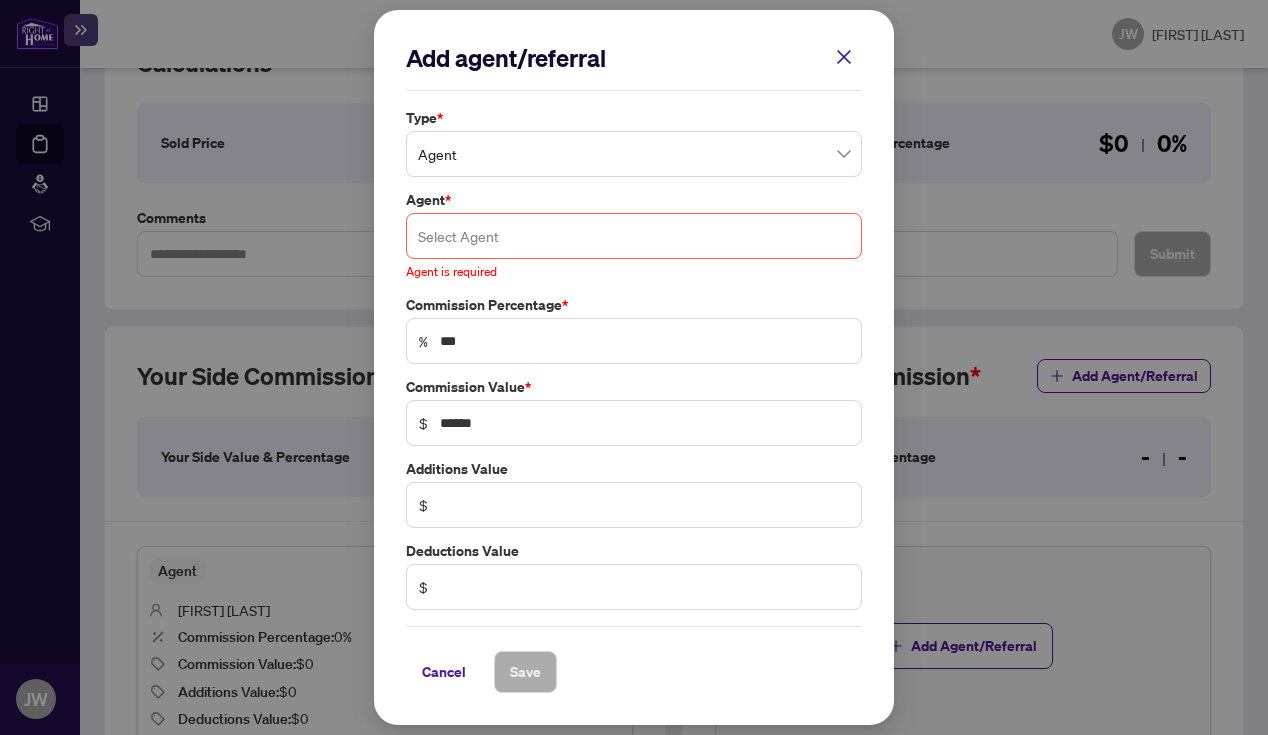click at bounding box center (634, 236) 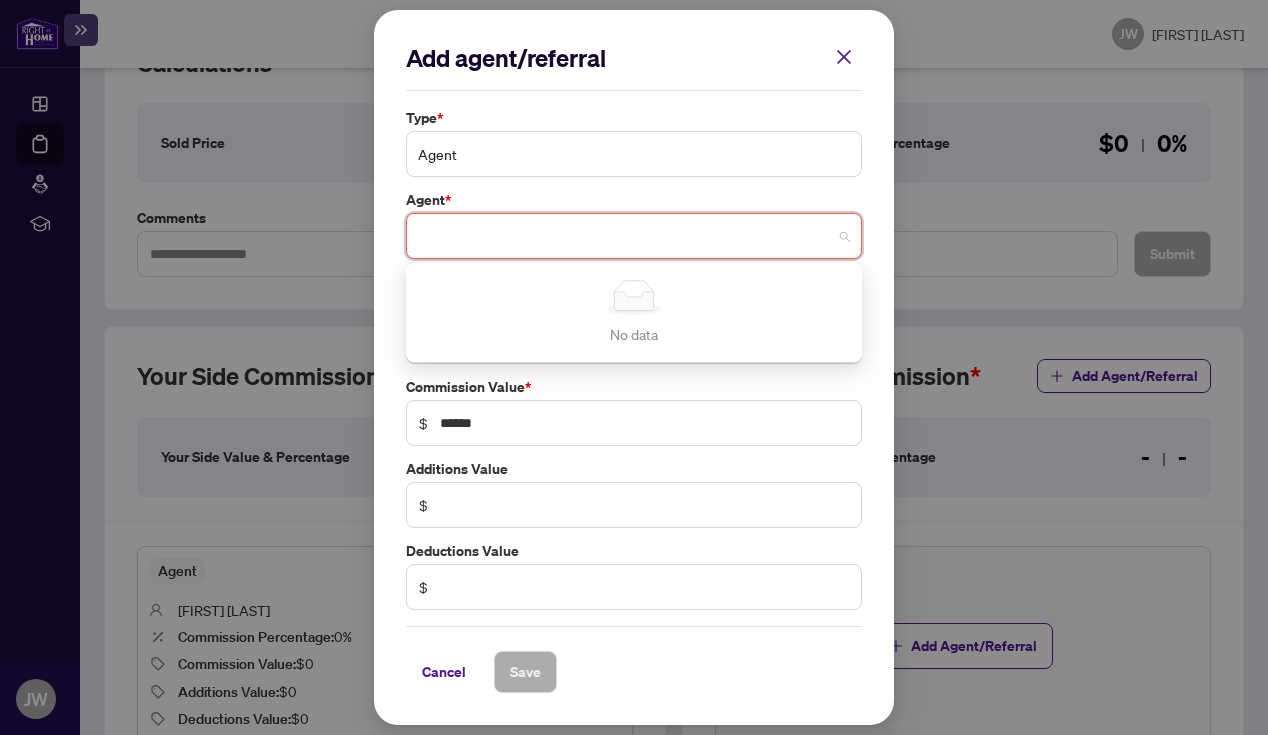 click on "Agent" at bounding box center [634, 154] 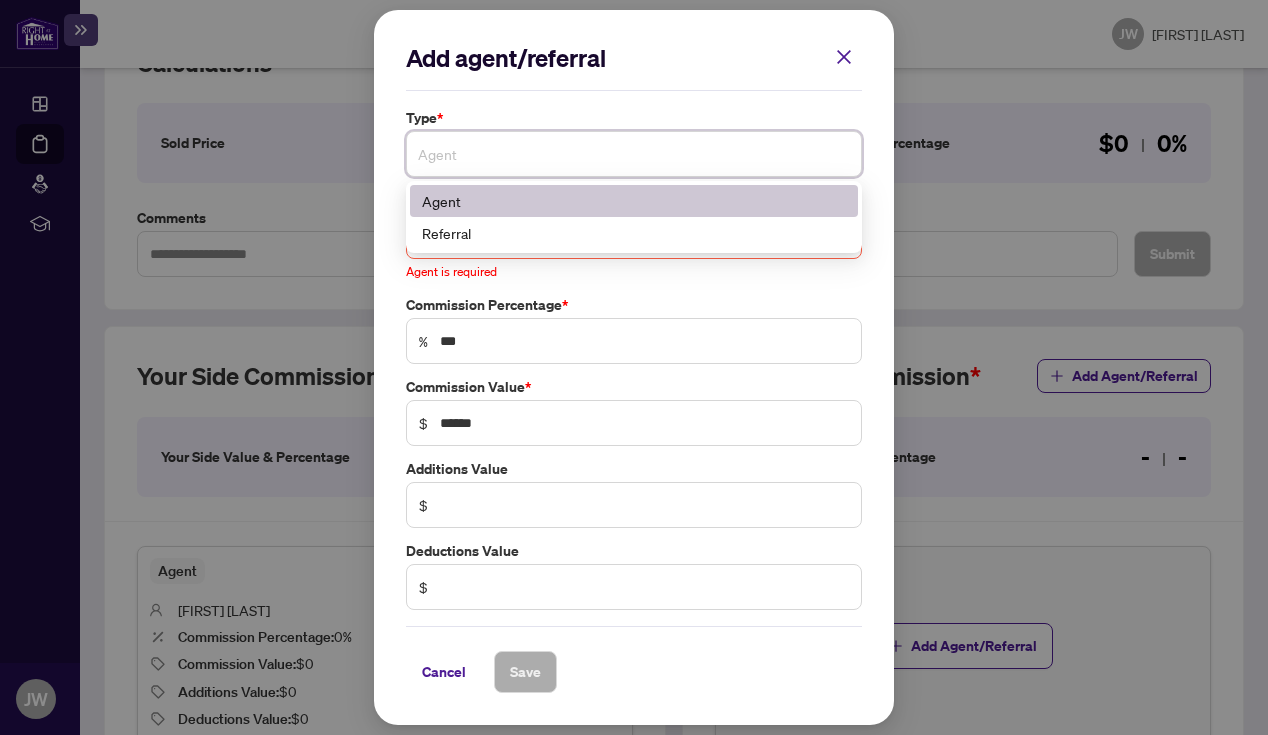 click on "Agent" at bounding box center (634, 201) 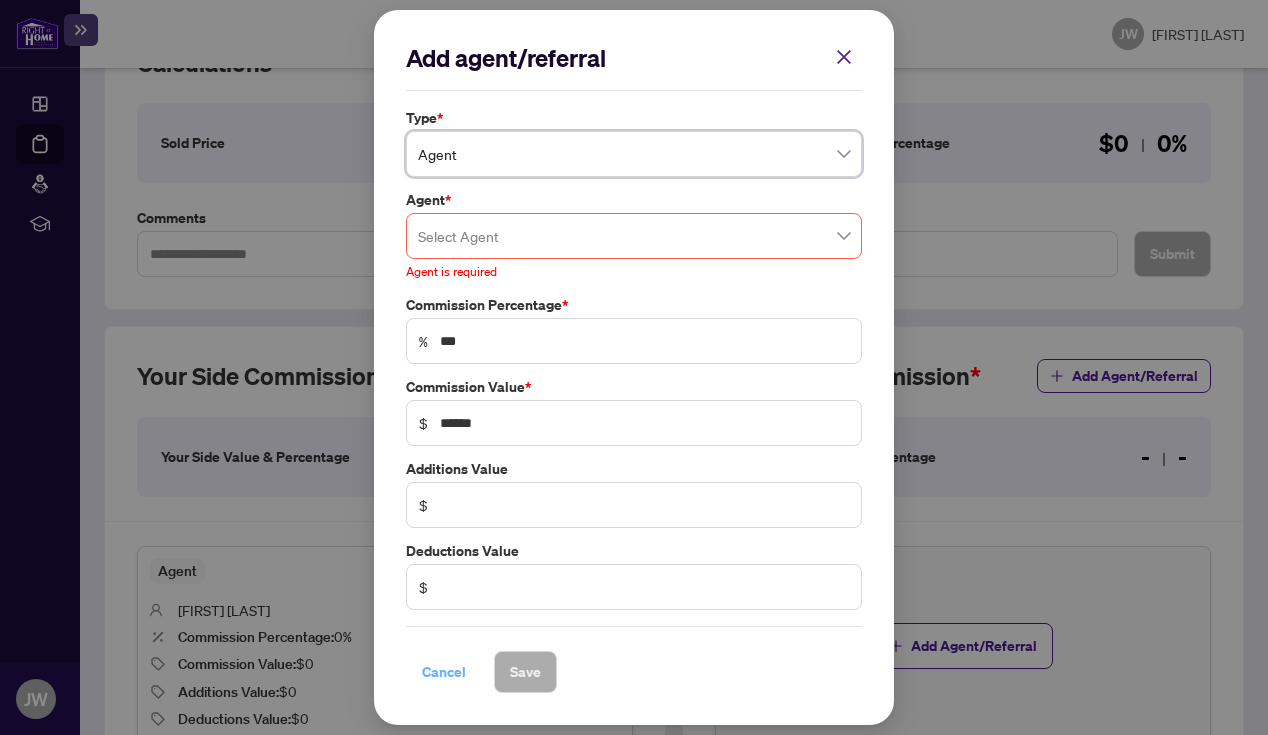 click on "Cancel" at bounding box center [444, 672] 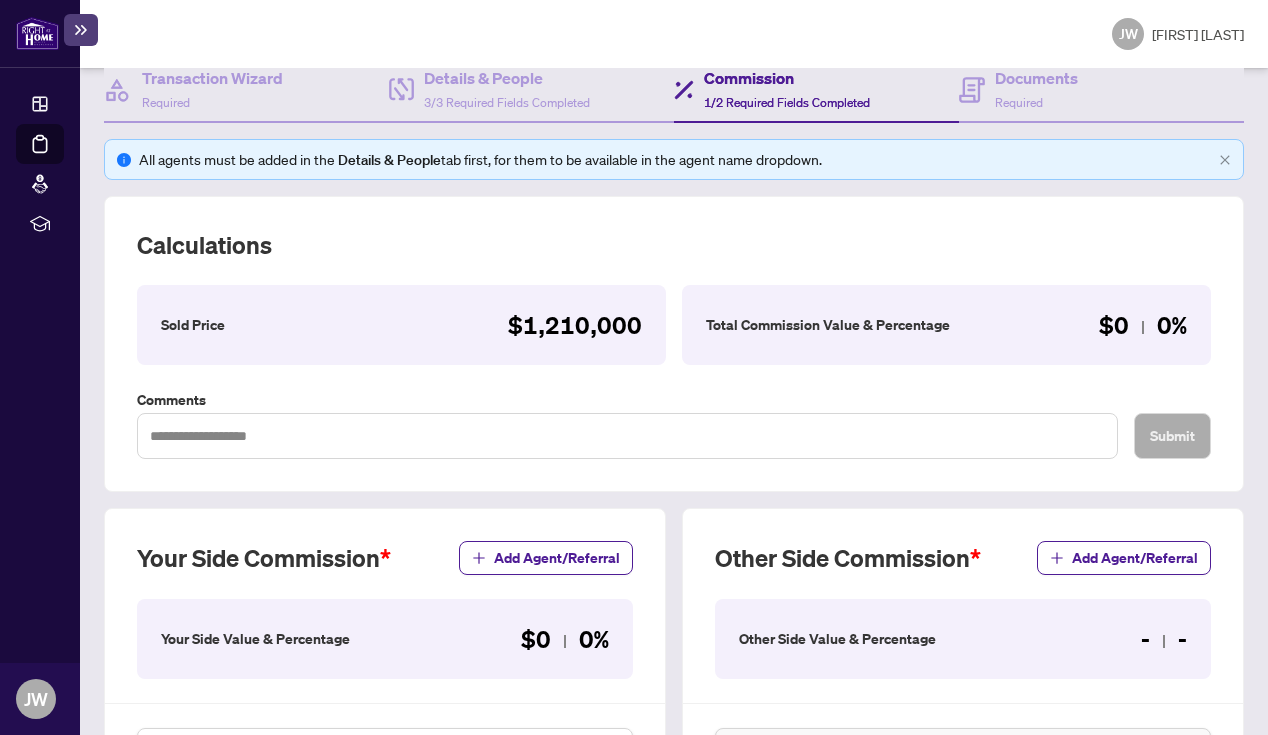 scroll, scrollTop: 322, scrollLeft: 0, axis: vertical 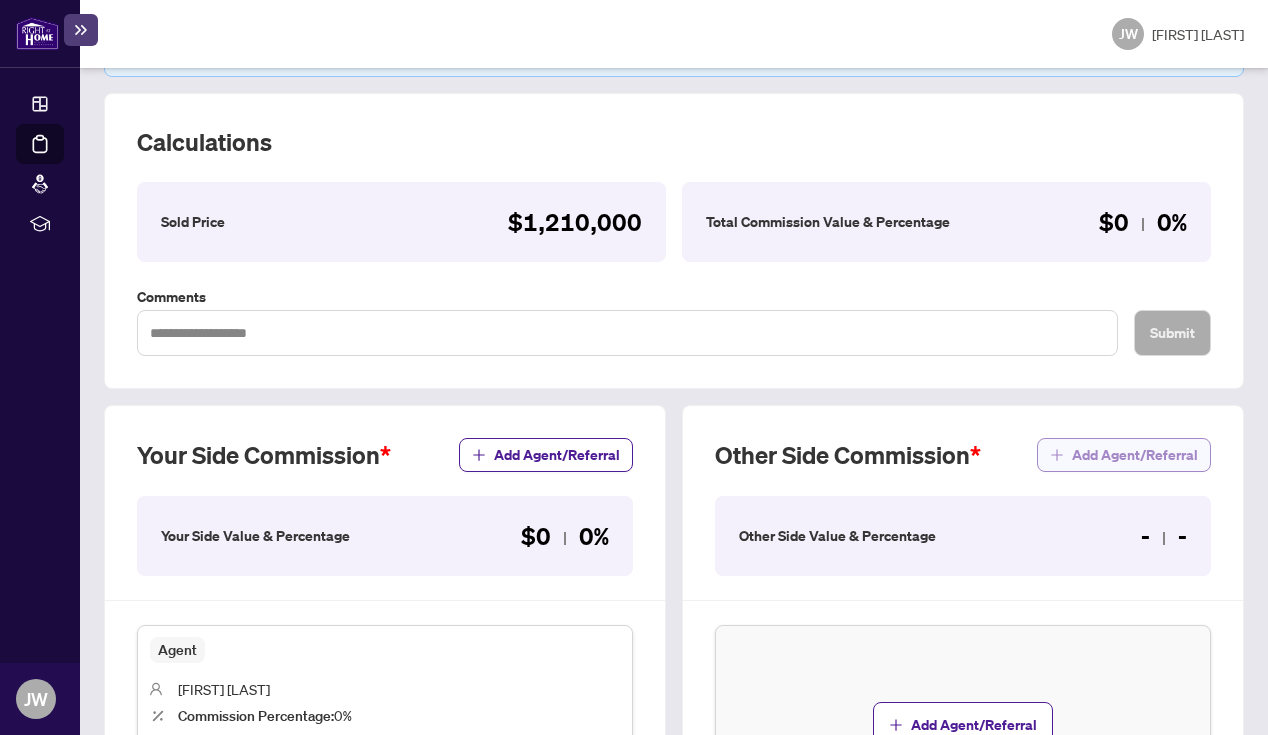 click at bounding box center (1056, 455) 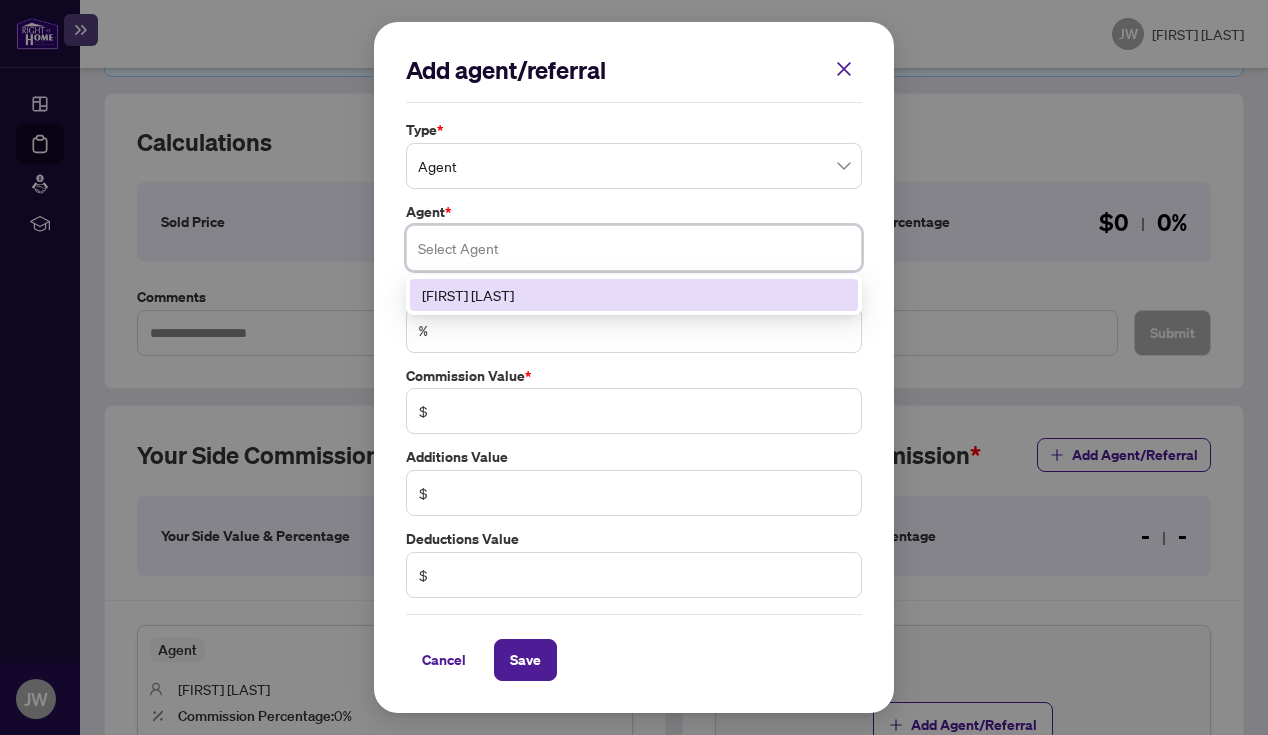 click at bounding box center [634, 248] 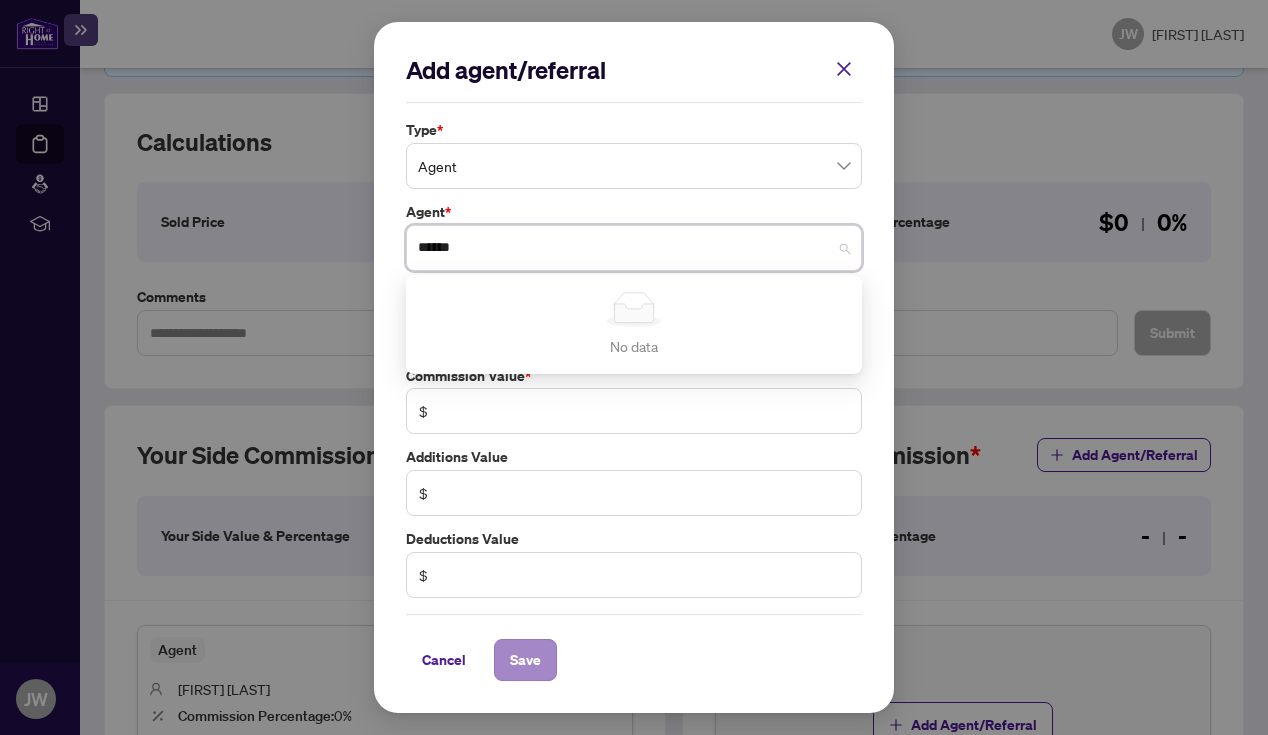 type on "******" 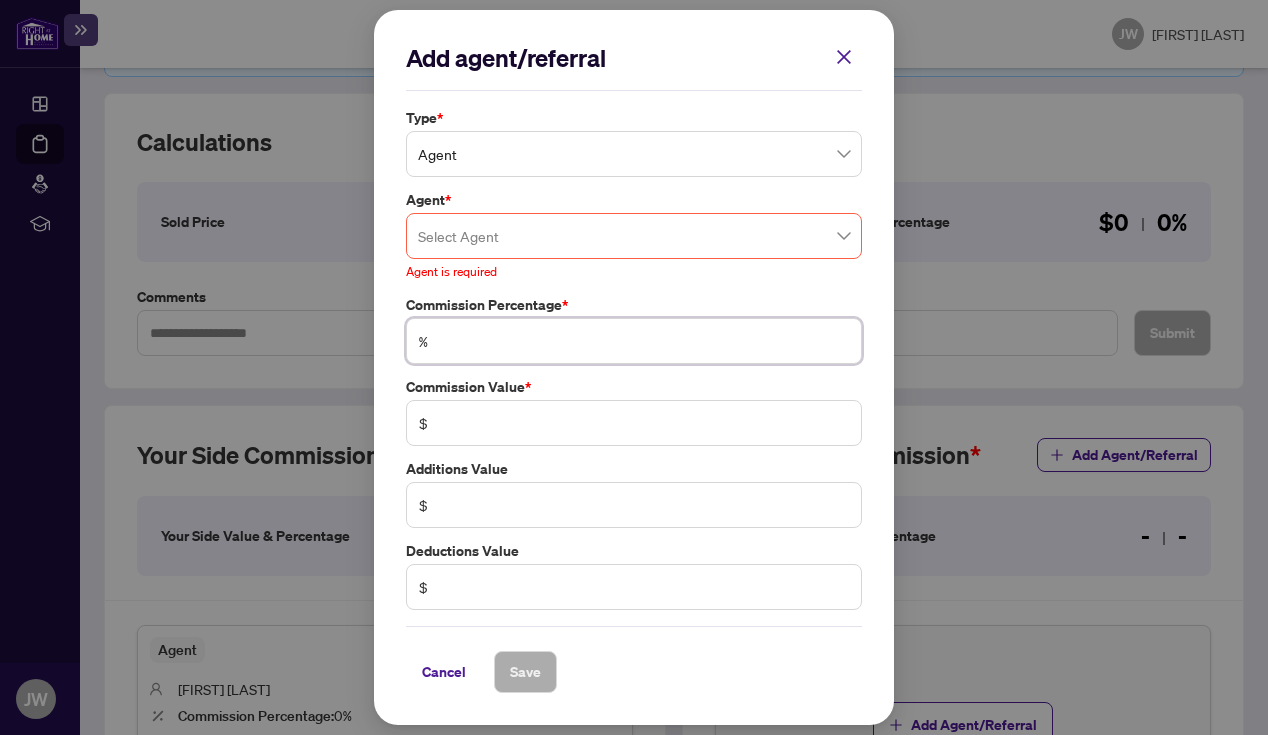 click at bounding box center (644, 341) 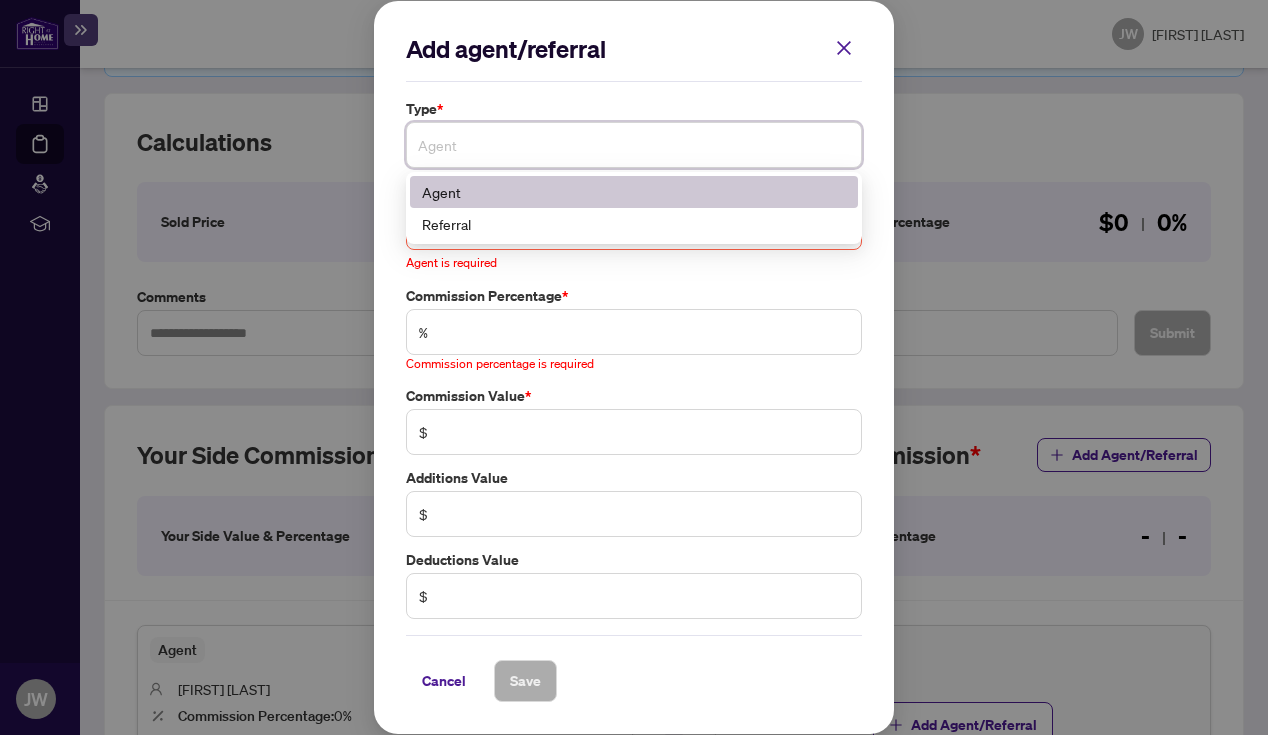 click on "Agent" at bounding box center [634, 192] 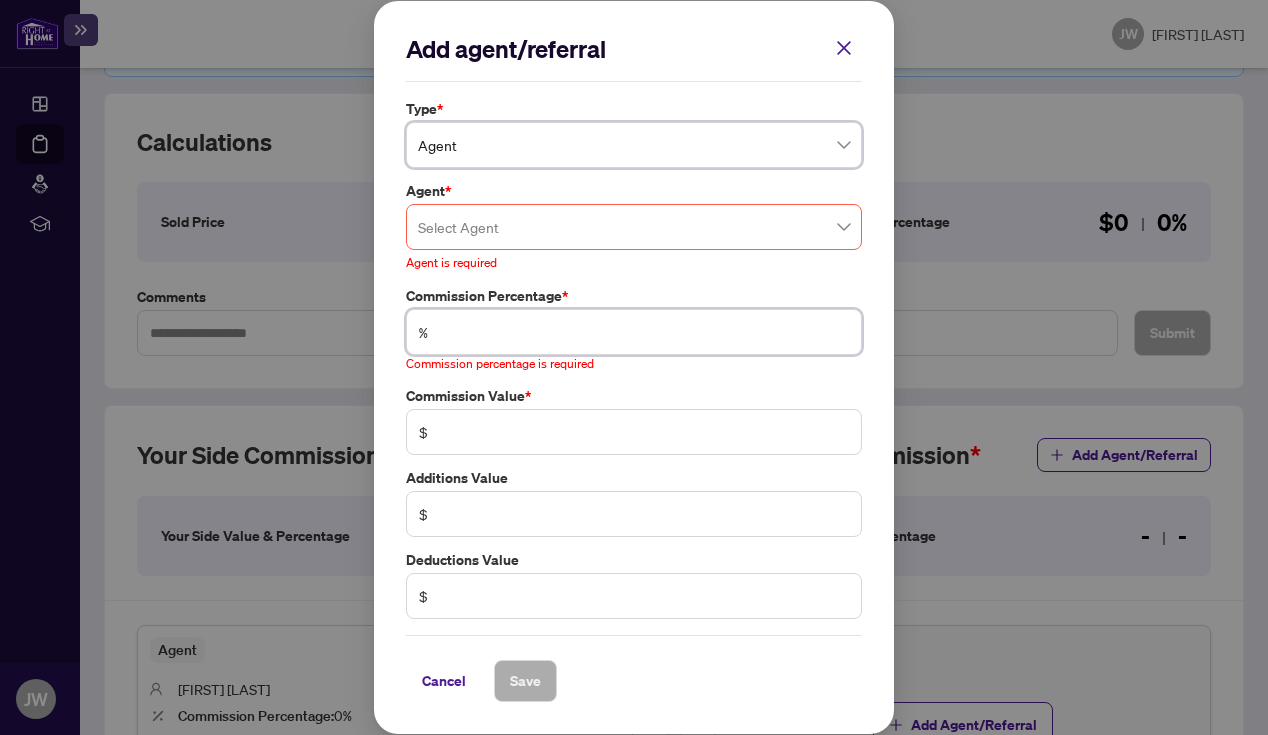 click at bounding box center [644, 332] 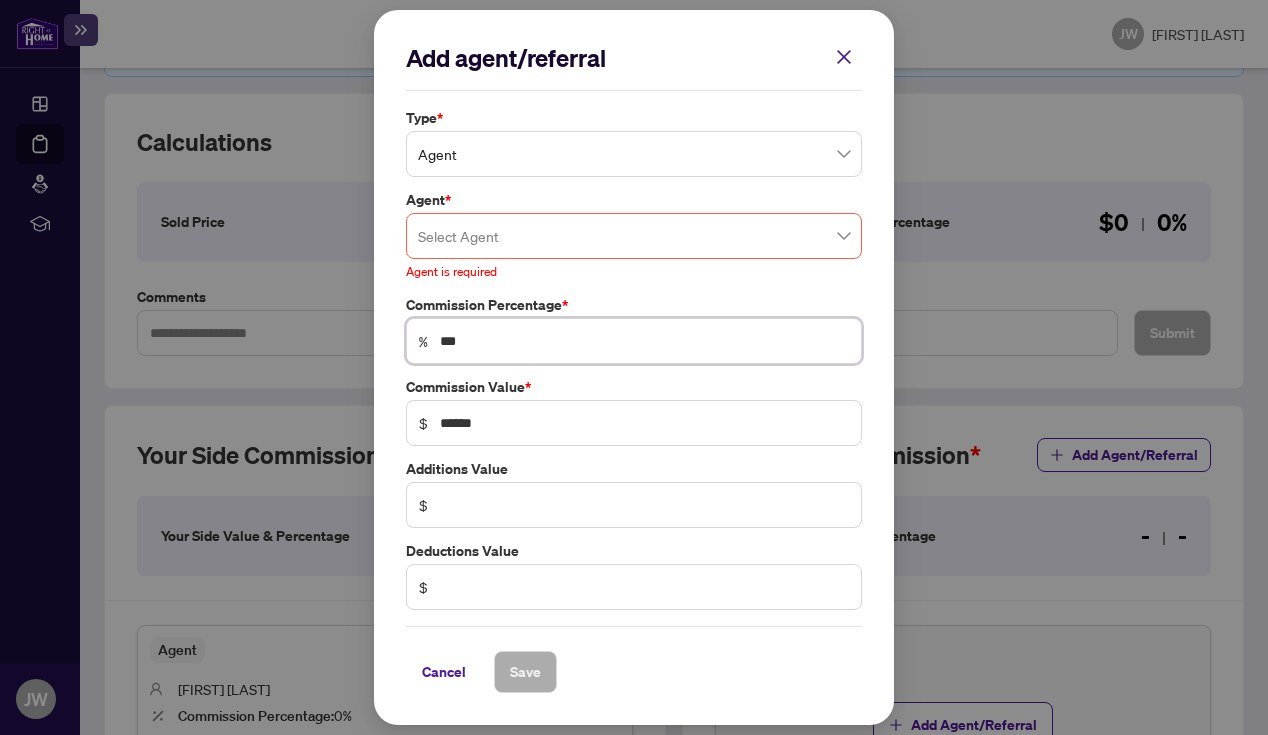 click on "***" at bounding box center [644, 341] 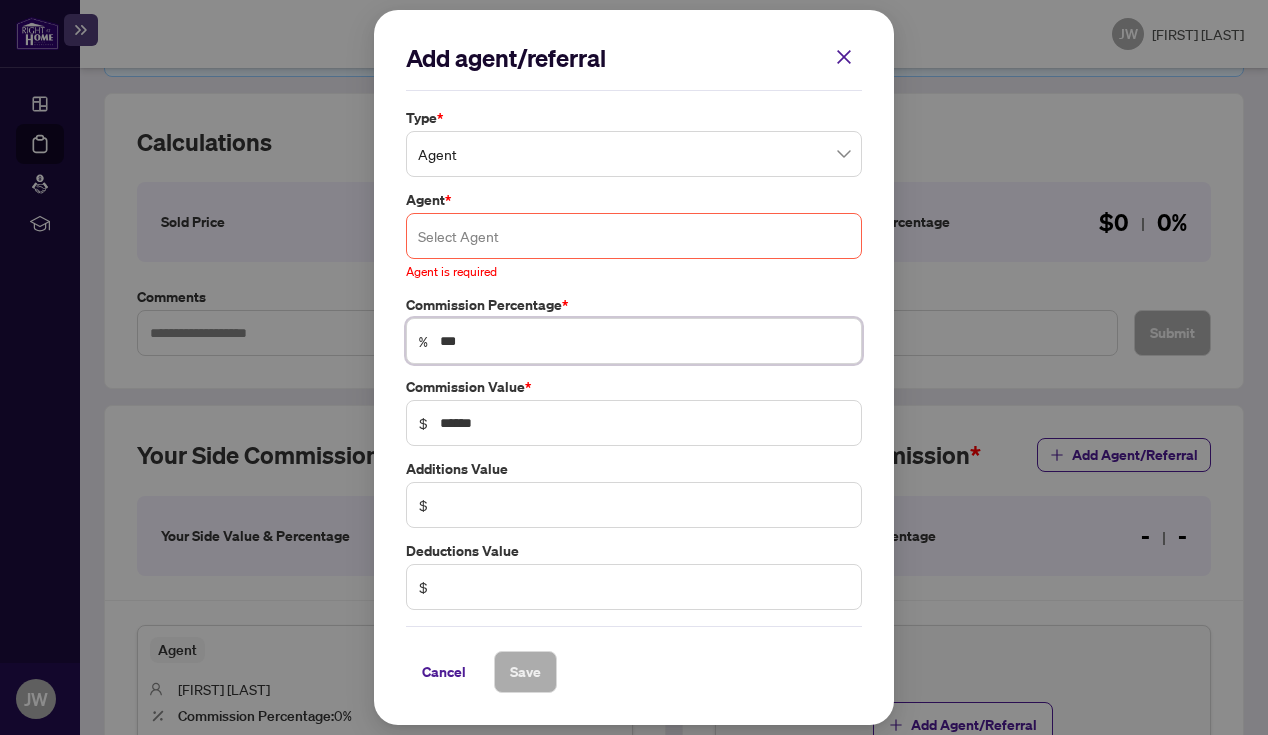 type on "***" 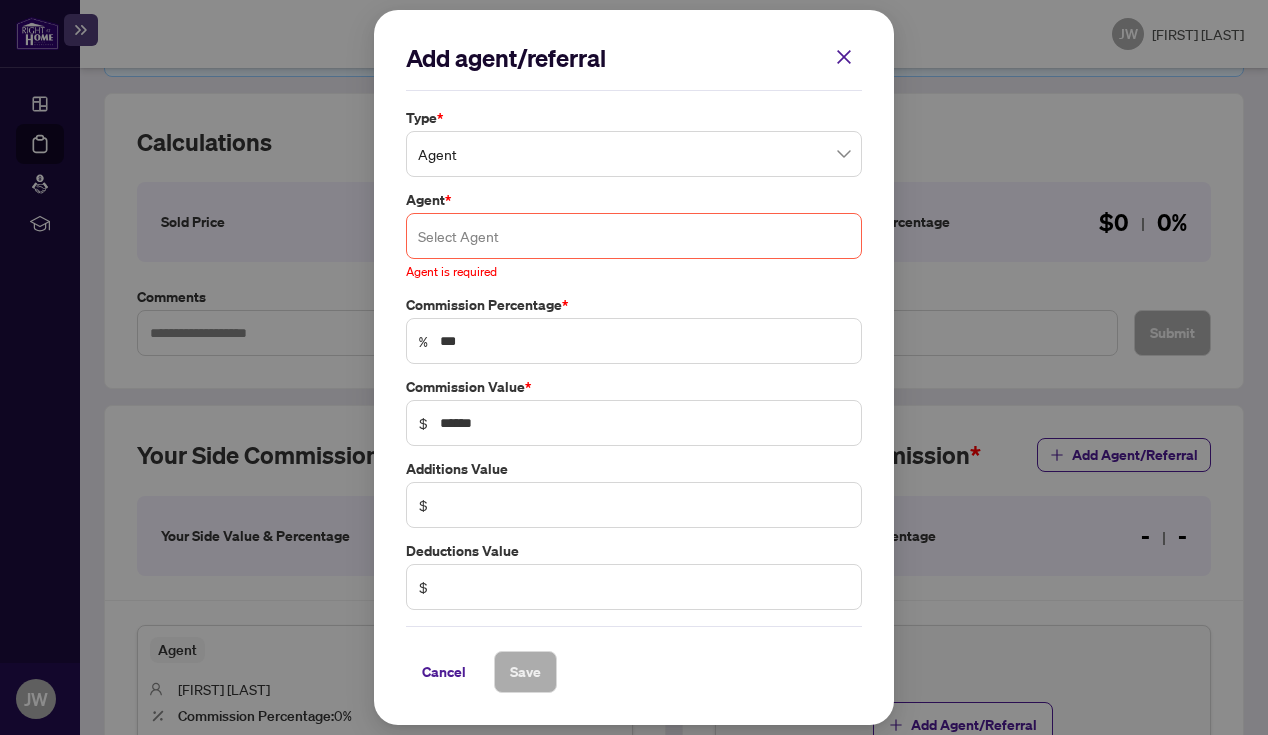 click at bounding box center (634, 236) 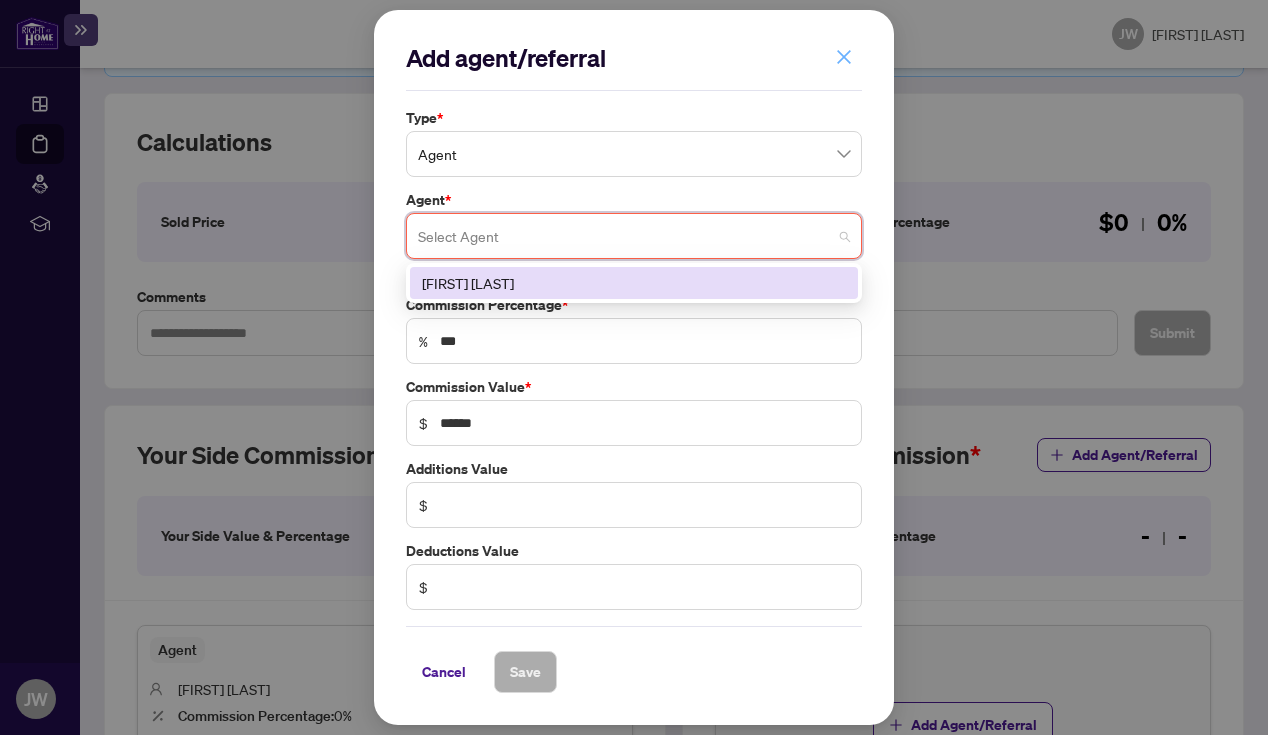 click at bounding box center (844, 57) 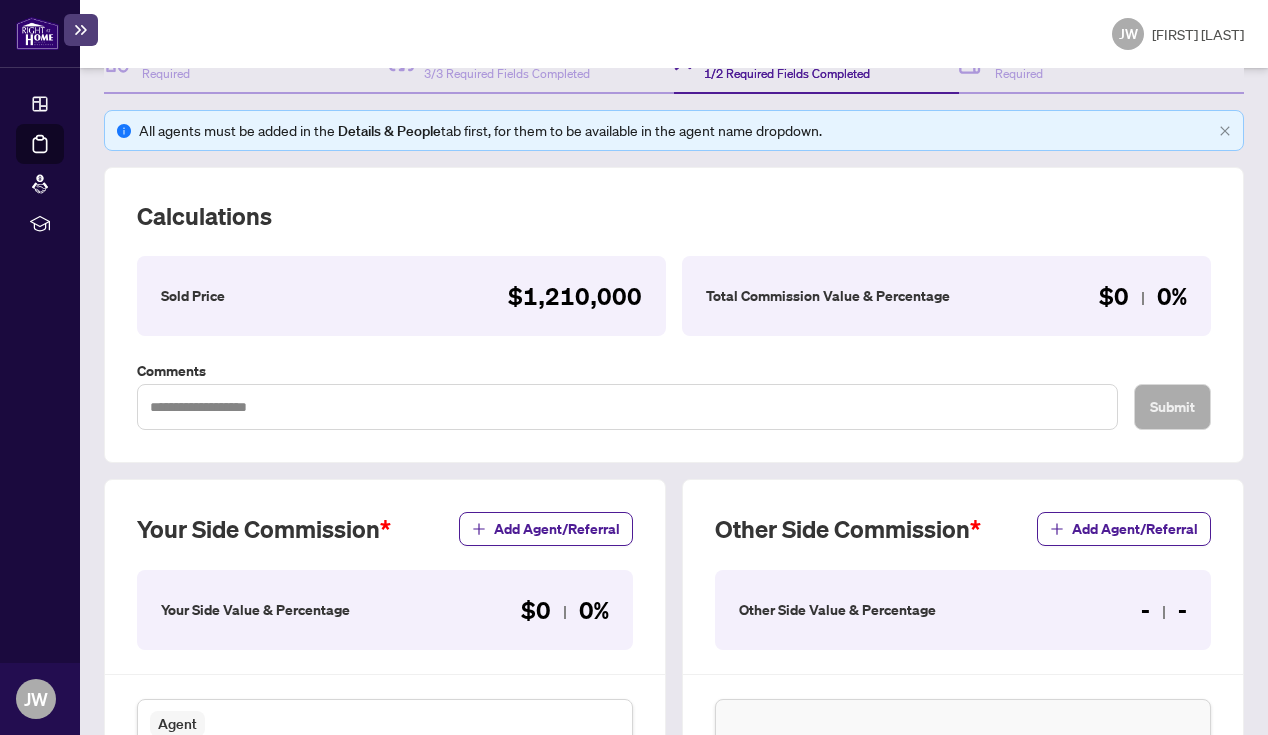 scroll, scrollTop: 248, scrollLeft: 0, axis: vertical 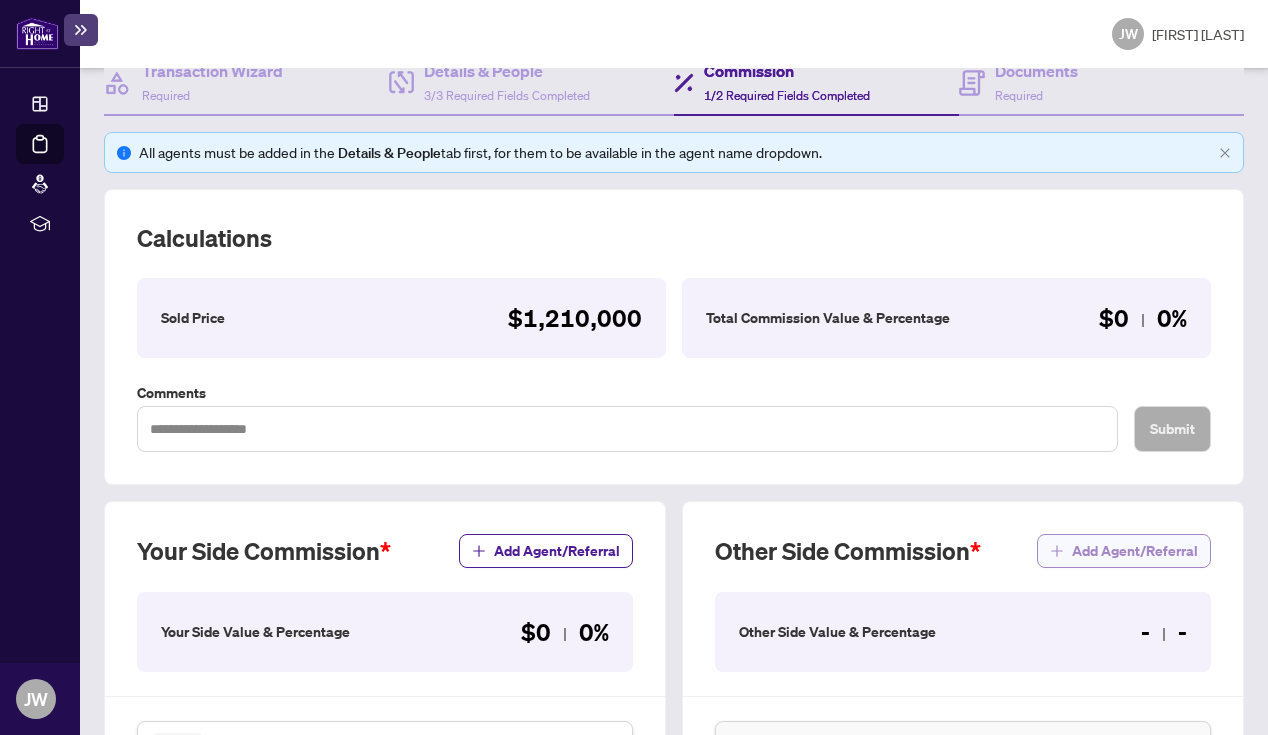 click on "Add Agent/Referral" at bounding box center [1135, 551] 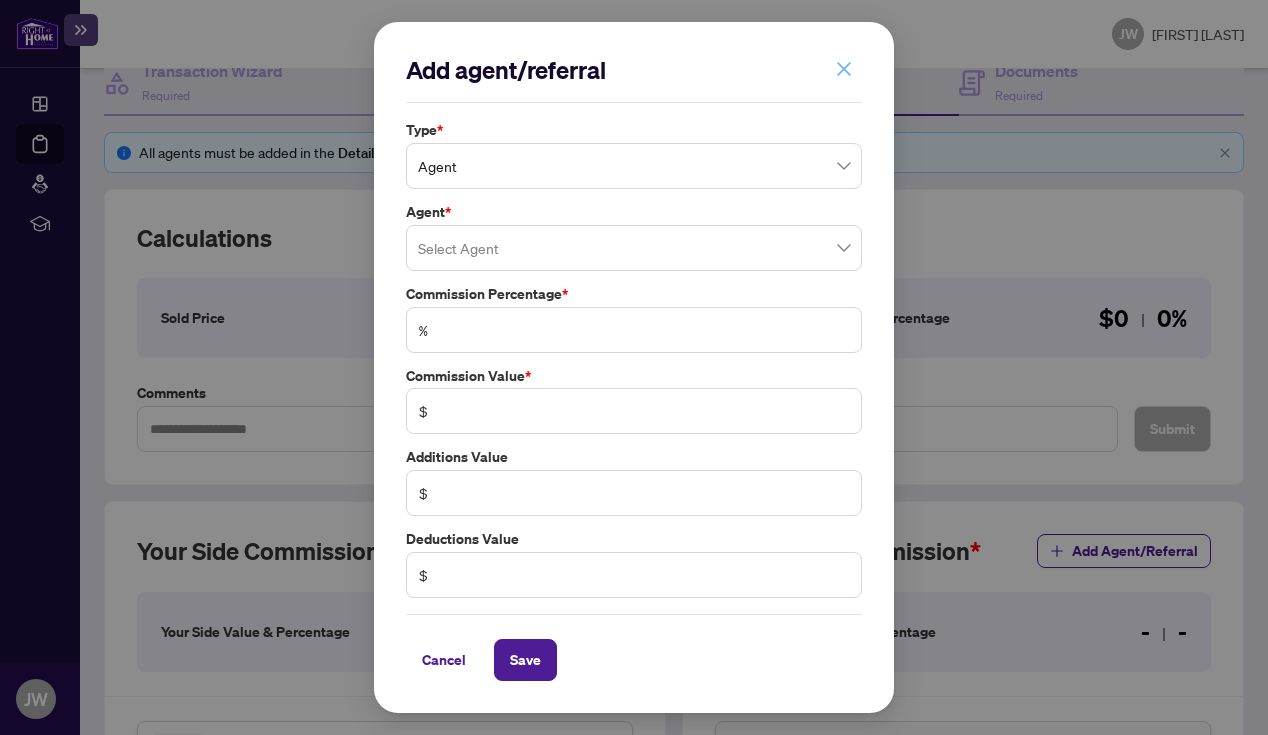 click at bounding box center (844, 69) 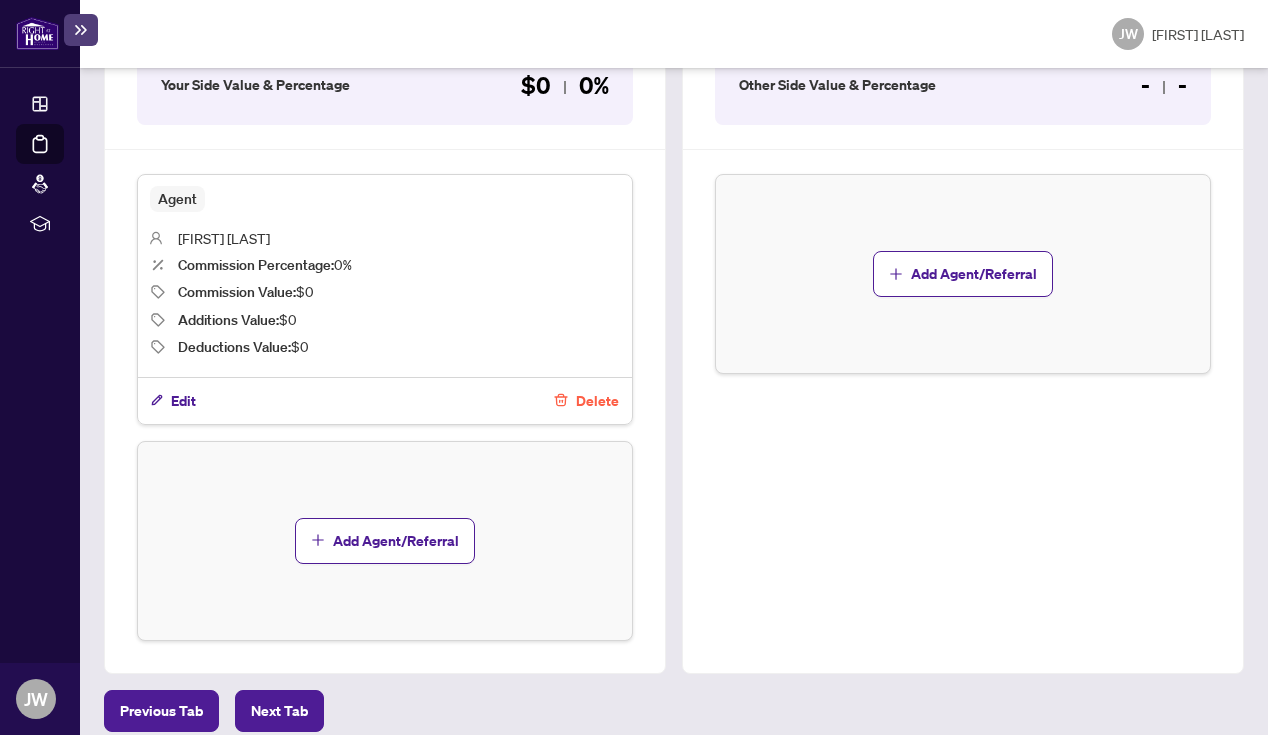 scroll, scrollTop: 785, scrollLeft: 0, axis: vertical 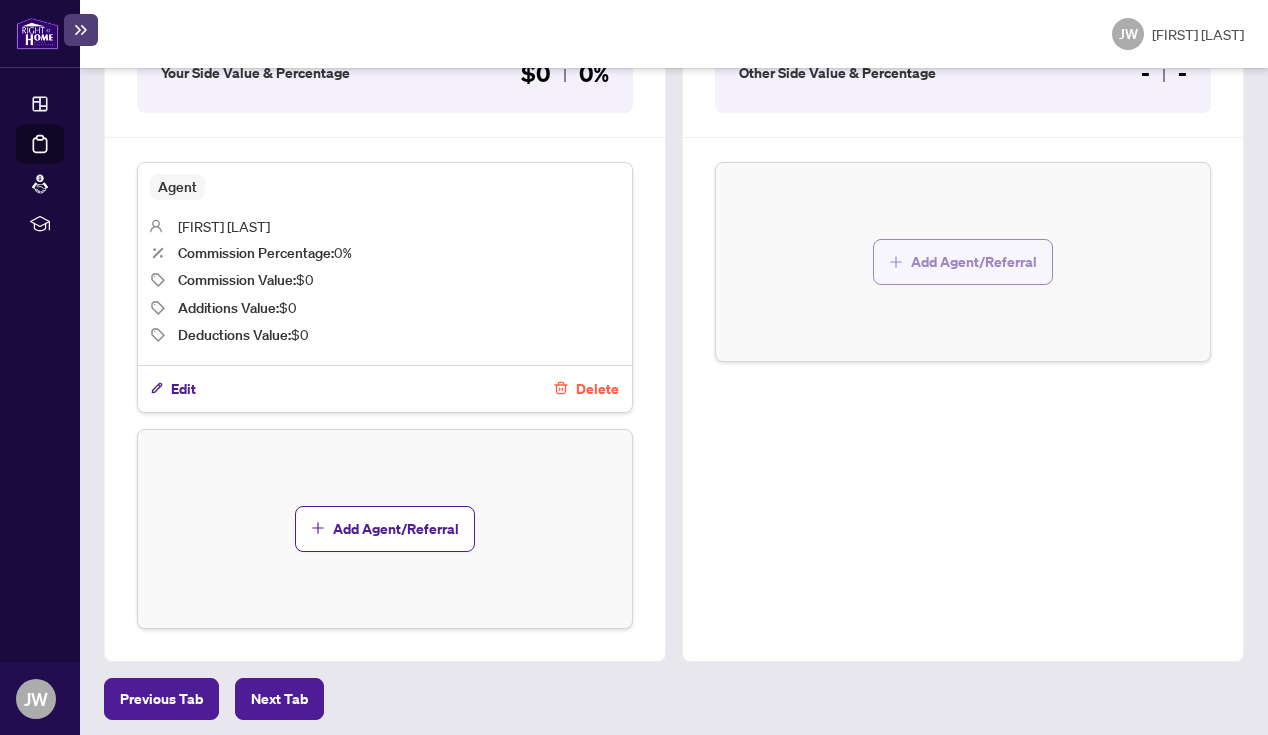 click on "Add Agent/Referral" at bounding box center (963, 262) 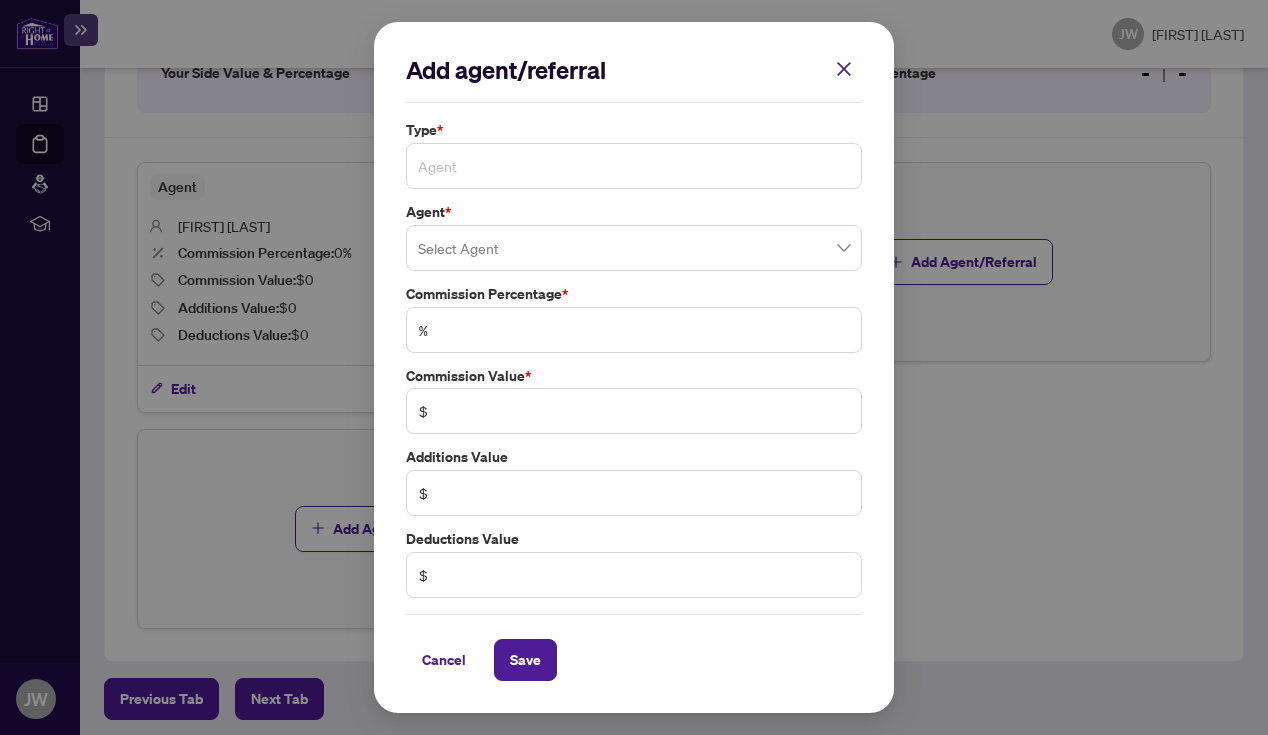 click on "Agent" at bounding box center (634, 166) 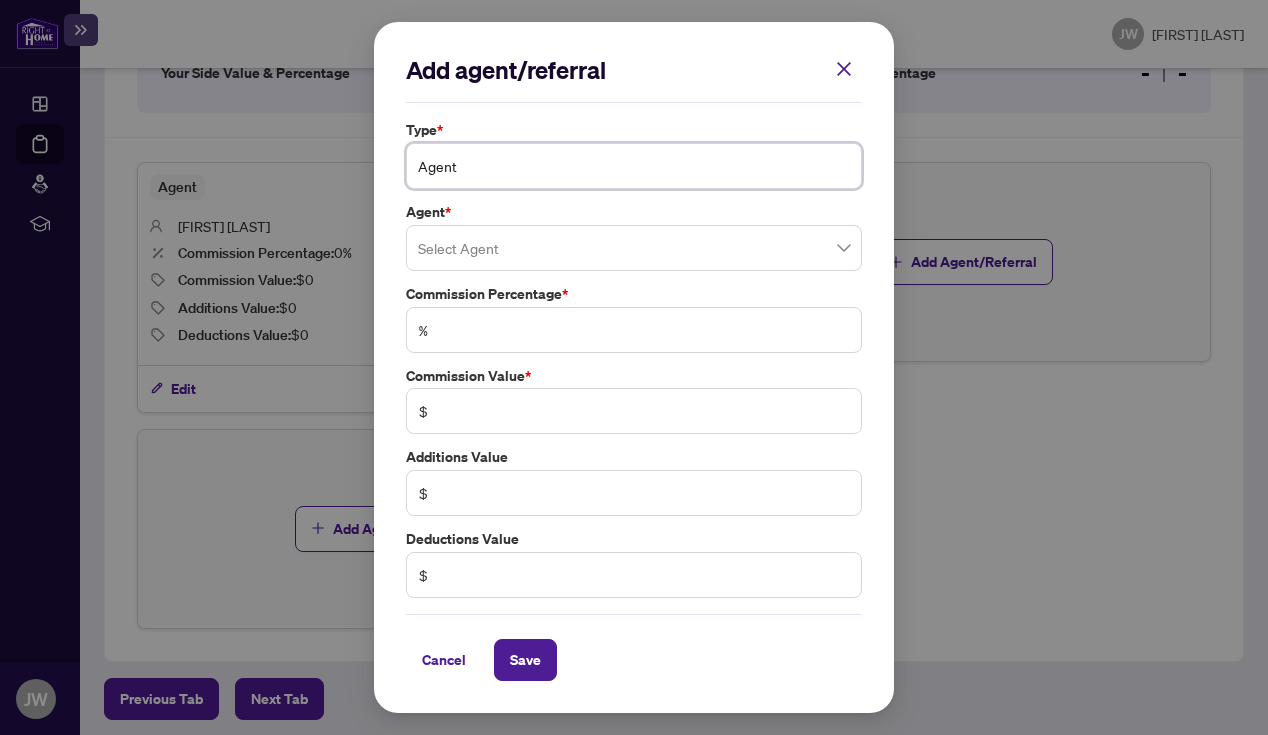 click on "Agent" at bounding box center (634, 166) 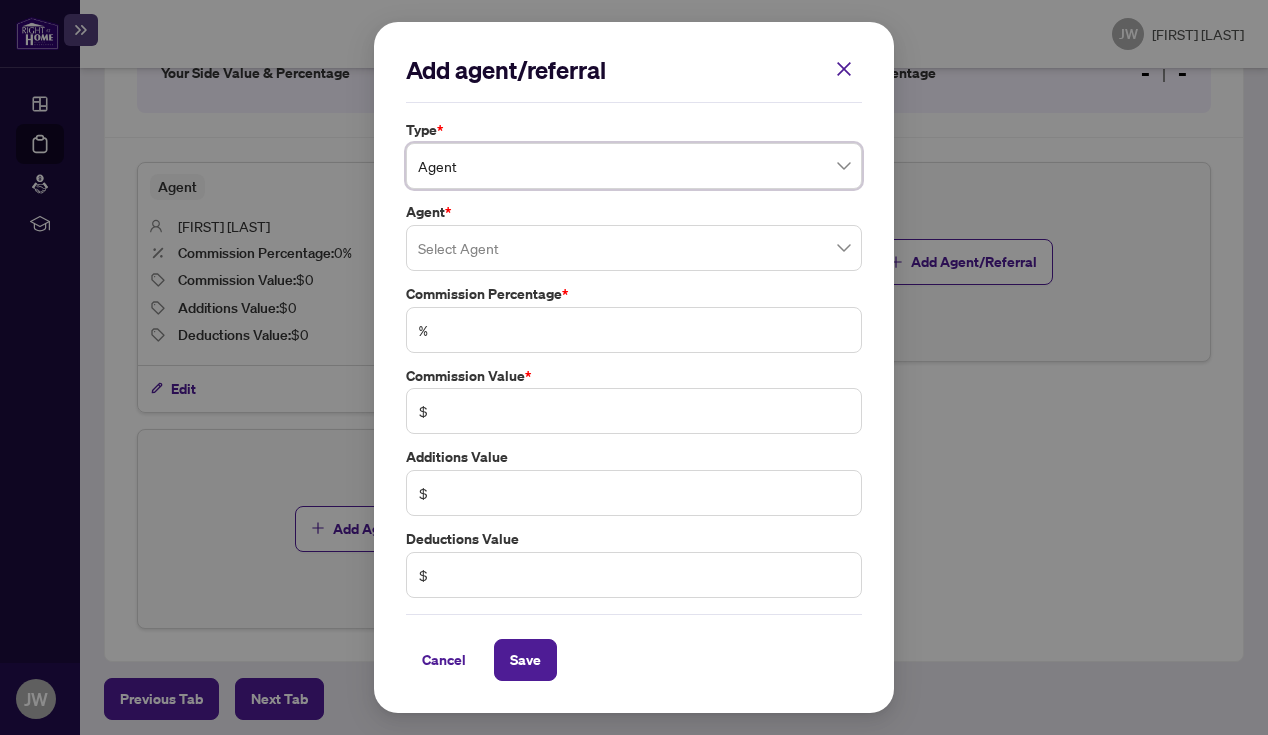 click at bounding box center (634, 248) 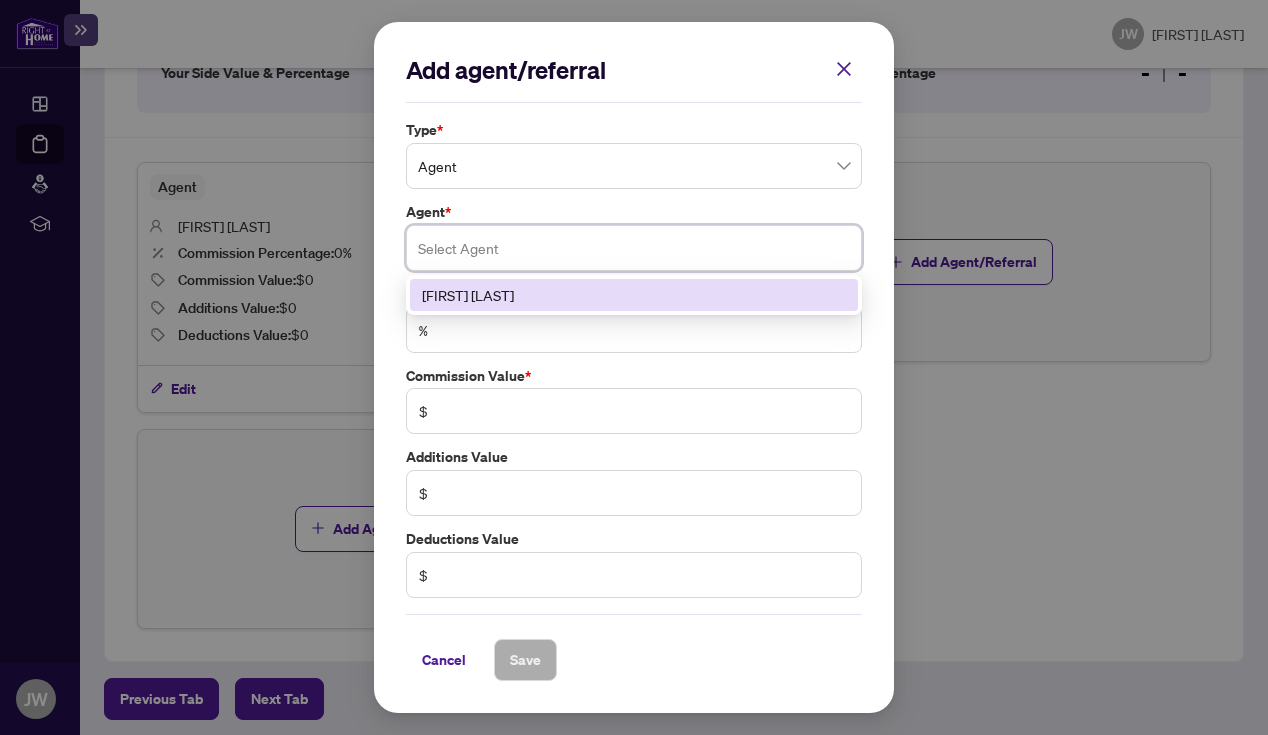 click on "[FIRST] [LAST]" at bounding box center (634, 295) 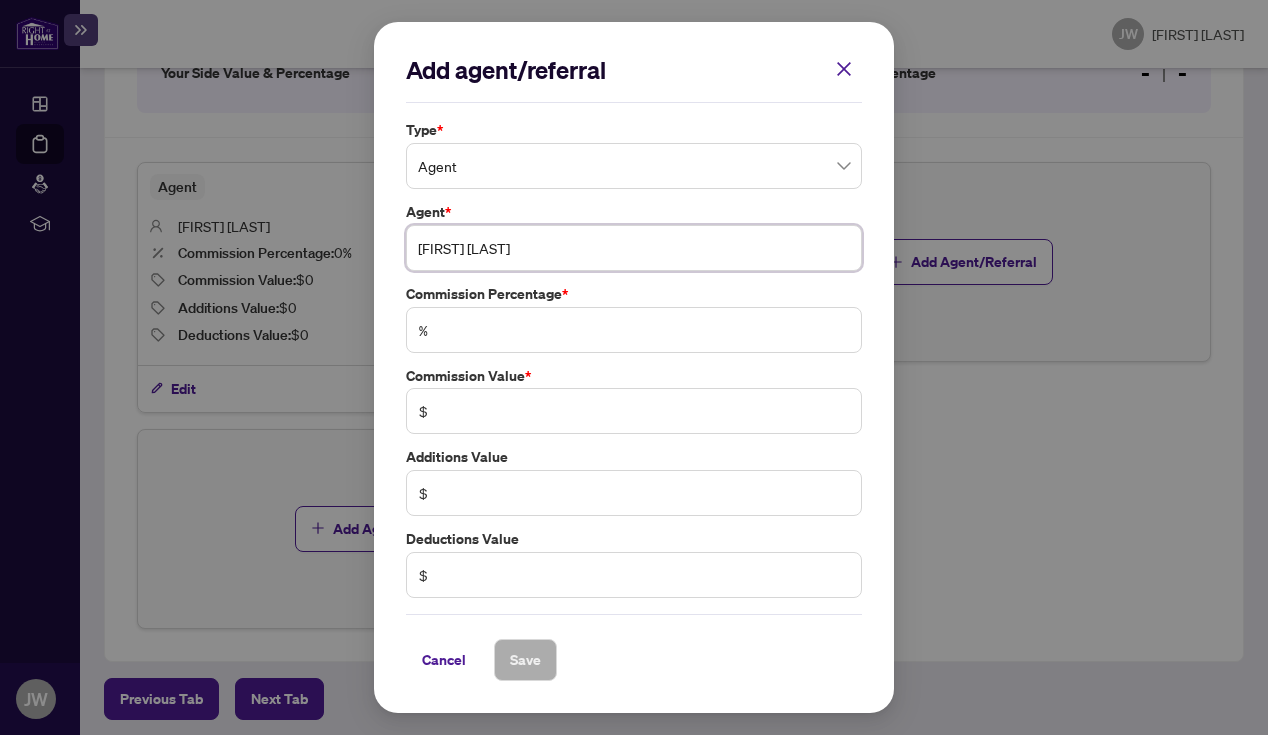 click on "[FIRST] [LAST]" at bounding box center (634, 248) 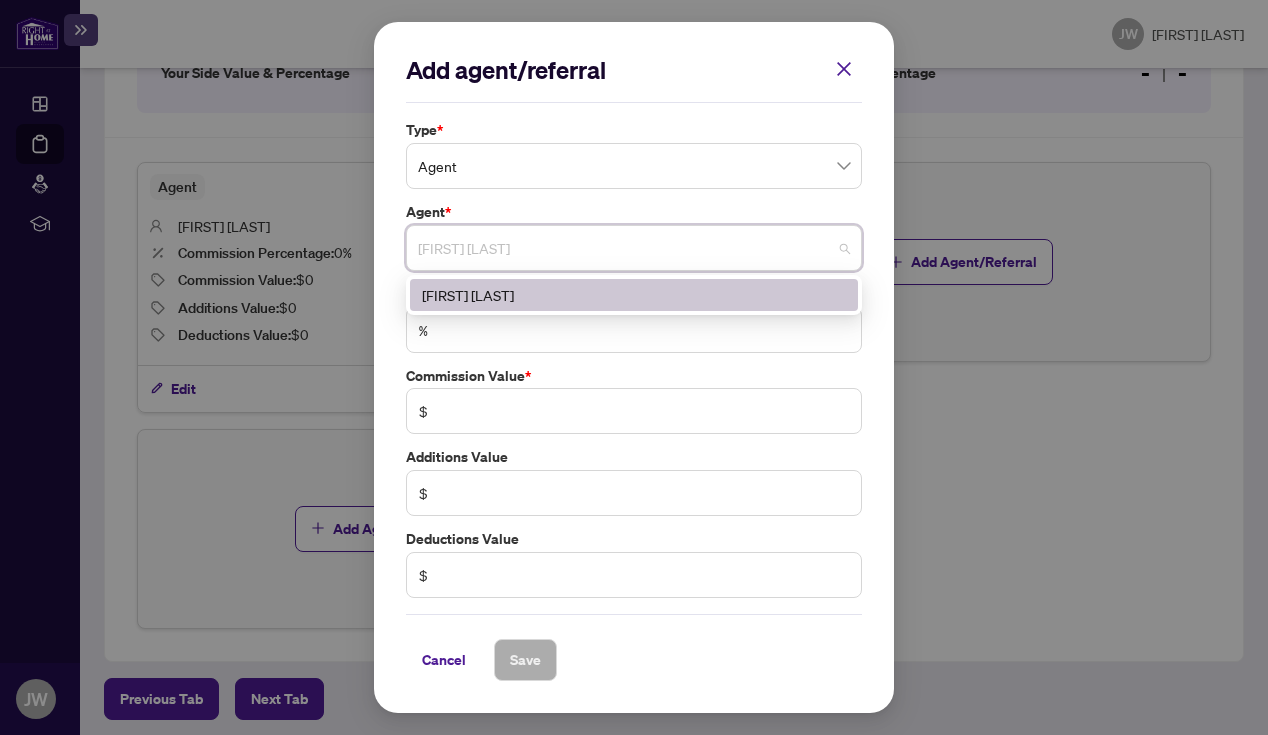 click on "Agent *" at bounding box center [634, 130] 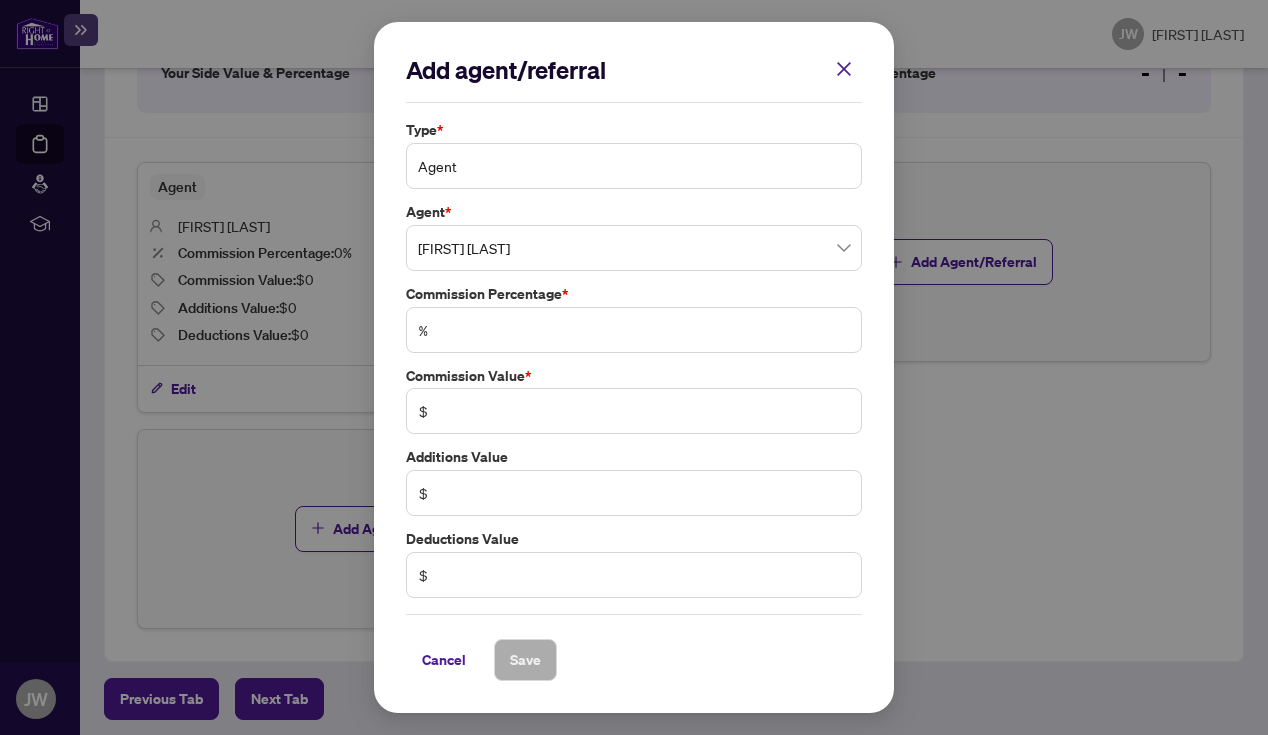 click on "Agent" at bounding box center (634, 166) 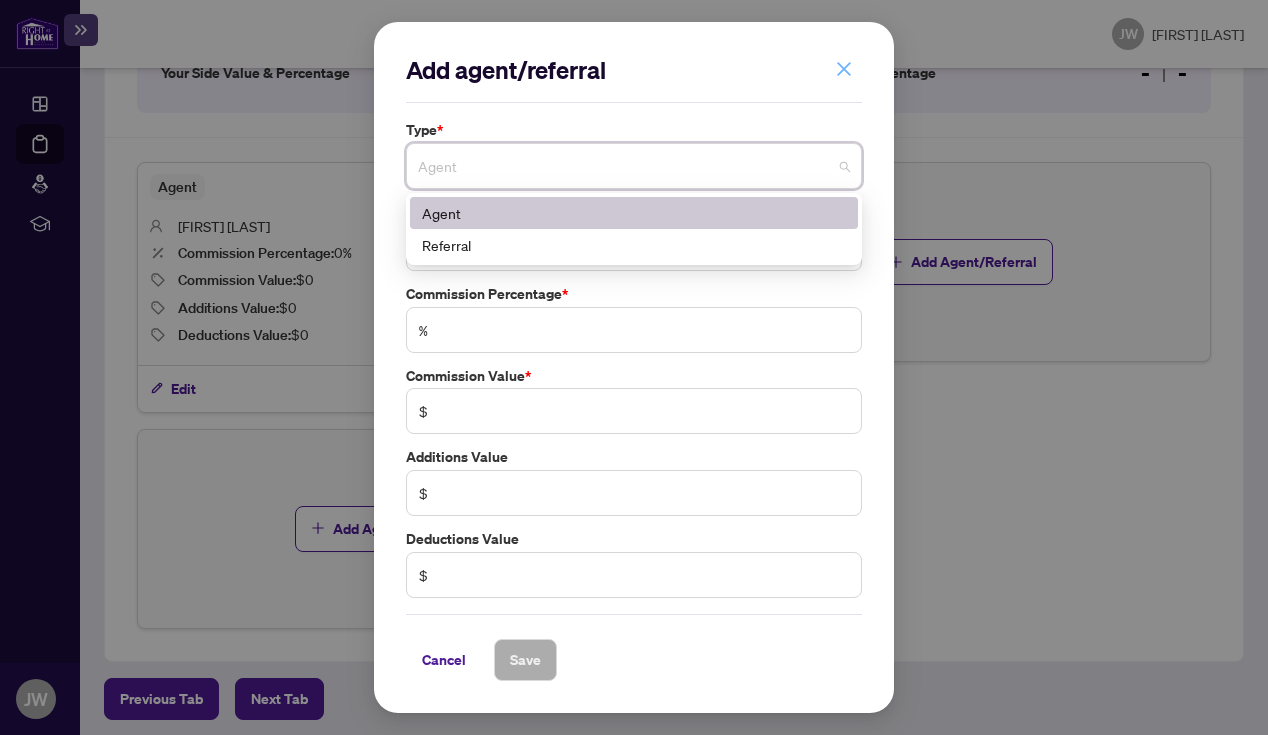 click at bounding box center [844, 69] 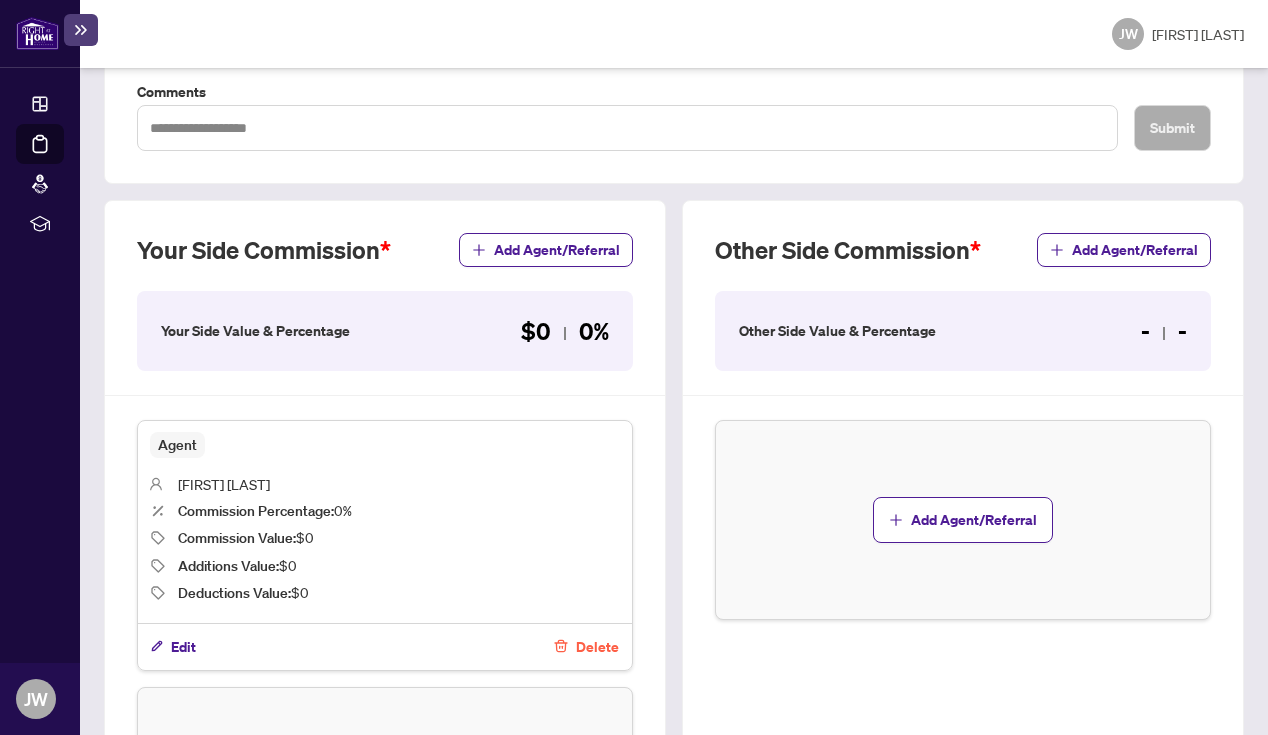scroll, scrollTop: 0, scrollLeft: 0, axis: both 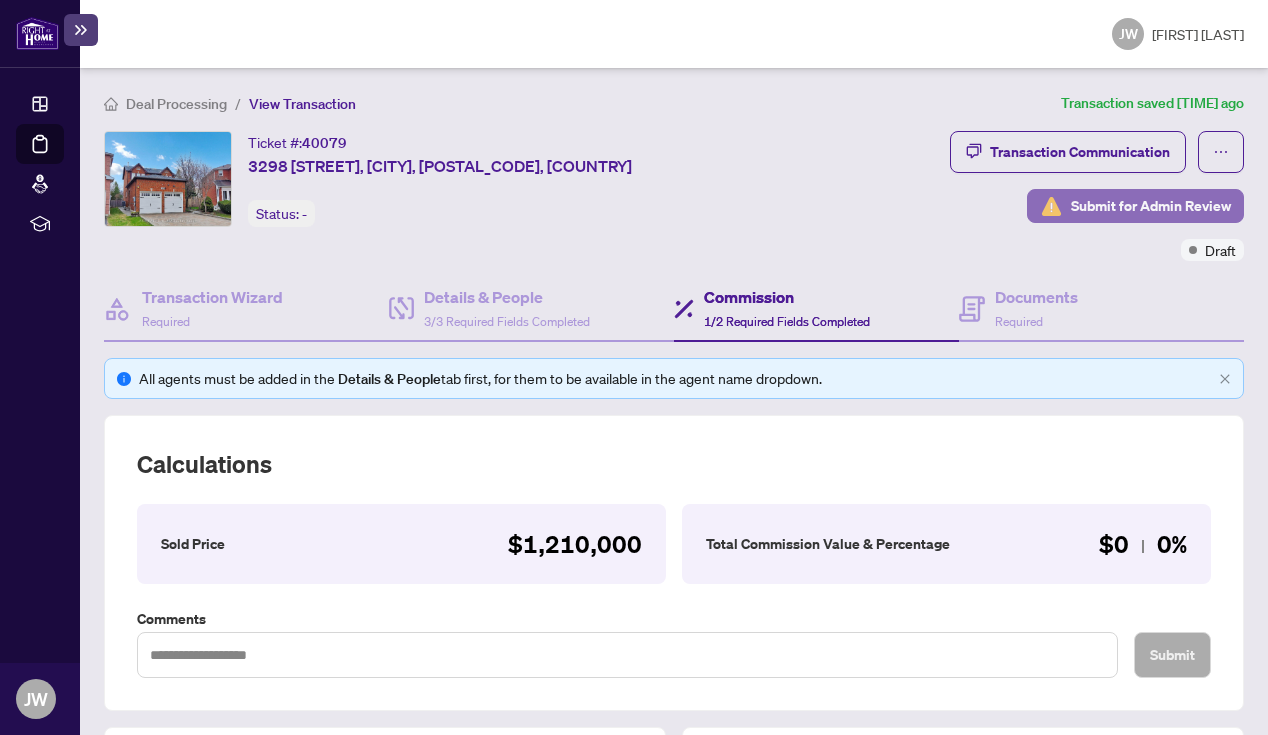 click on "Submit for Admin Review" at bounding box center [1151, 206] 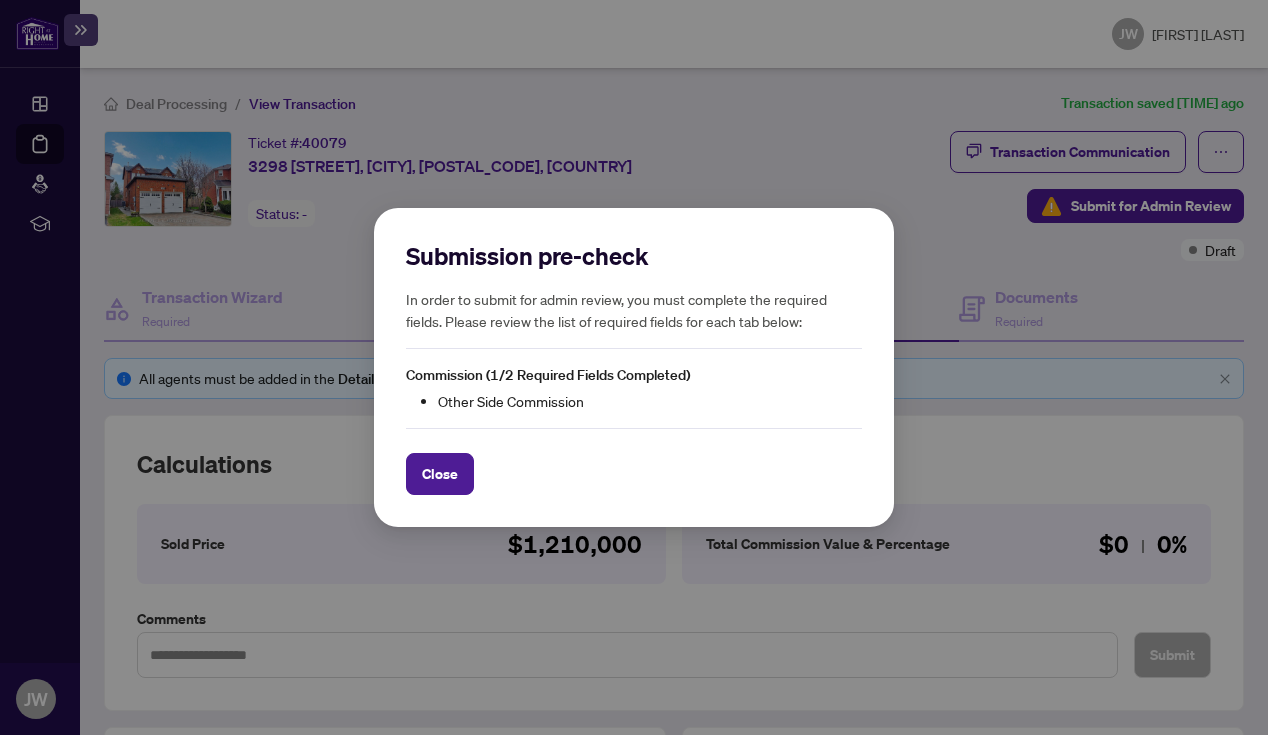 click on "Close" at bounding box center (440, 474) 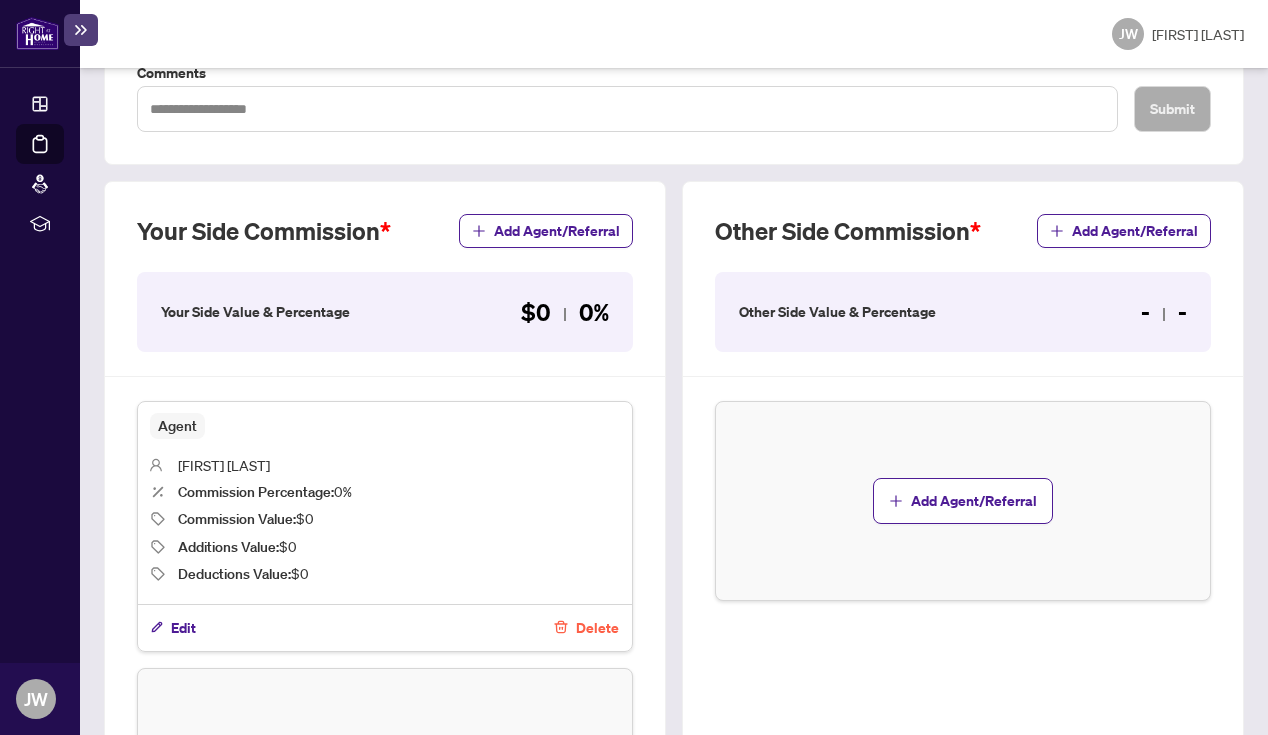 scroll, scrollTop: 549, scrollLeft: 0, axis: vertical 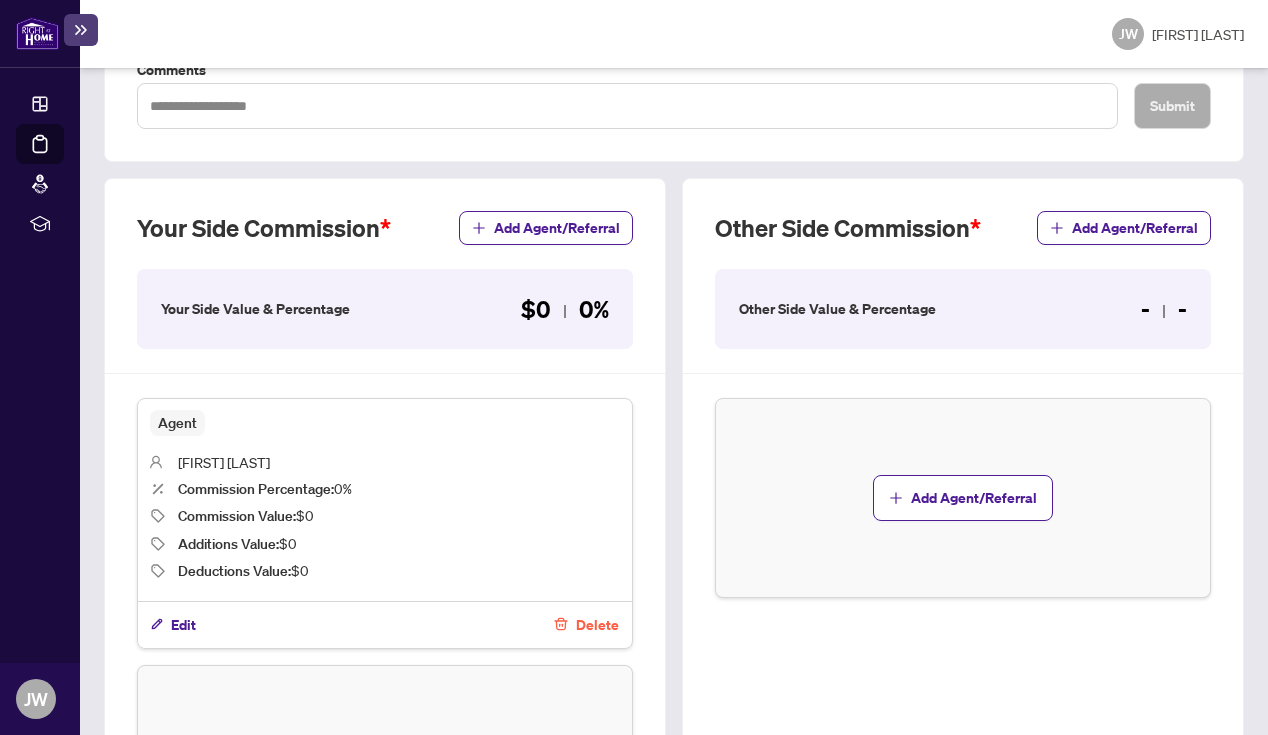 click on "Delete" at bounding box center (597, 625) 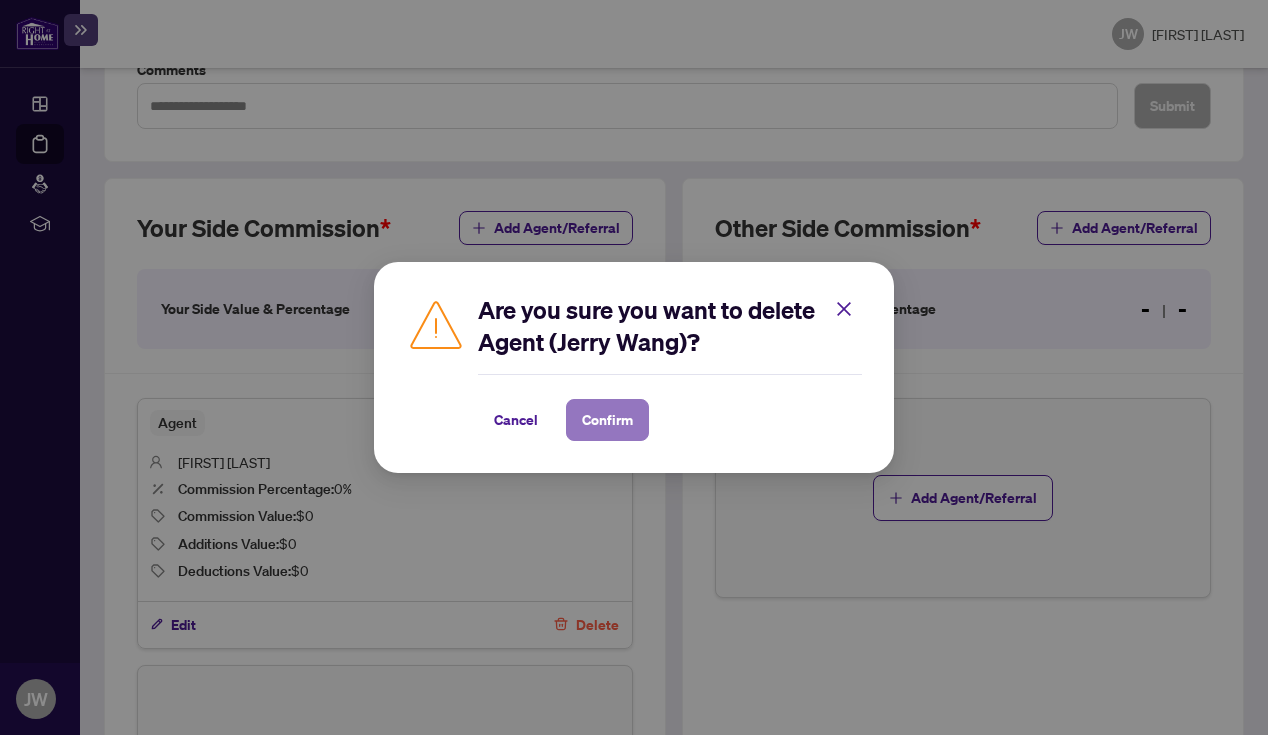 click on "Confirm" at bounding box center [0, 0] 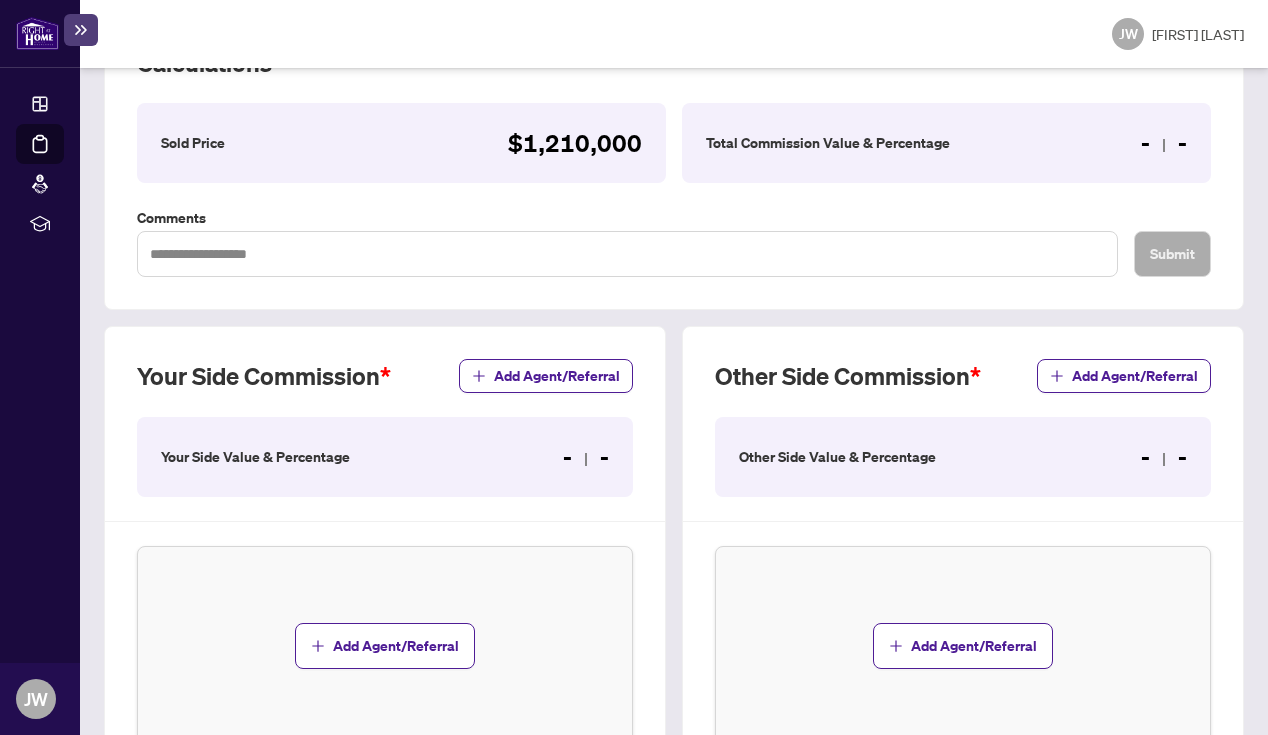 scroll, scrollTop: 401, scrollLeft: 0, axis: vertical 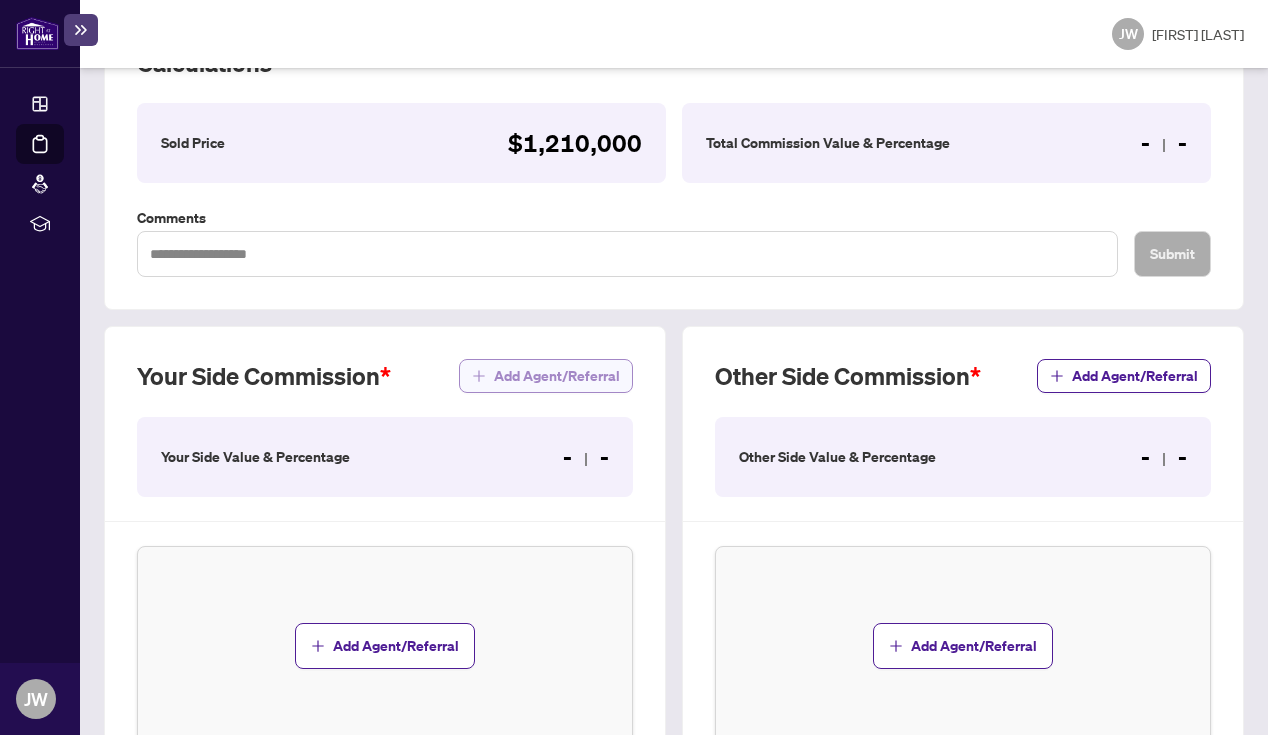 click on "Add Agent/Referral" at bounding box center [557, 376] 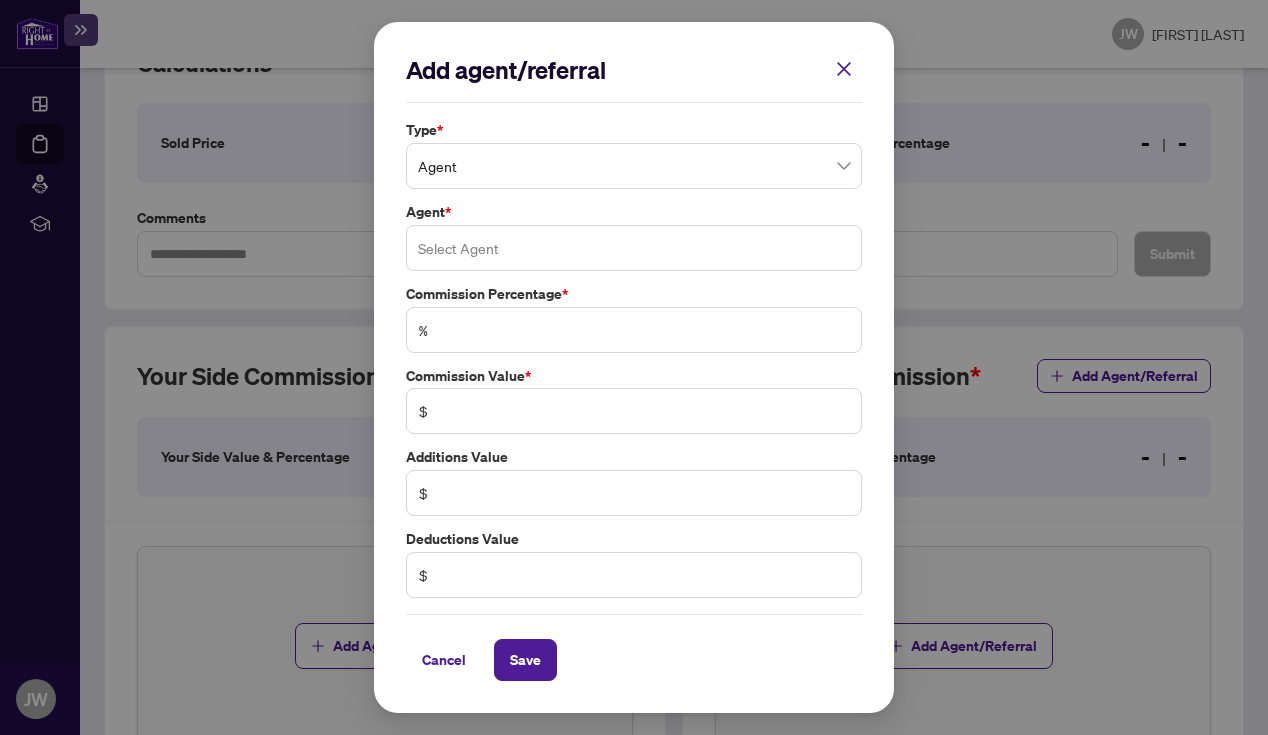 click at bounding box center [634, 248] 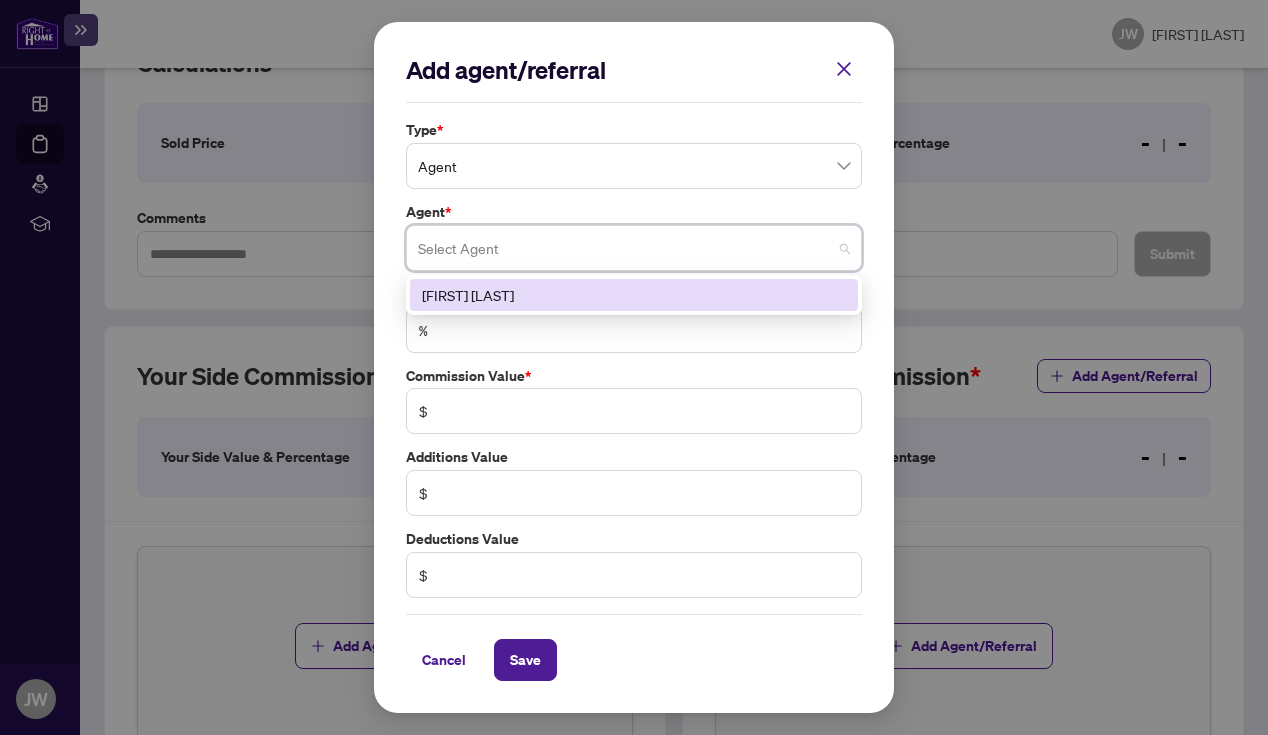 click on "Add agent/referral Type * Agent Agent * Select Agent 75846 Jerry Wang Commission Percentage * % Commission Value * $ Additions Value $ Deductions Value $ Cancel Save Cancel OK" at bounding box center [634, 367] 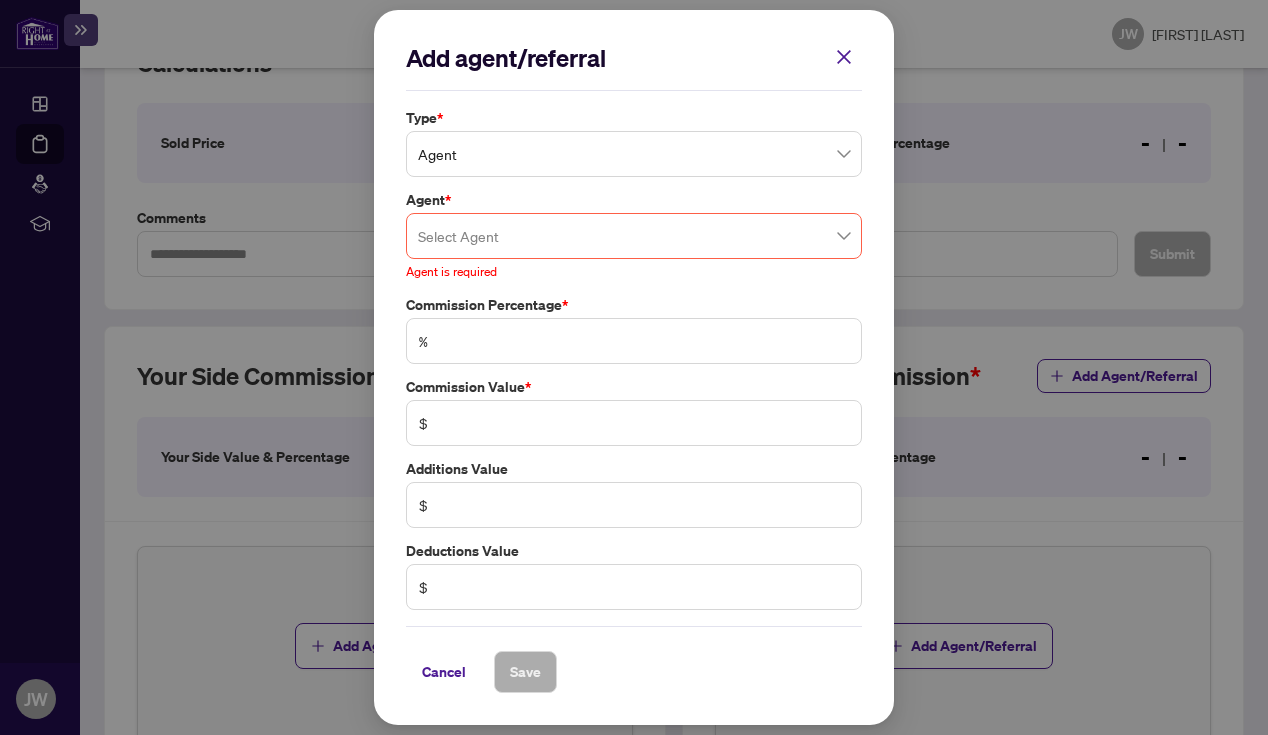 click on "Agent" at bounding box center (634, 154) 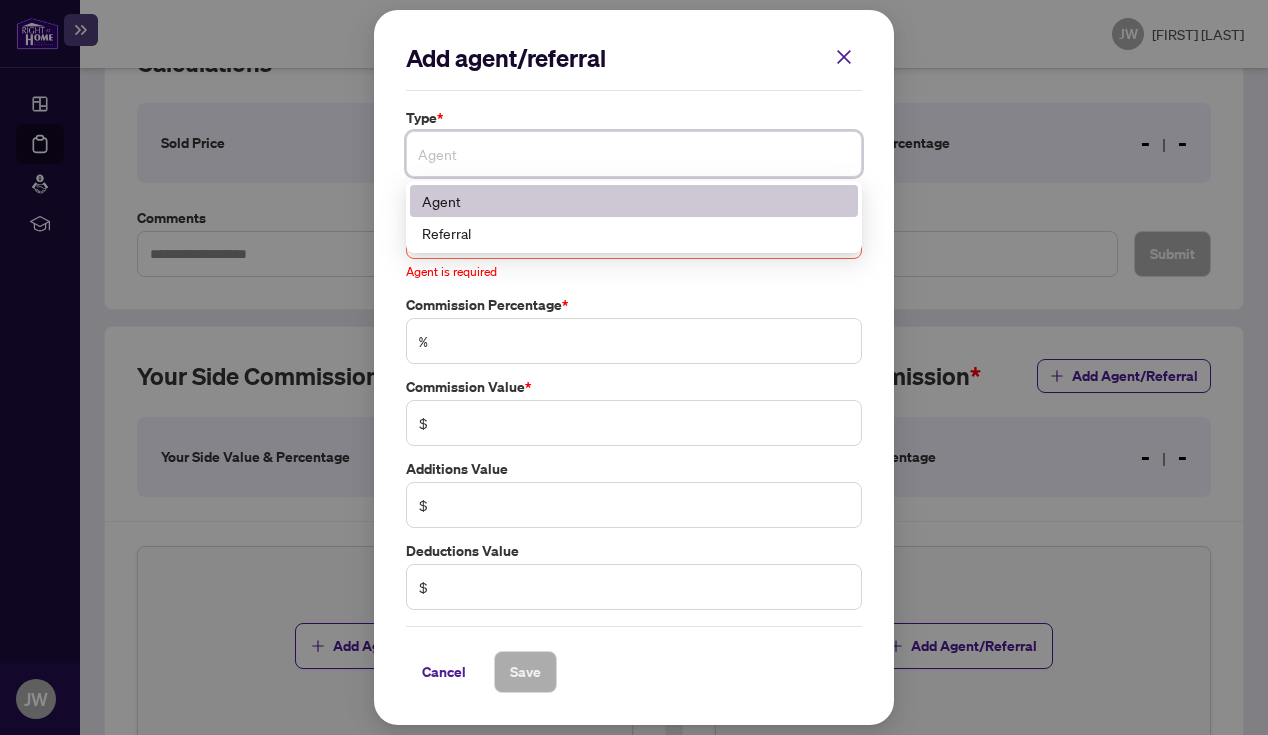 click on "Agent" at bounding box center [634, 201] 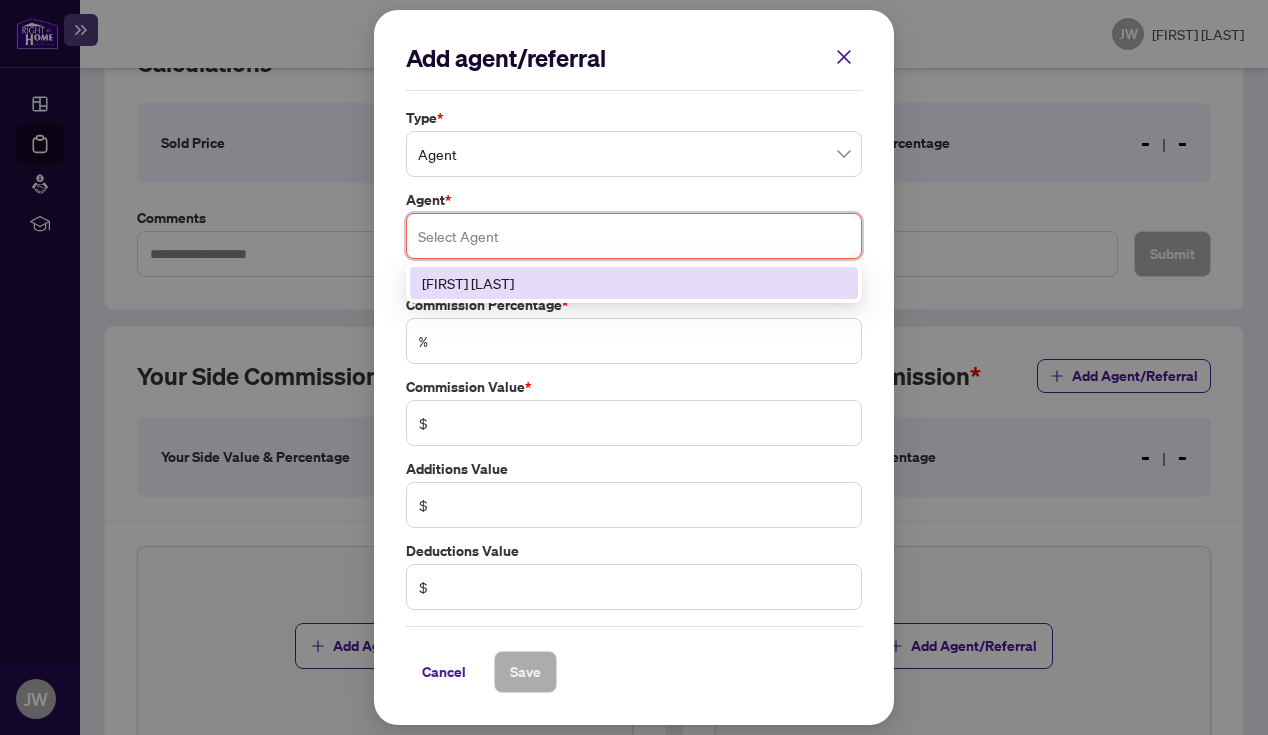 click at bounding box center (634, 236) 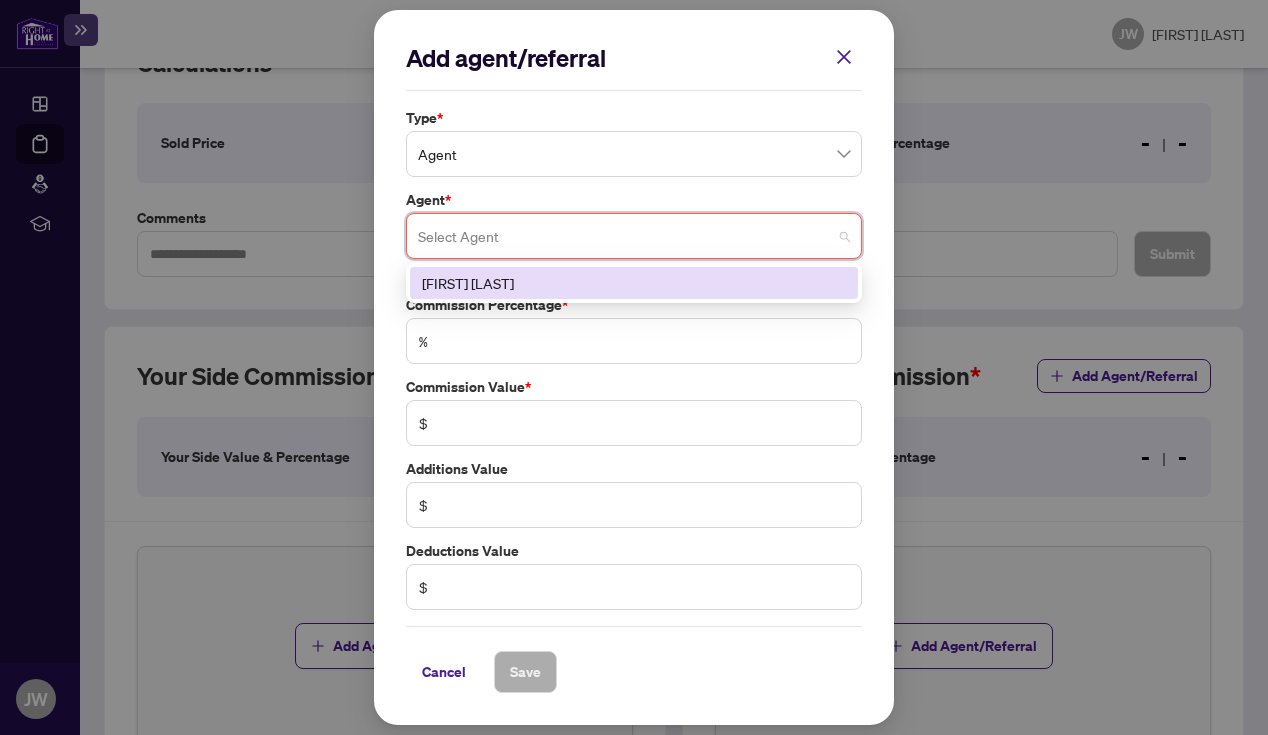 click on "Add agent/referral Type * Agent 0 1 Agent Referral Agent * Select Agent 75846 Jerry Wang Agent is required Commission Percentage * % Commission Value * $ Additions Value $ Deductions Value $ Cancel Save Cancel OK" at bounding box center (634, 367) 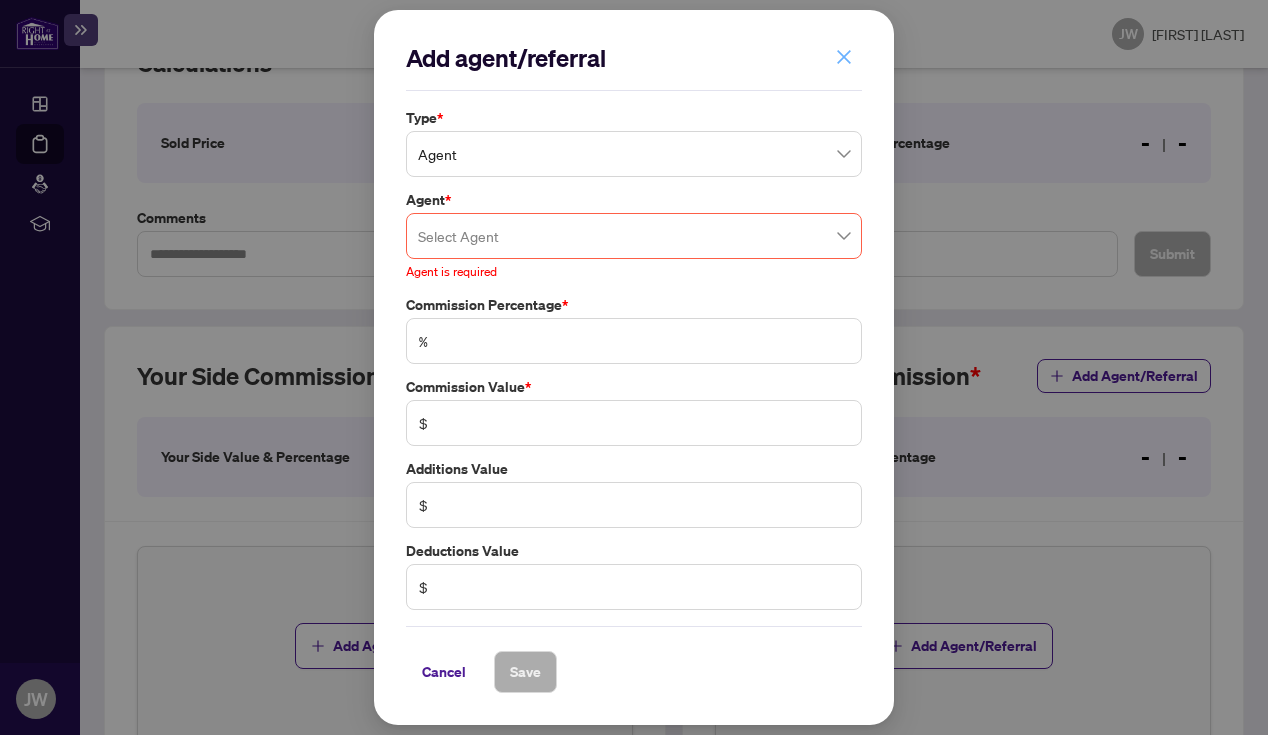 click at bounding box center [844, 57] 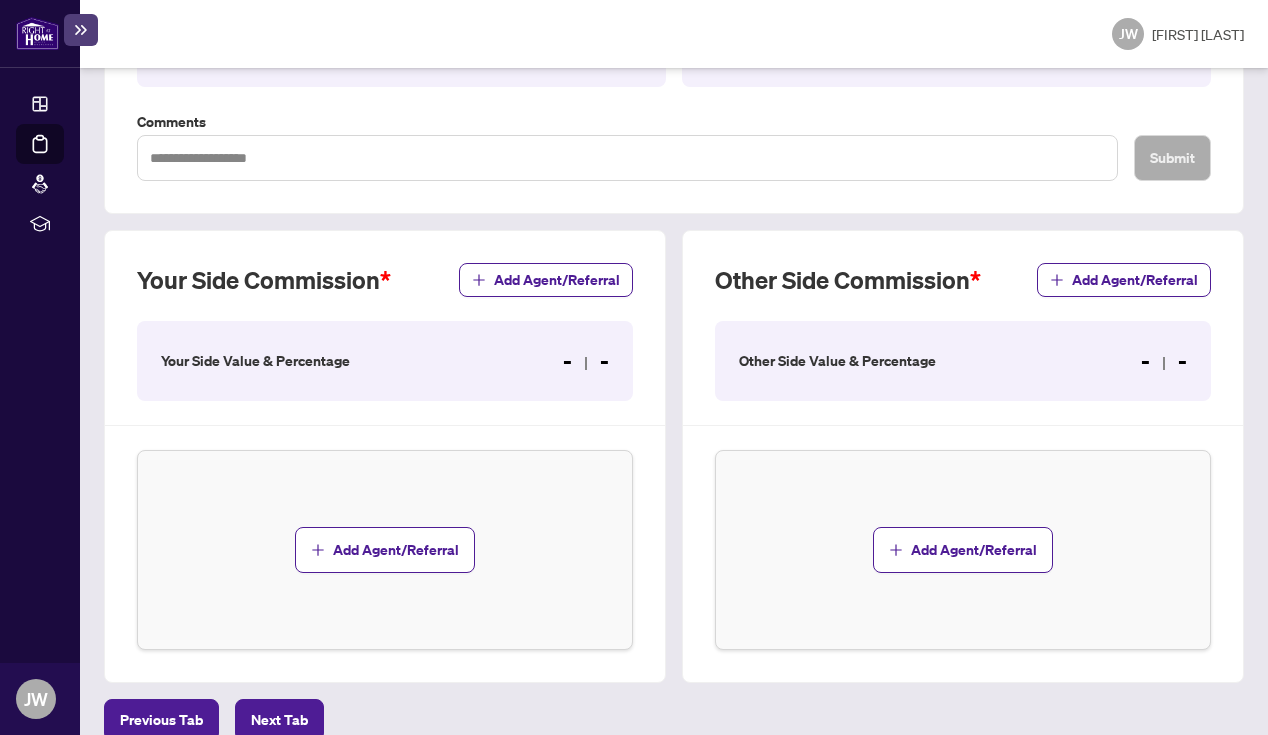 scroll, scrollTop: 524, scrollLeft: 0, axis: vertical 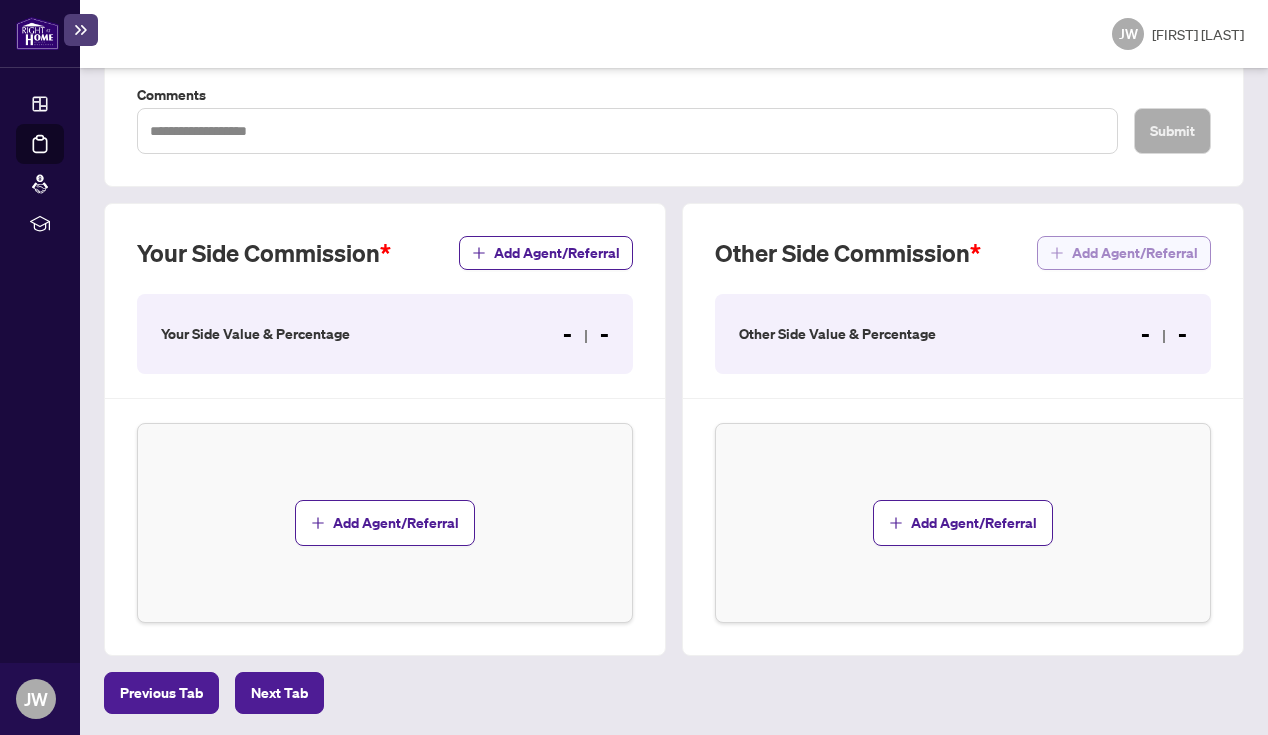 click on "Add Agent/Referral" at bounding box center [1135, 253] 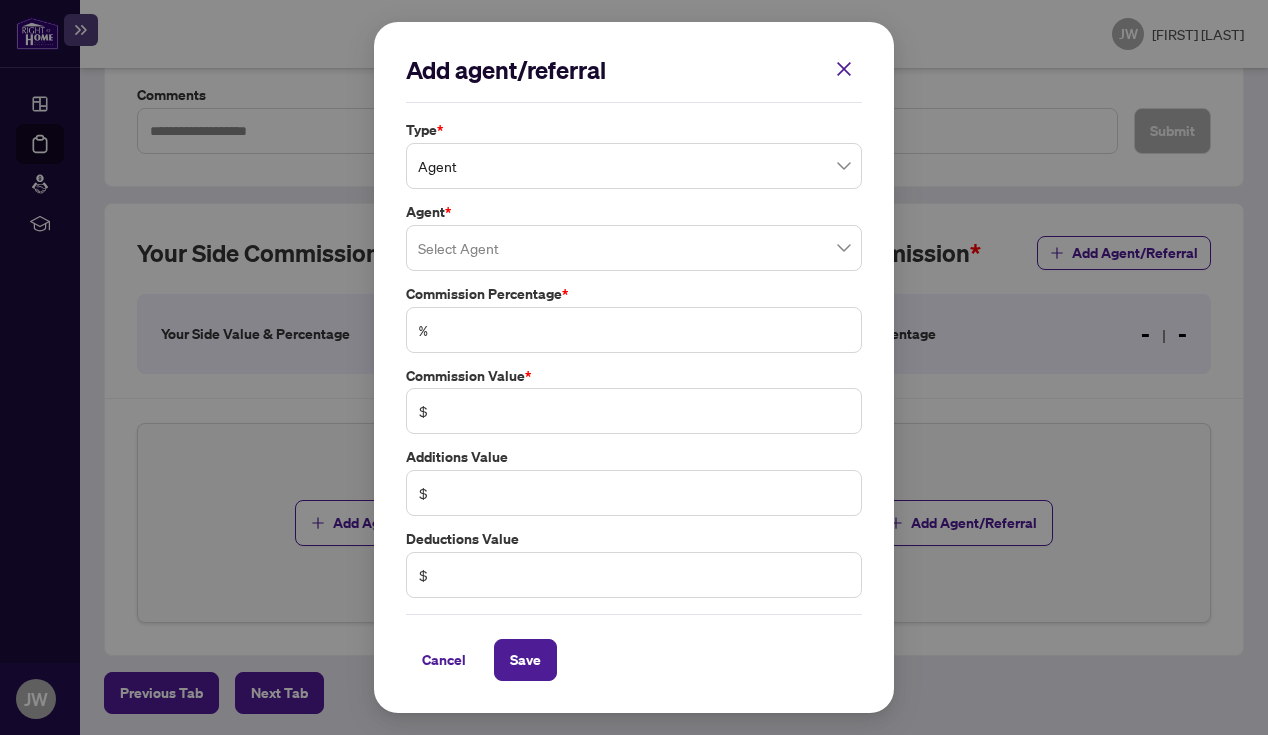 click at bounding box center [634, 248] 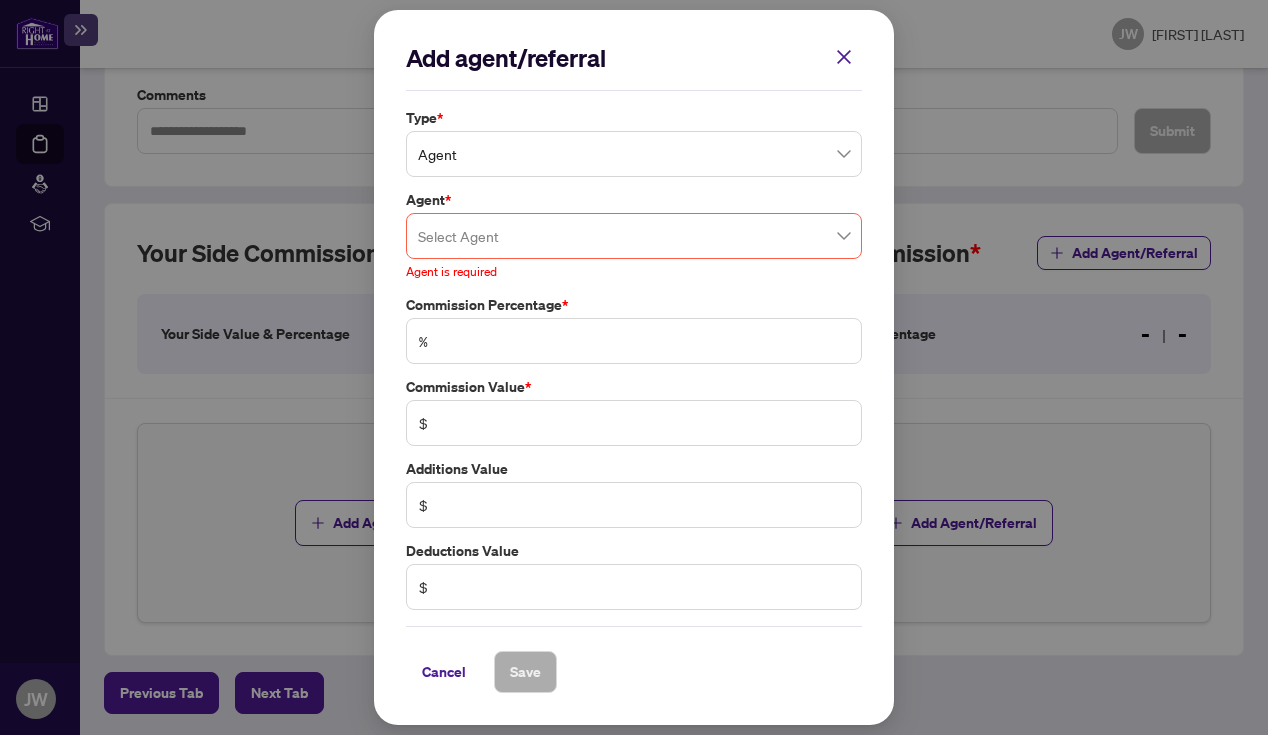 click on "Add agent/referral Type * Agent Agent * Select Agent 75846 Jerry Wang Agent is required Commission Percentage * % Commission Value * $ Additions Value $ Deductions Value $ Cancel Save Cancel OK" at bounding box center (634, 367) 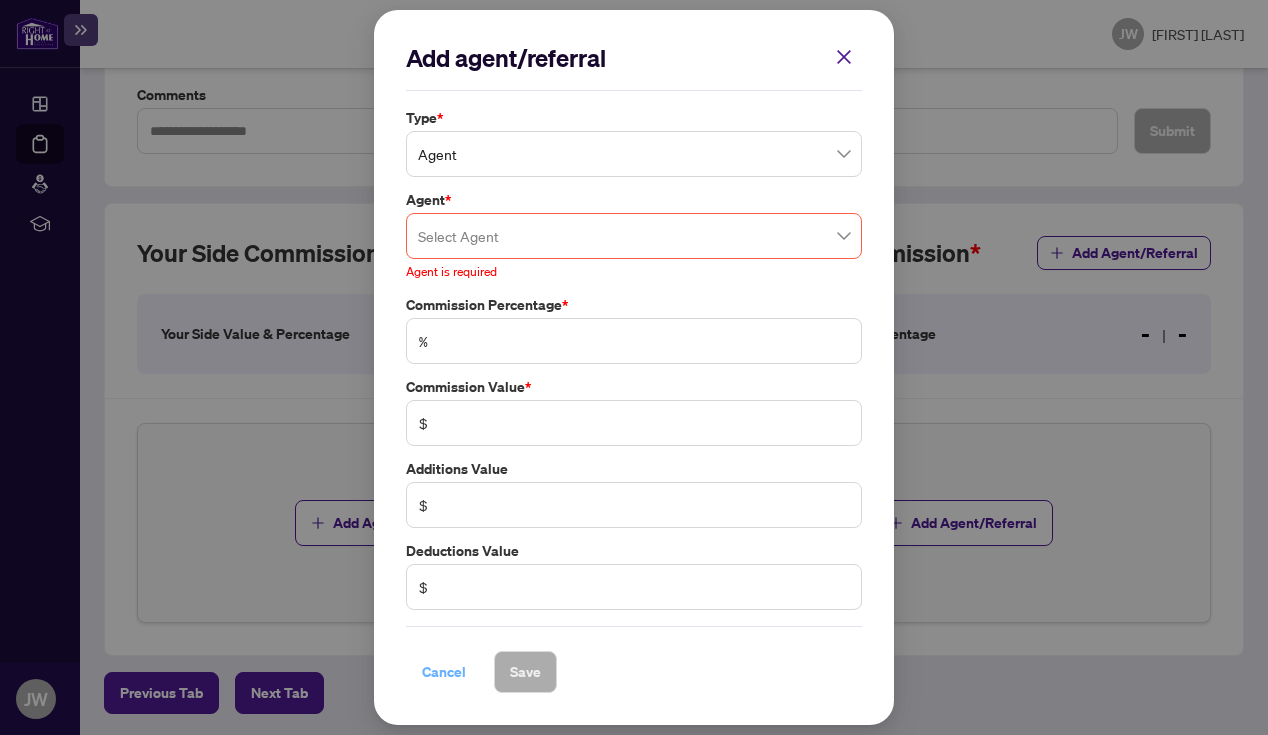 click on "Cancel" at bounding box center [444, 672] 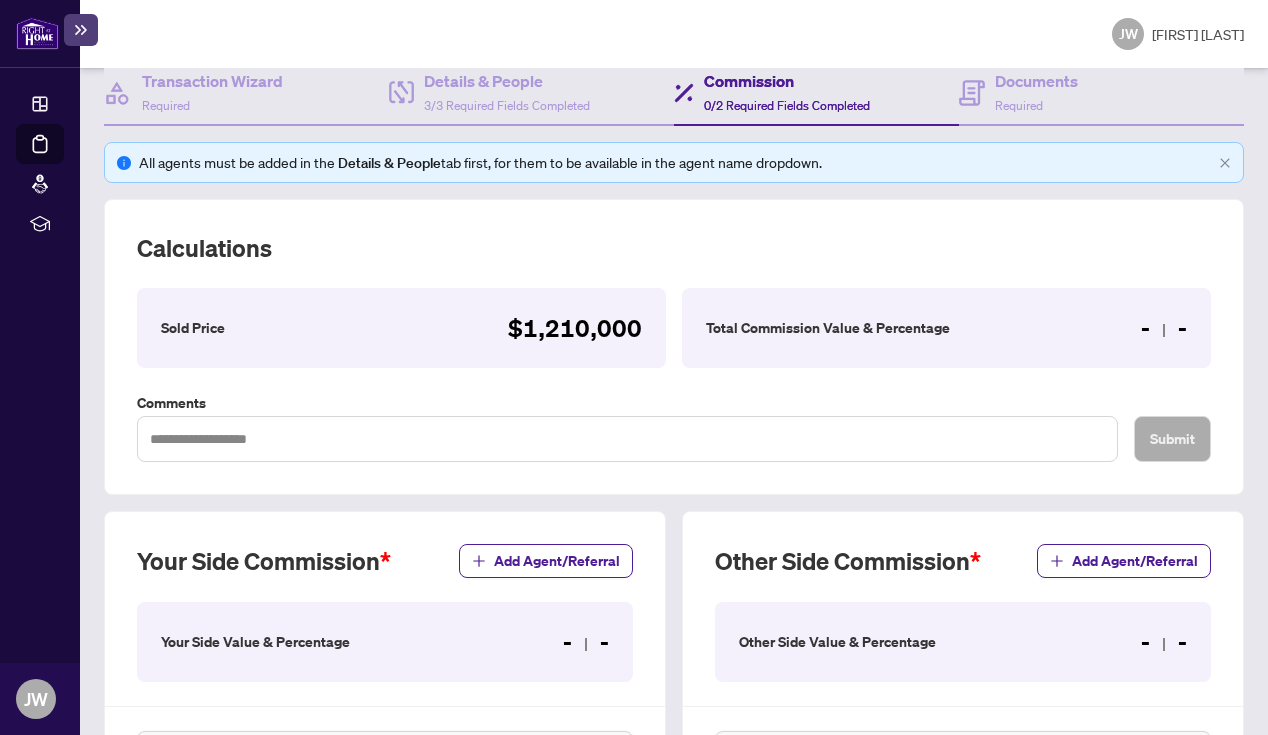 scroll, scrollTop: 218, scrollLeft: 0, axis: vertical 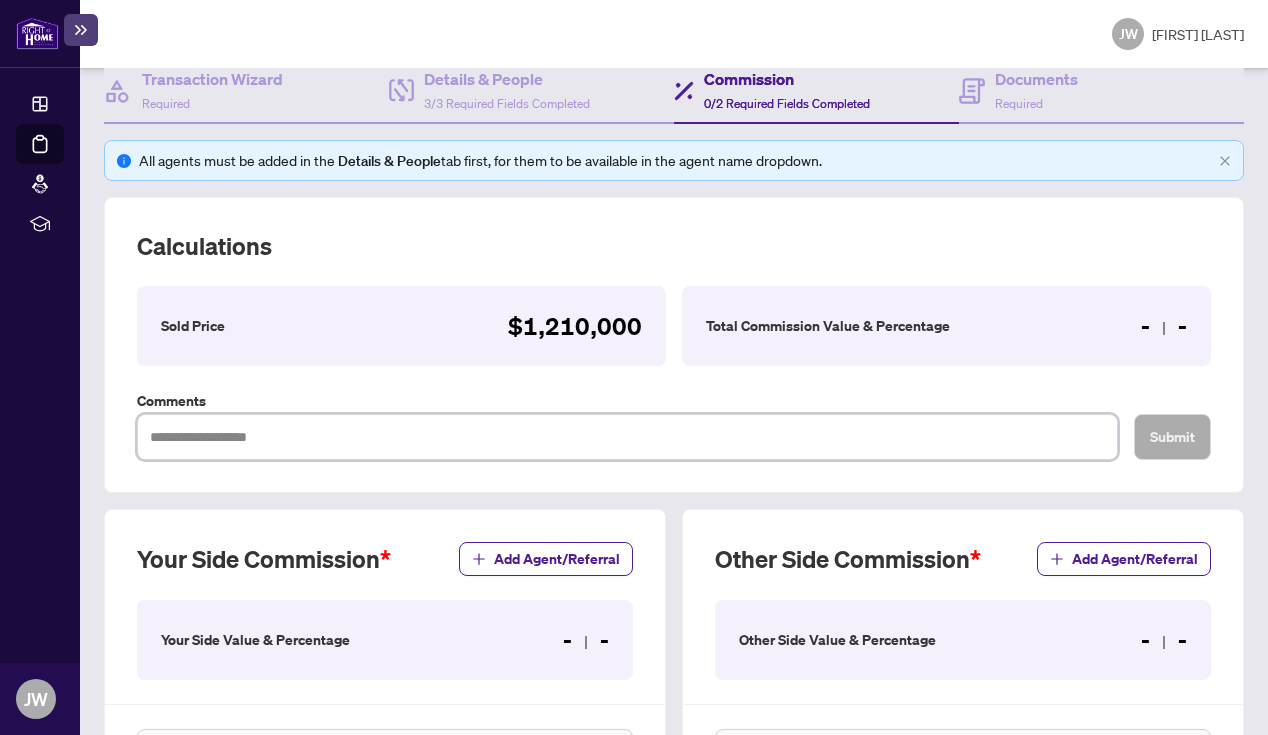 click at bounding box center (627, 437) 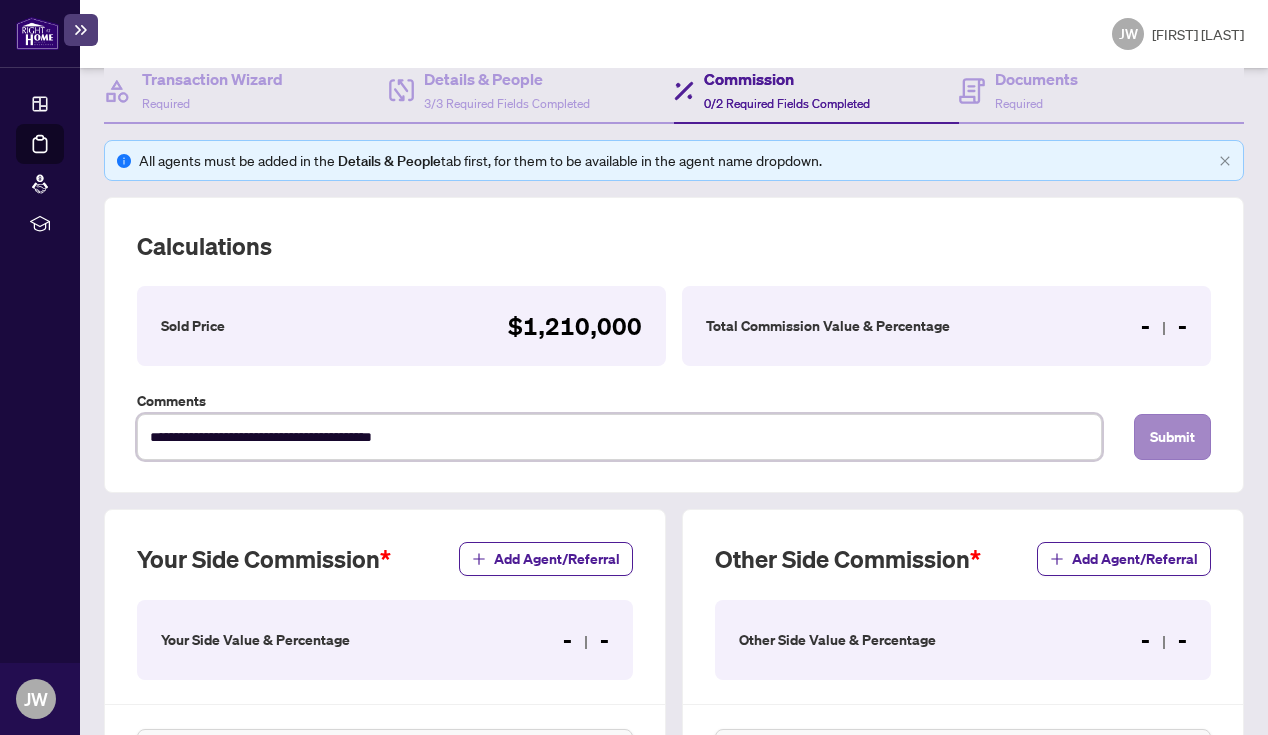 type on "**********" 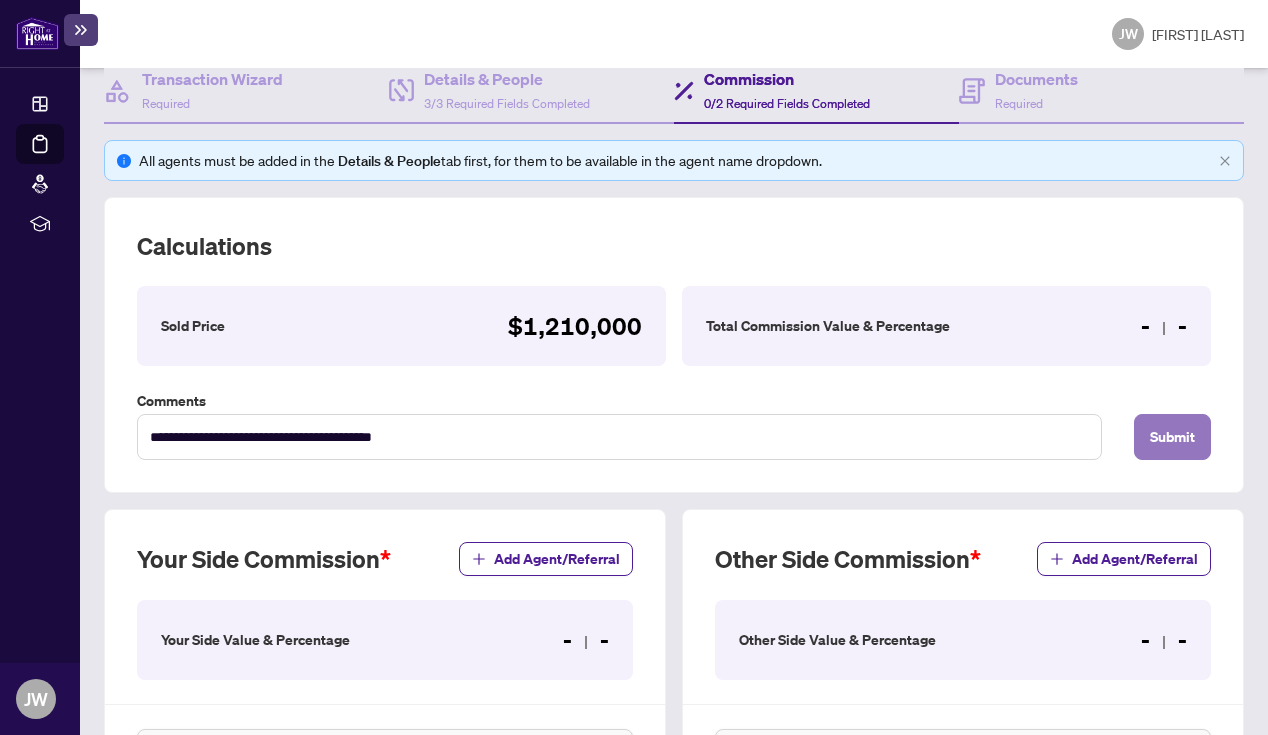 click on "Submit" at bounding box center [1172, 437] 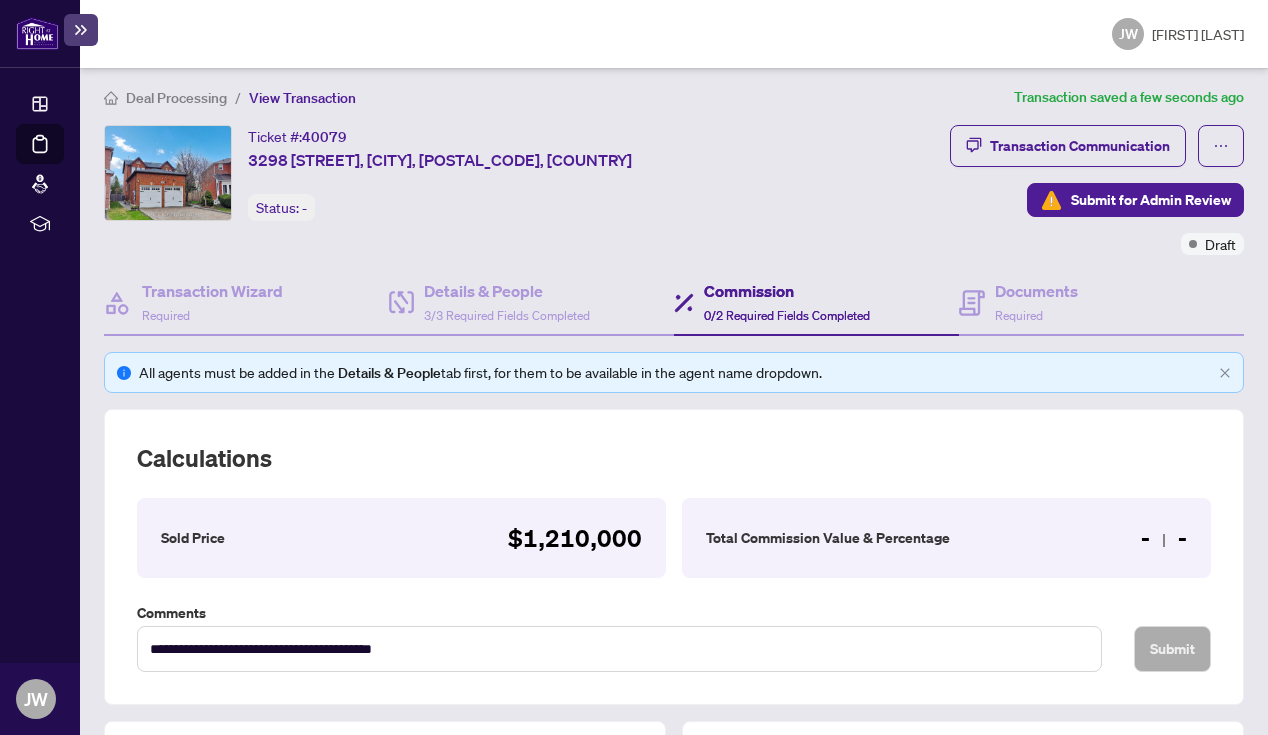scroll, scrollTop: 21, scrollLeft: 0, axis: vertical 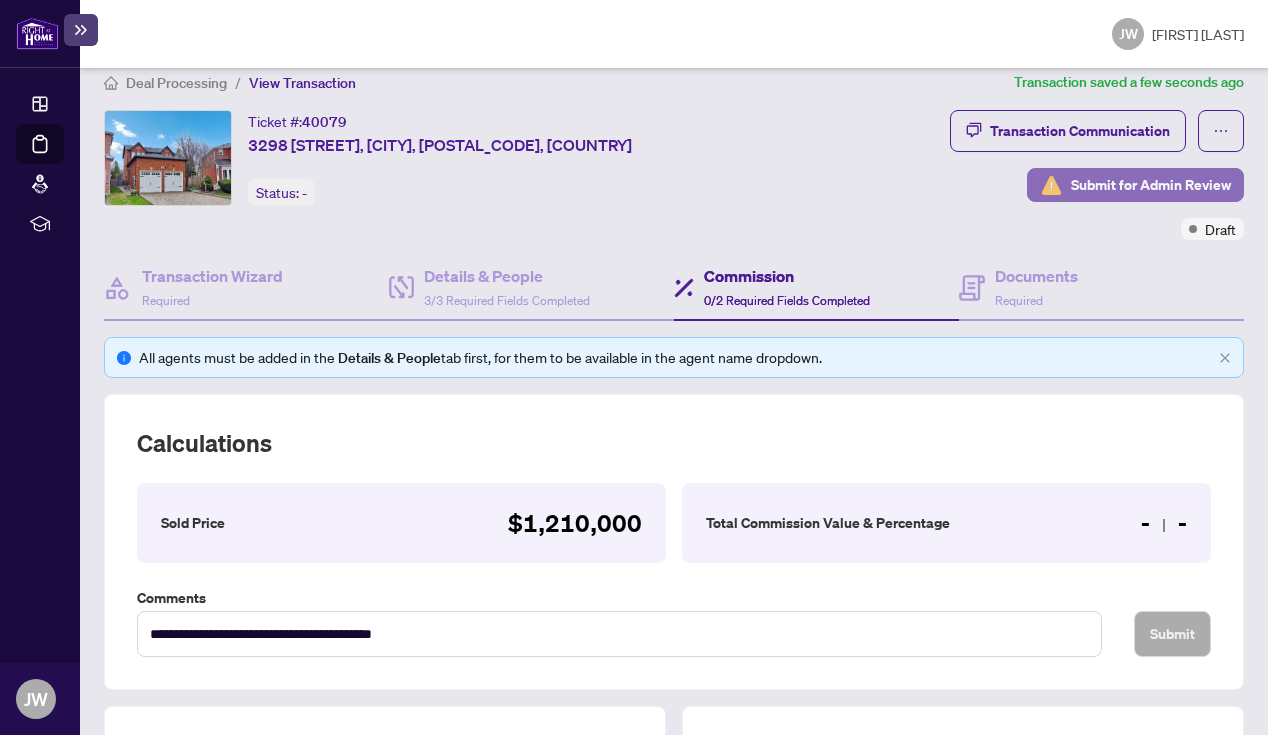 click on "Submit for Admin Review" at bounding box center [1151, 185] 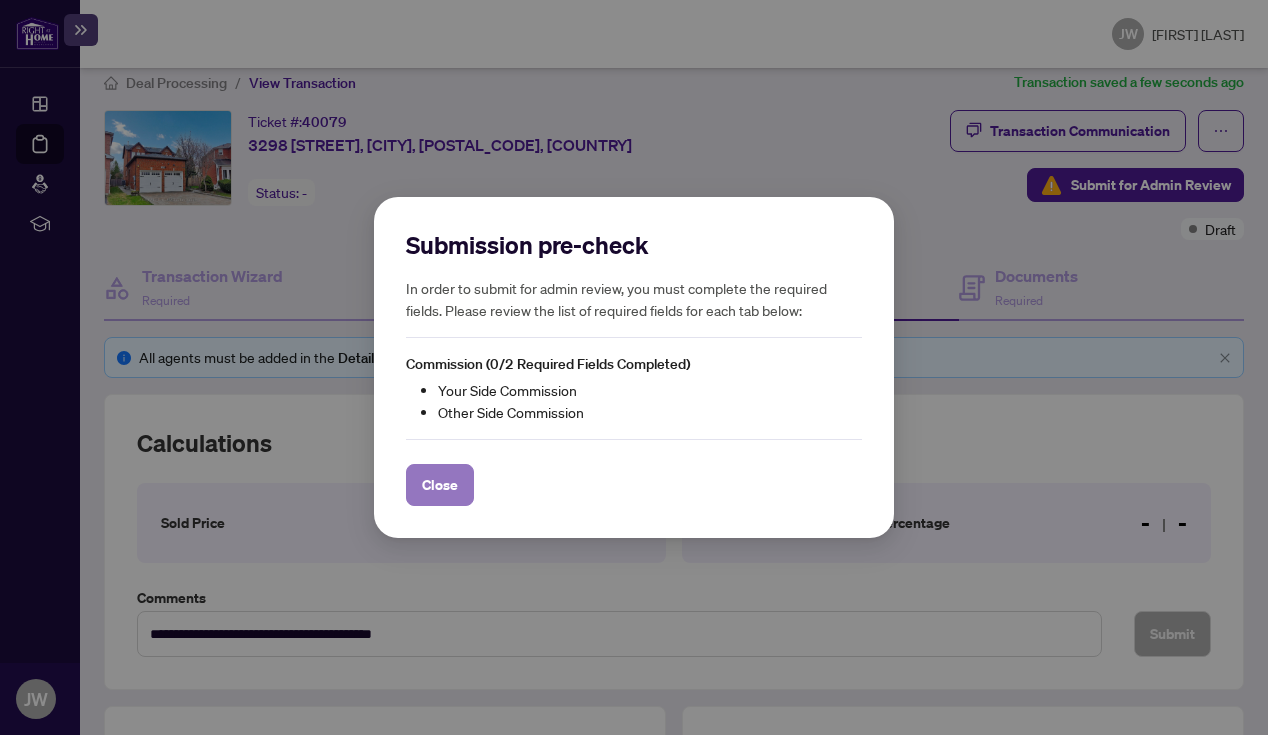 click on "Close" at bounding box center (440, 485) 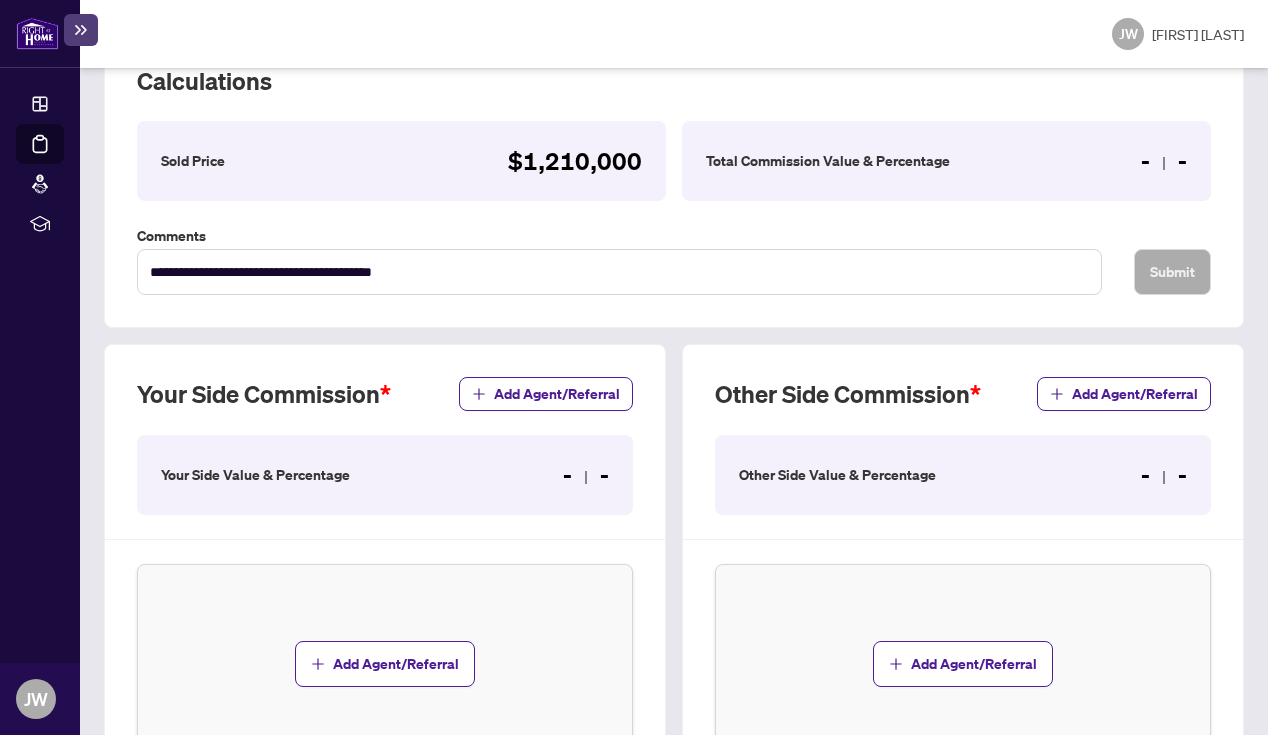 scroll, scrollTop: 387, scrollLeft: 0, axis: vertical 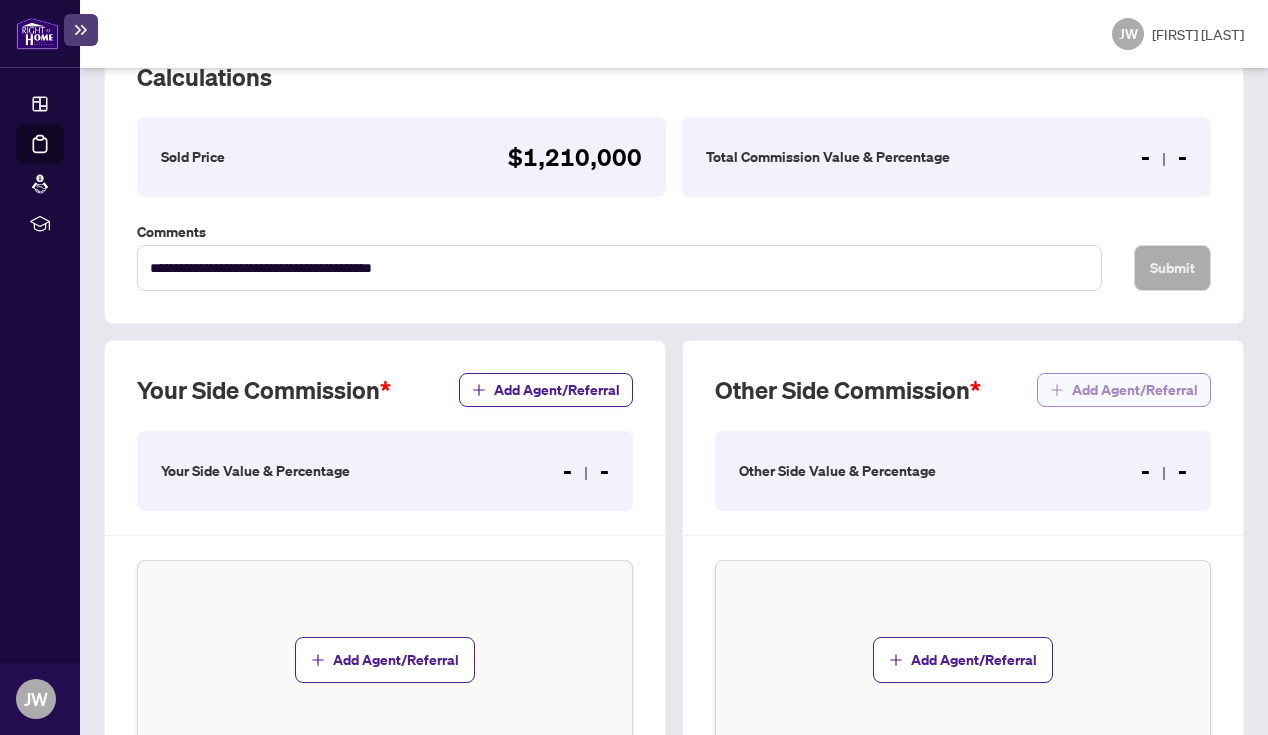click on "Add Agent/Referral" at bounding box center [1135, 390] 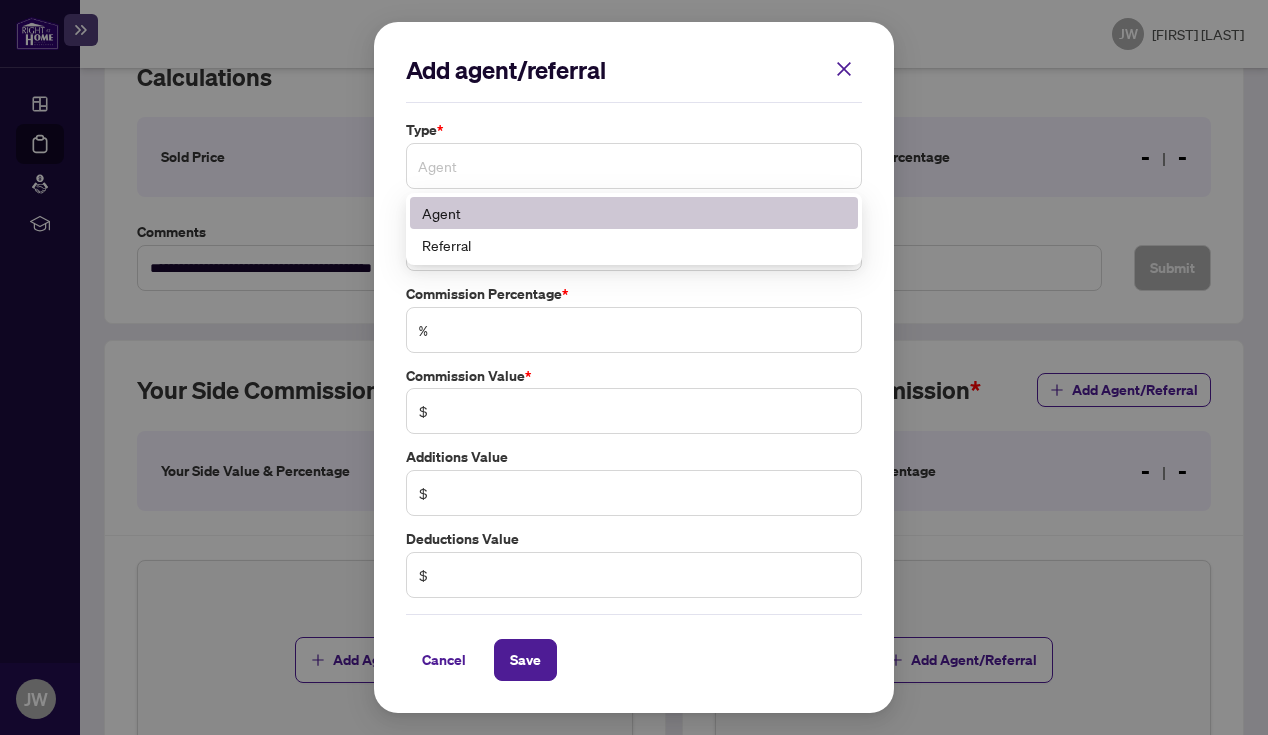 click on "Agent" at bounding box center (634, 166) 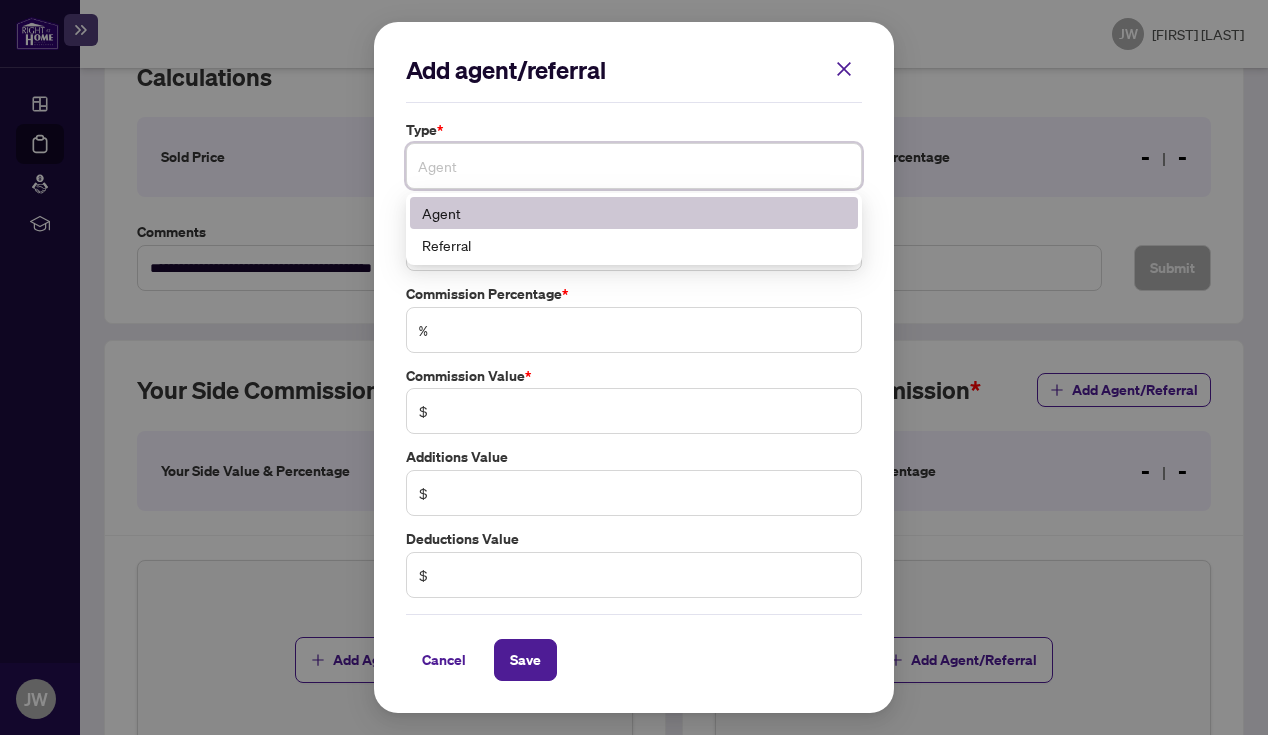 click on "Agent" at bounding box center (634, 213) 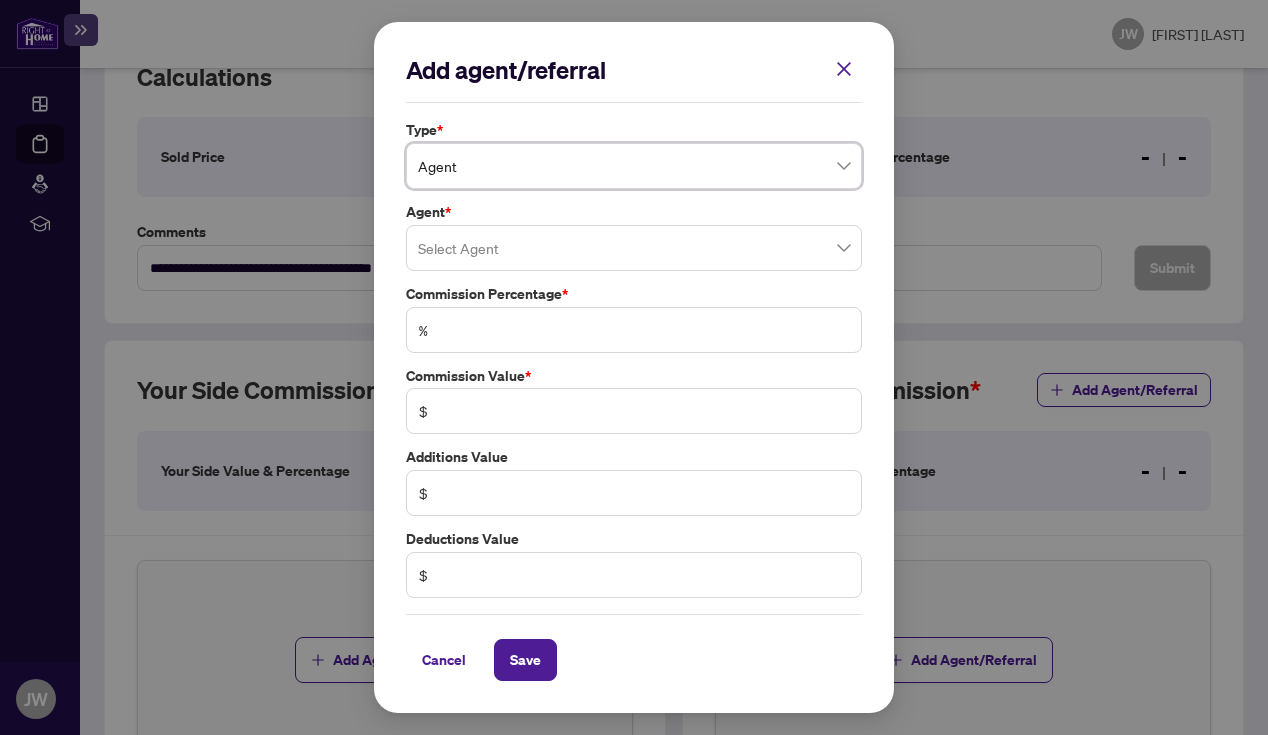click at bounding box center [634, 248] 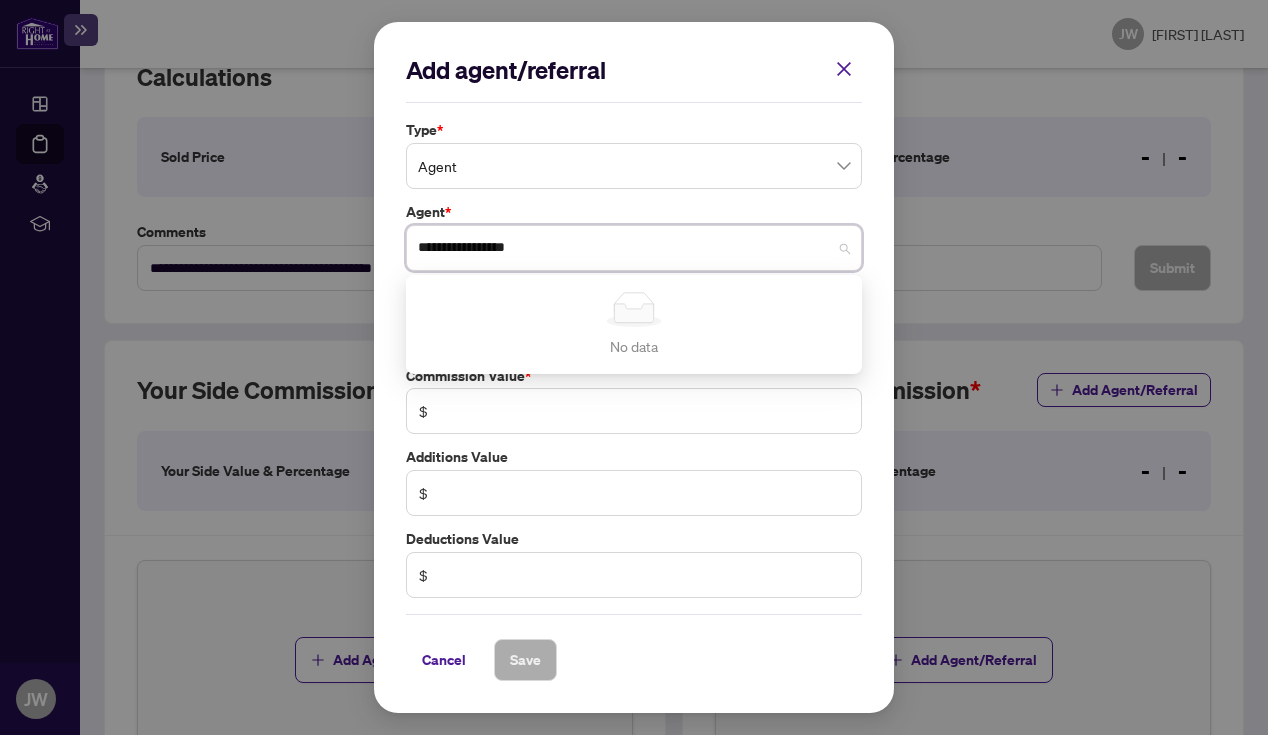 type on "**********" 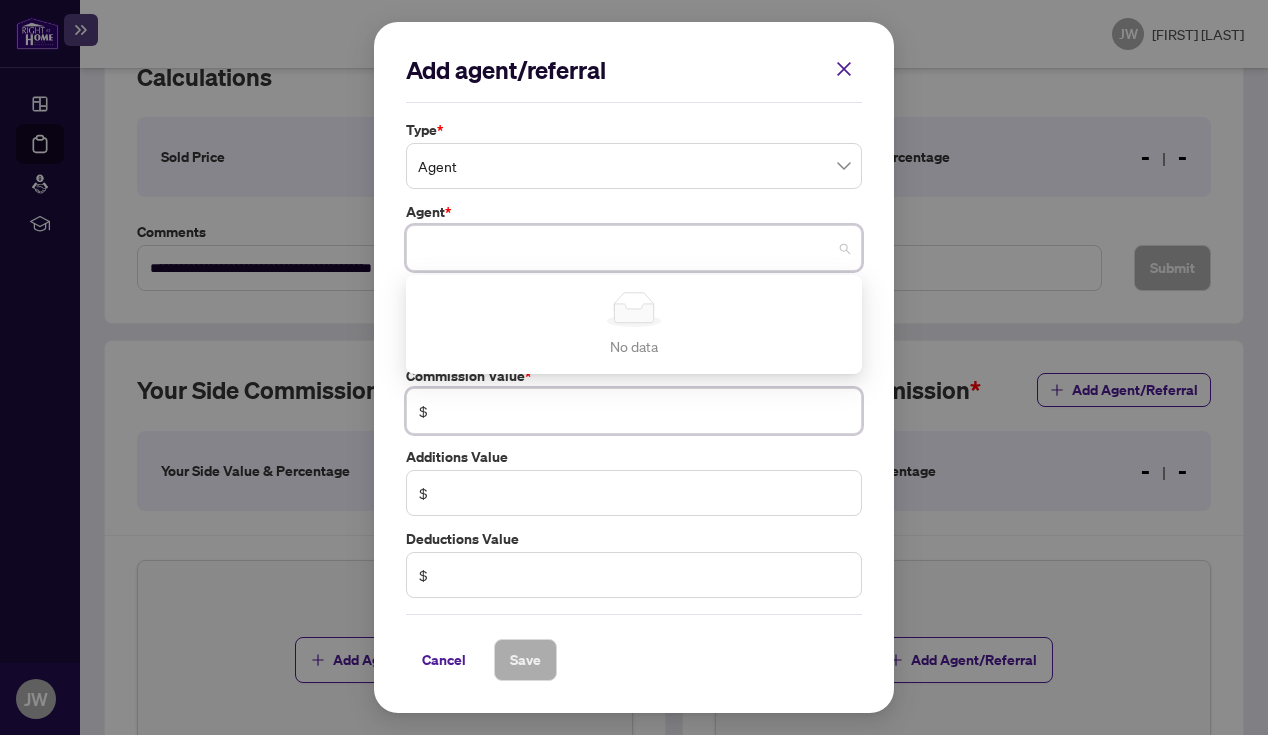 click at bounding box center (644, 411) 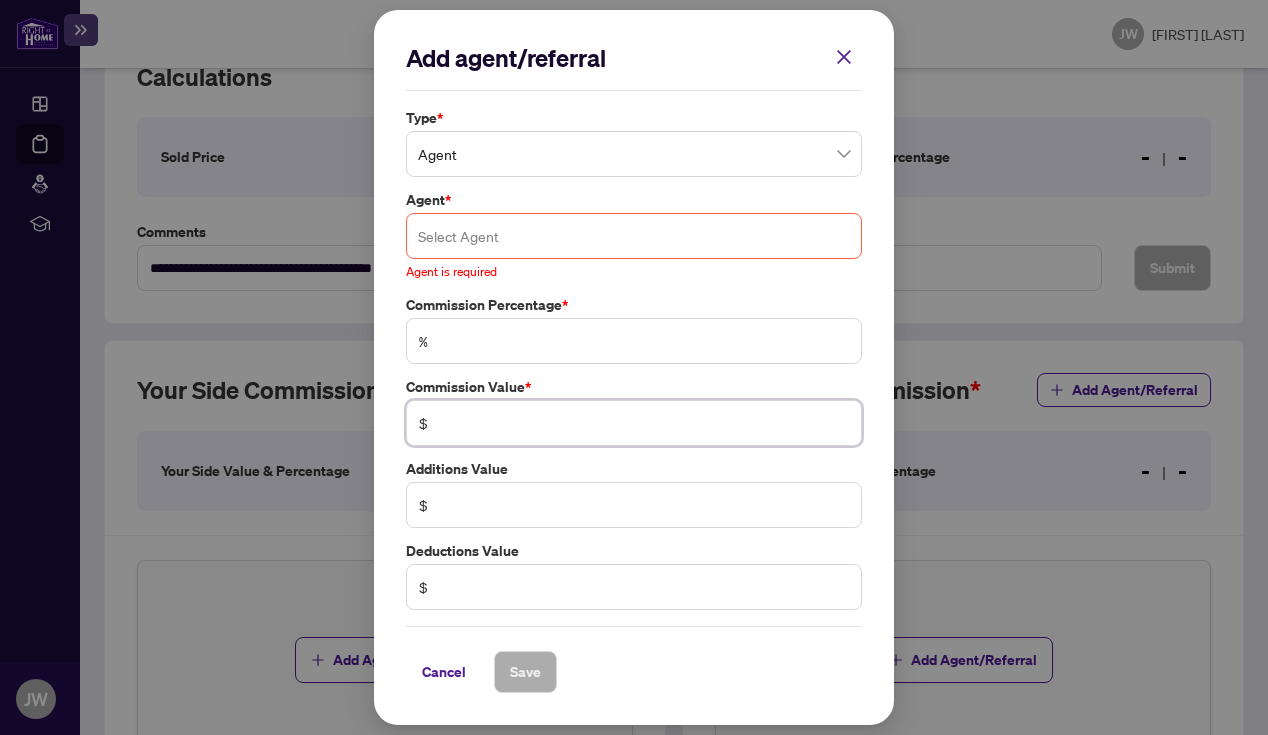 click on "Select Agent" at bounding box center (634, 236) 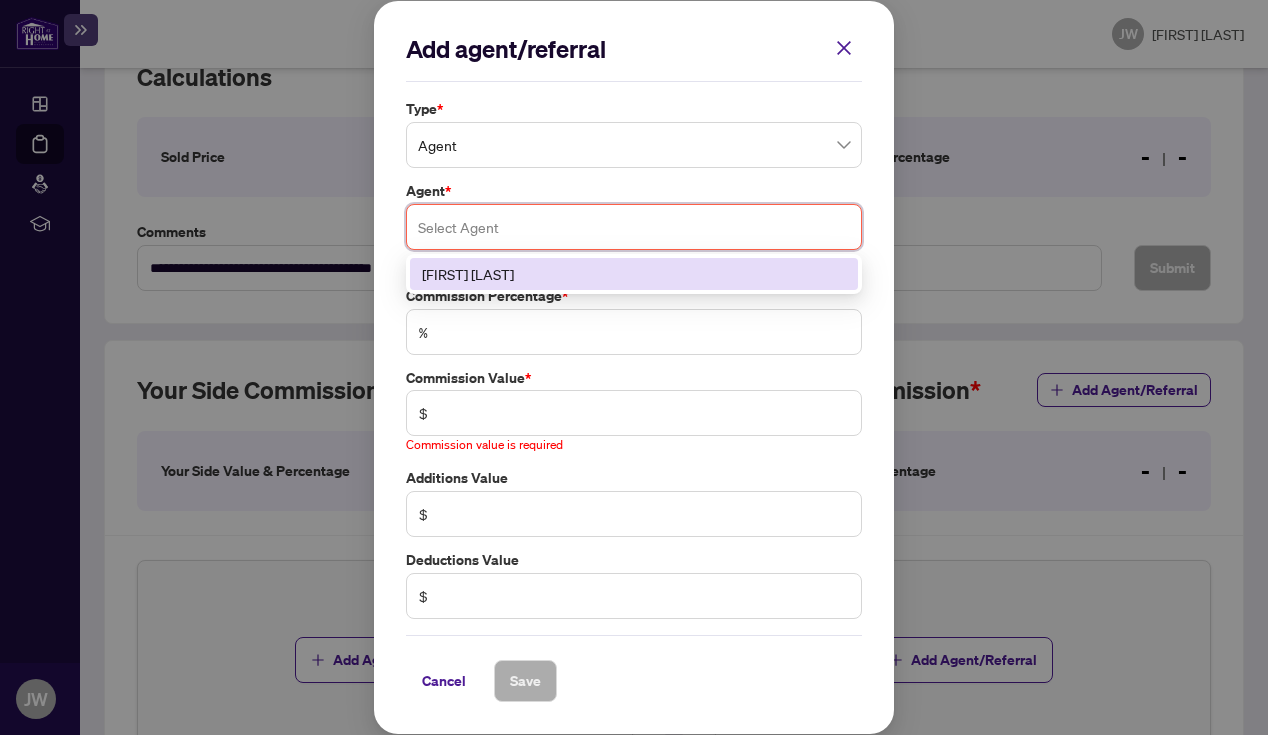 click on "[FIRST] [LAST]" at bounding box center [634, 274] 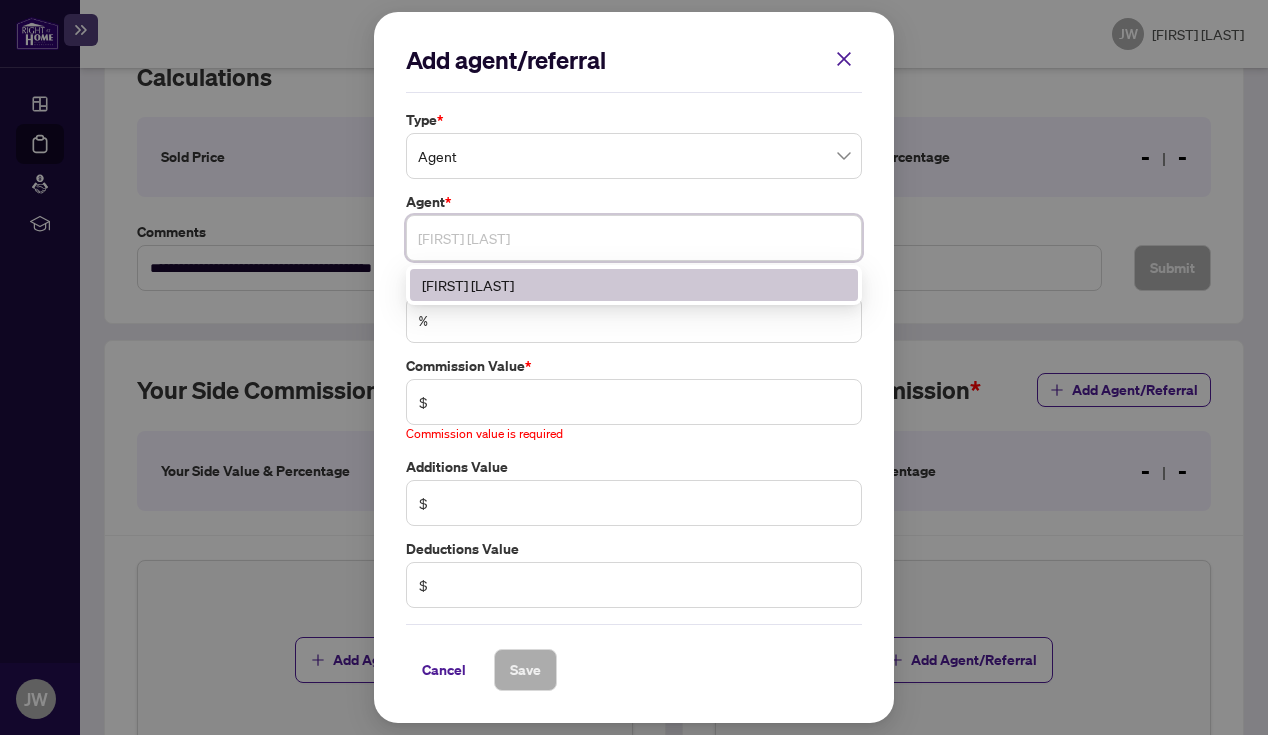 click on "[FIRST] [LAST]" at bounding box center (634, 238) 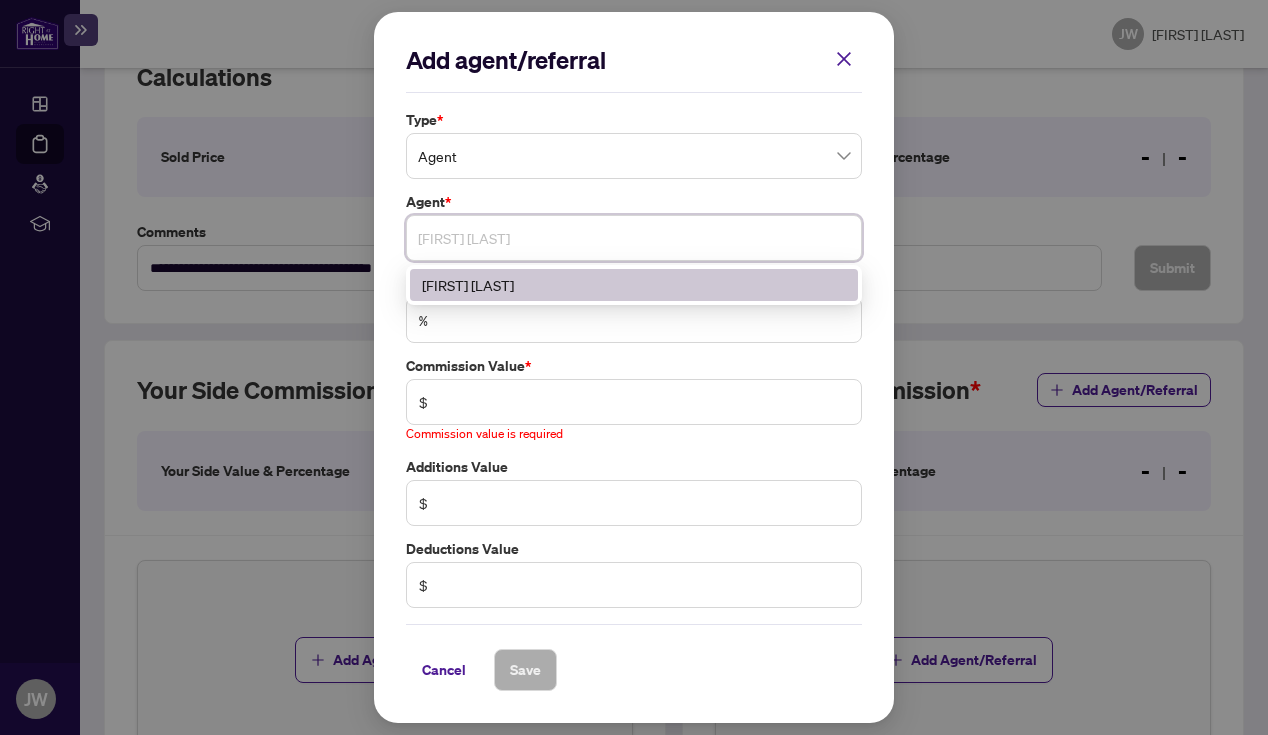 click on "[FIRST] [LAST]" at bounding box center (634, 285) 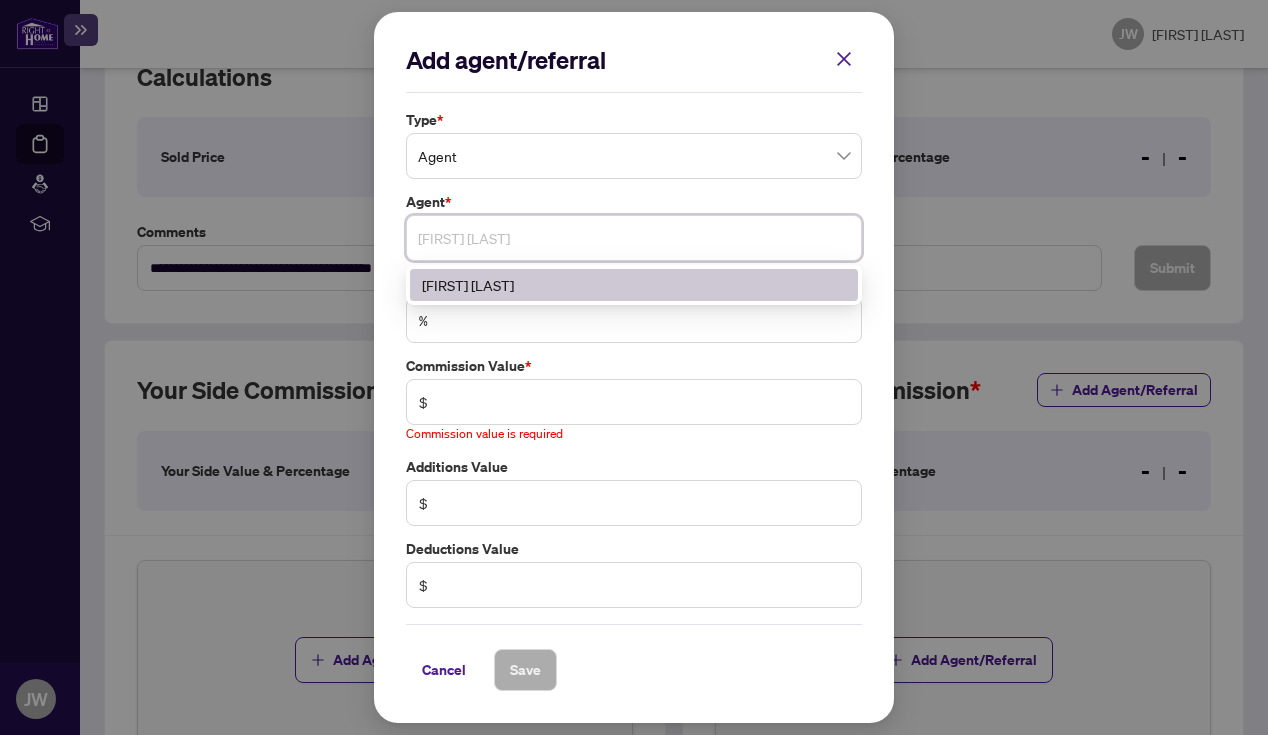 click on "[FIRST] [LAST]" at bounding box center [634, 238] 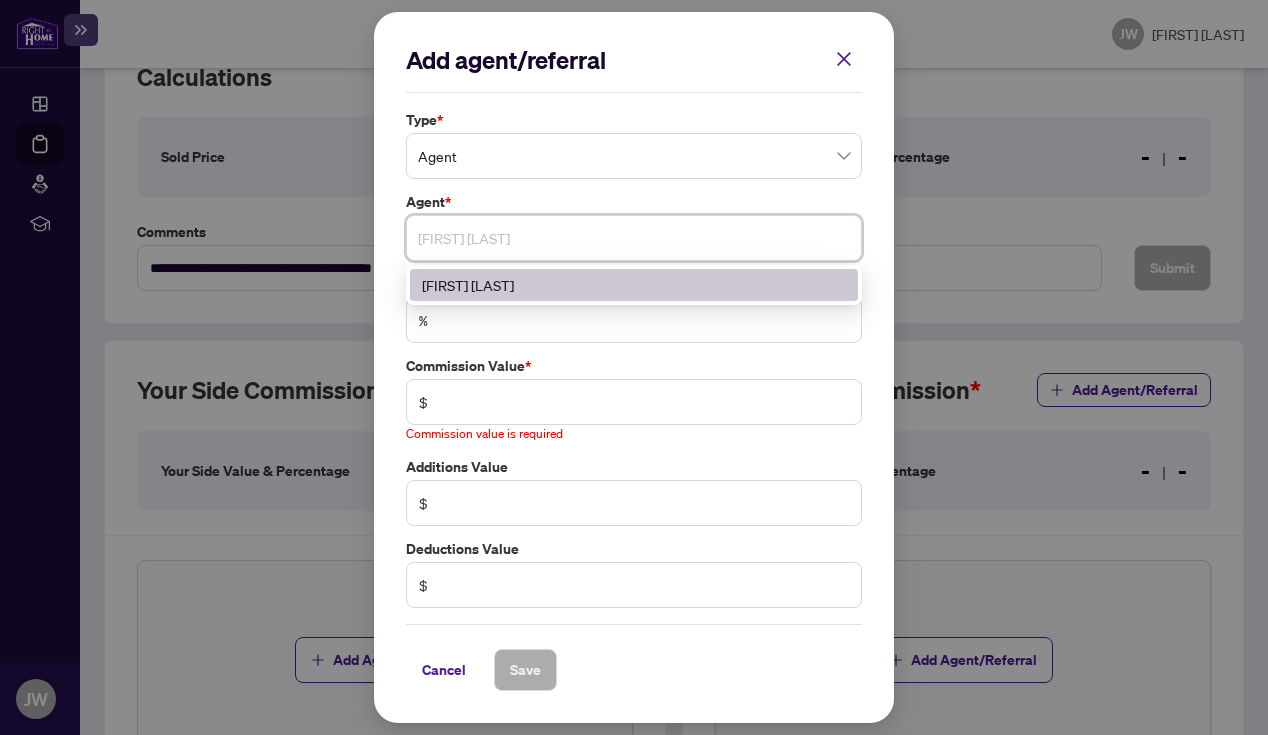 click on "[FIRST] [LAST]" at bounding box center [634, 285] 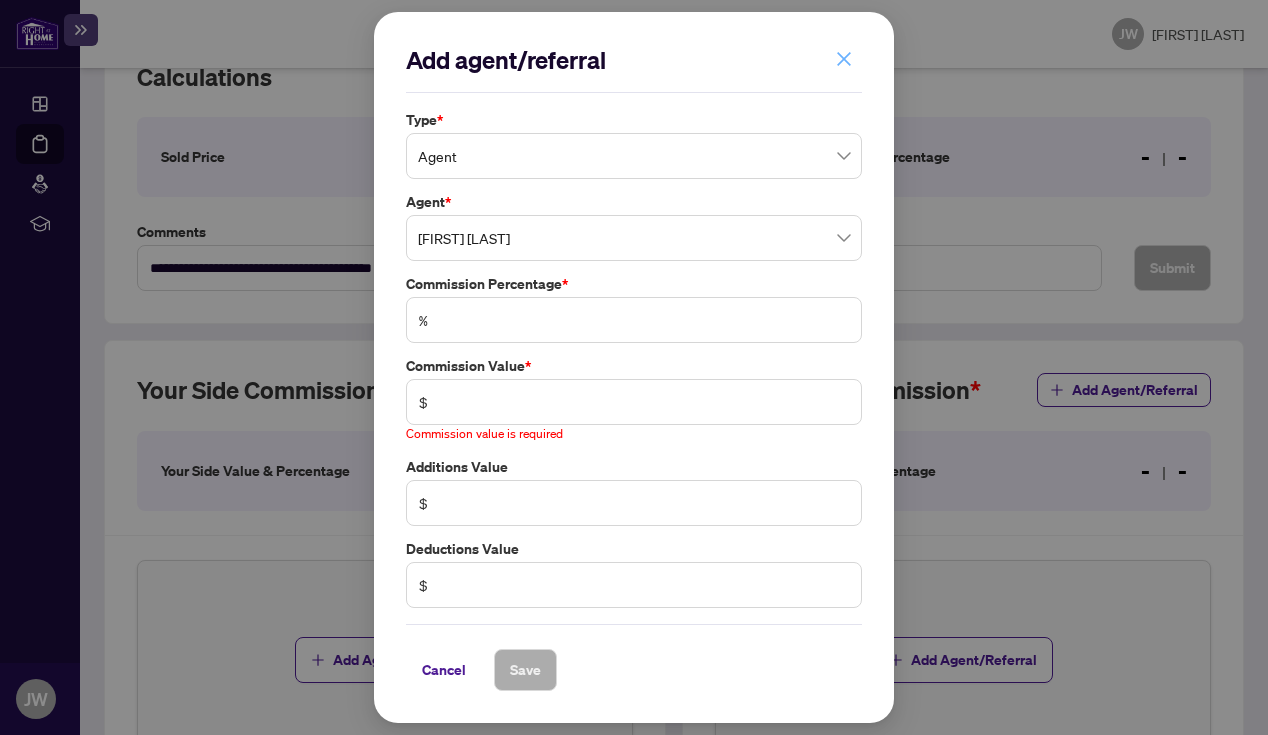 click at bounding box center (844, 59) 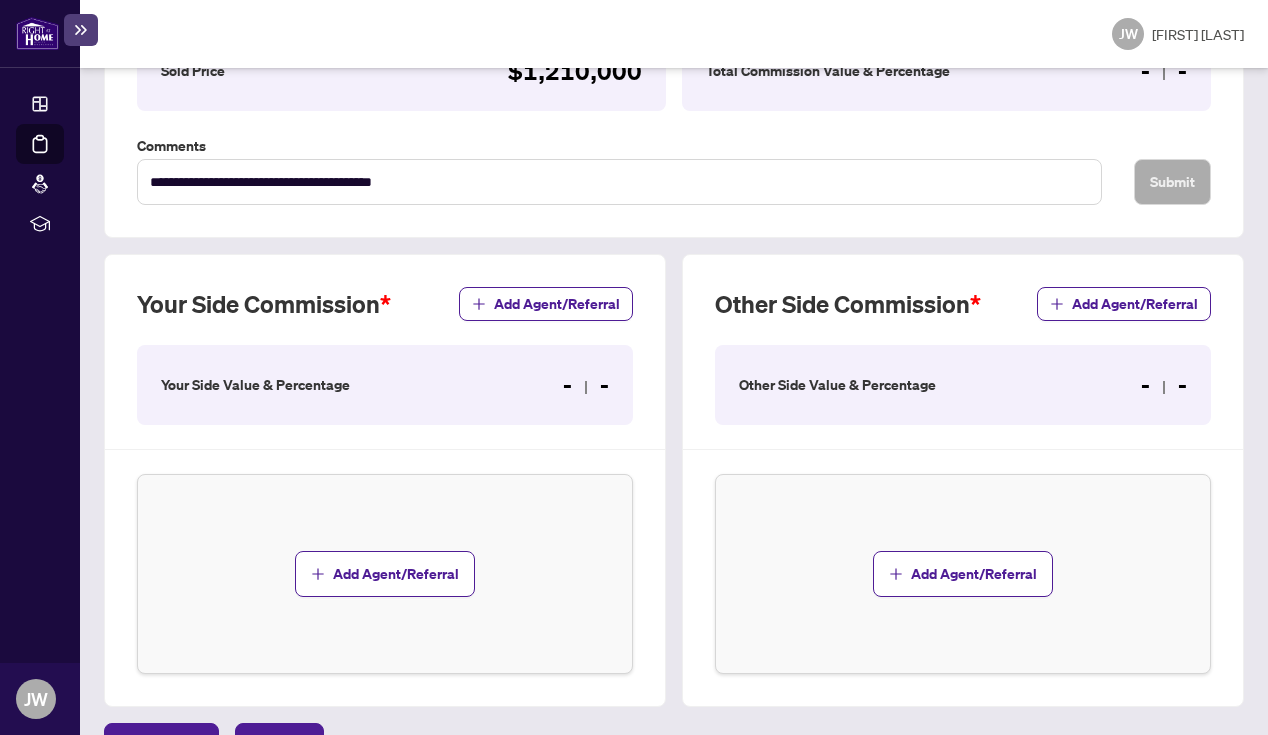 scroll, scrollTop: 524, scrollLeft: 0, axis: vertical 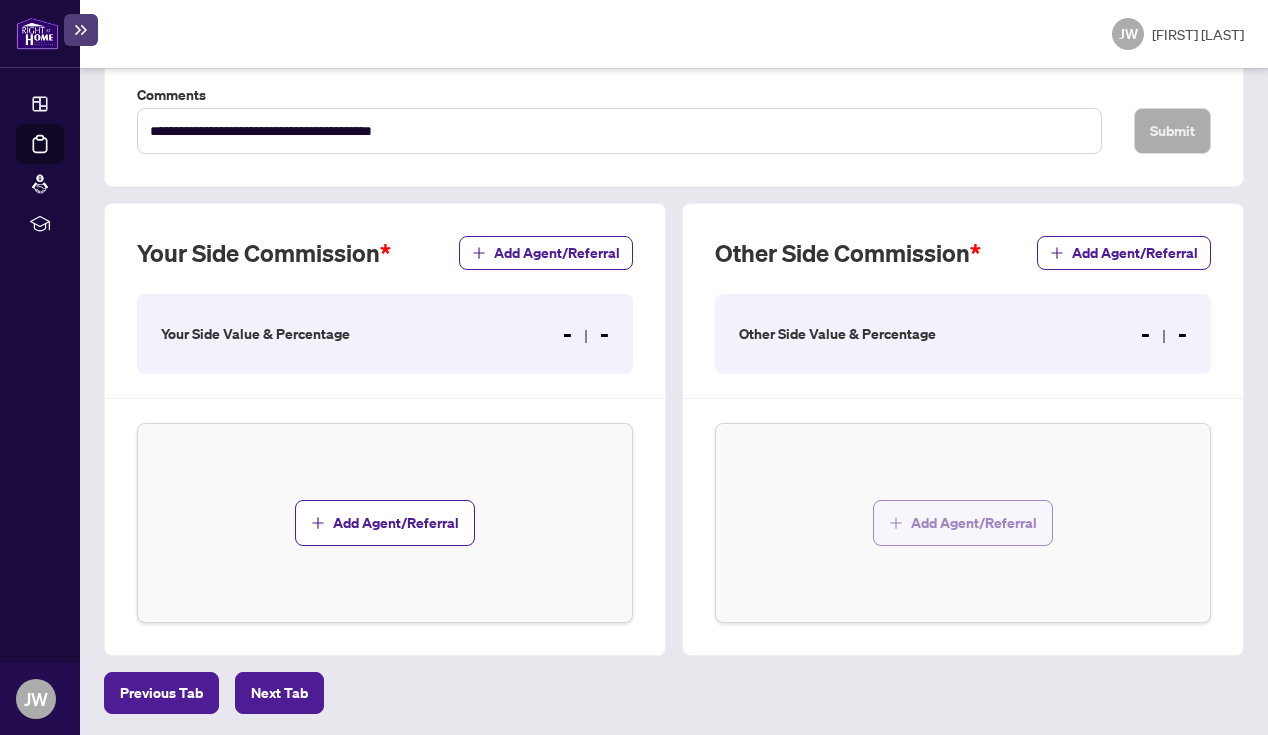 click on "Add Agent/Referral" at bounding box center [974, 523] 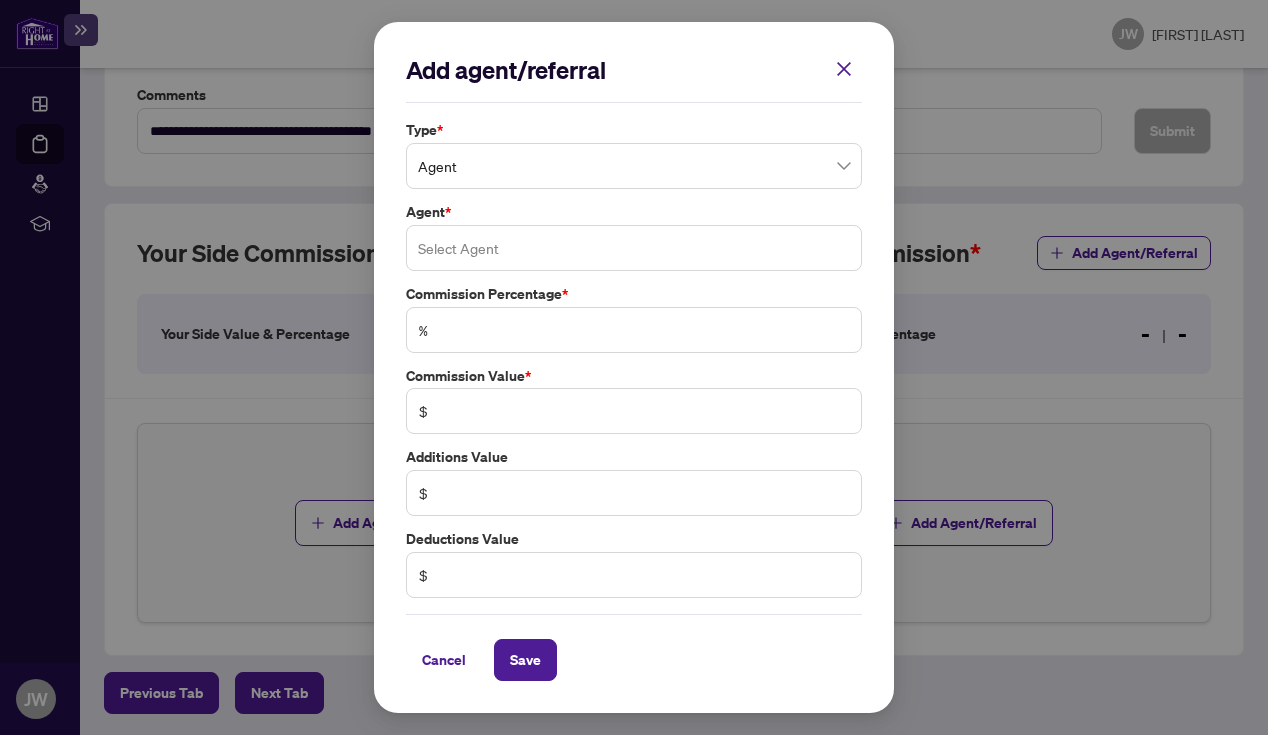 click at bounding box center (634, 248) 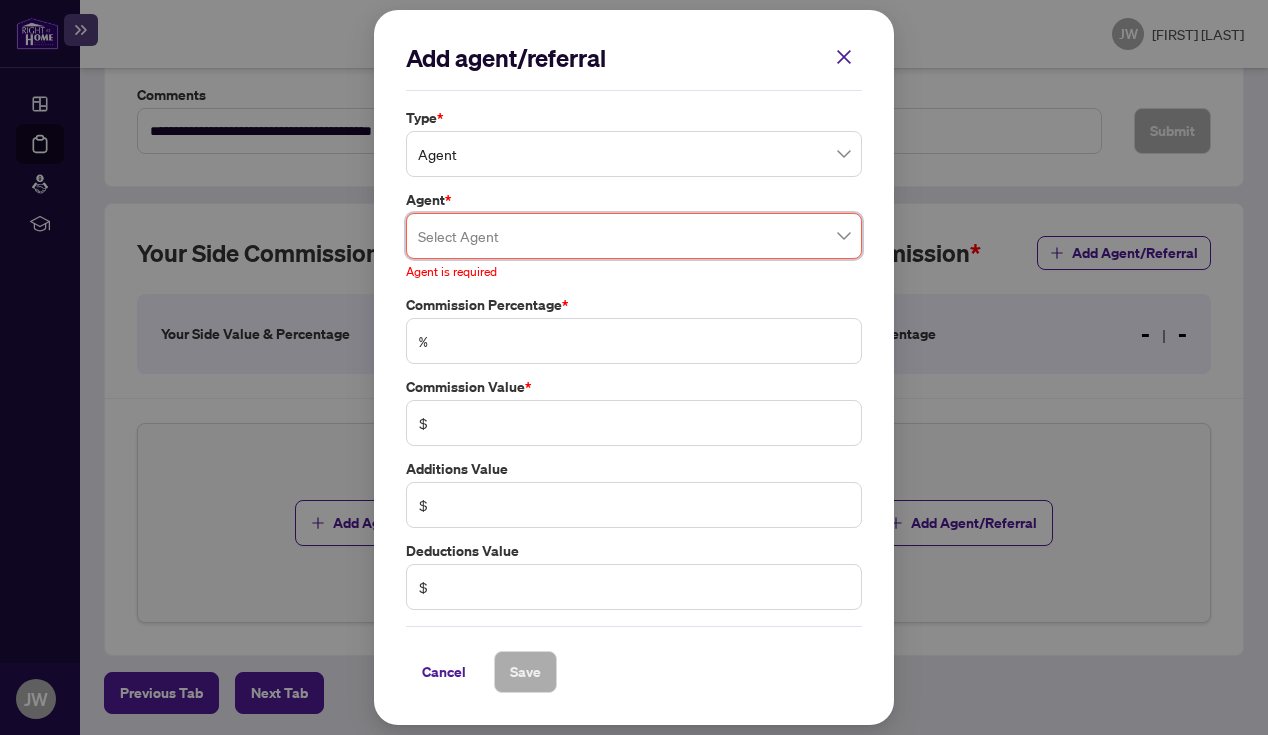 click on "Add agent/referral Type * Agent Agent * Select Agent 75846 Jerry Wang Agent is required Commission Percentage * % Commission Value * $ Additions Value $ Deductions Value $ Cancel Save Cancel OK" at bounding box center (634, 367) 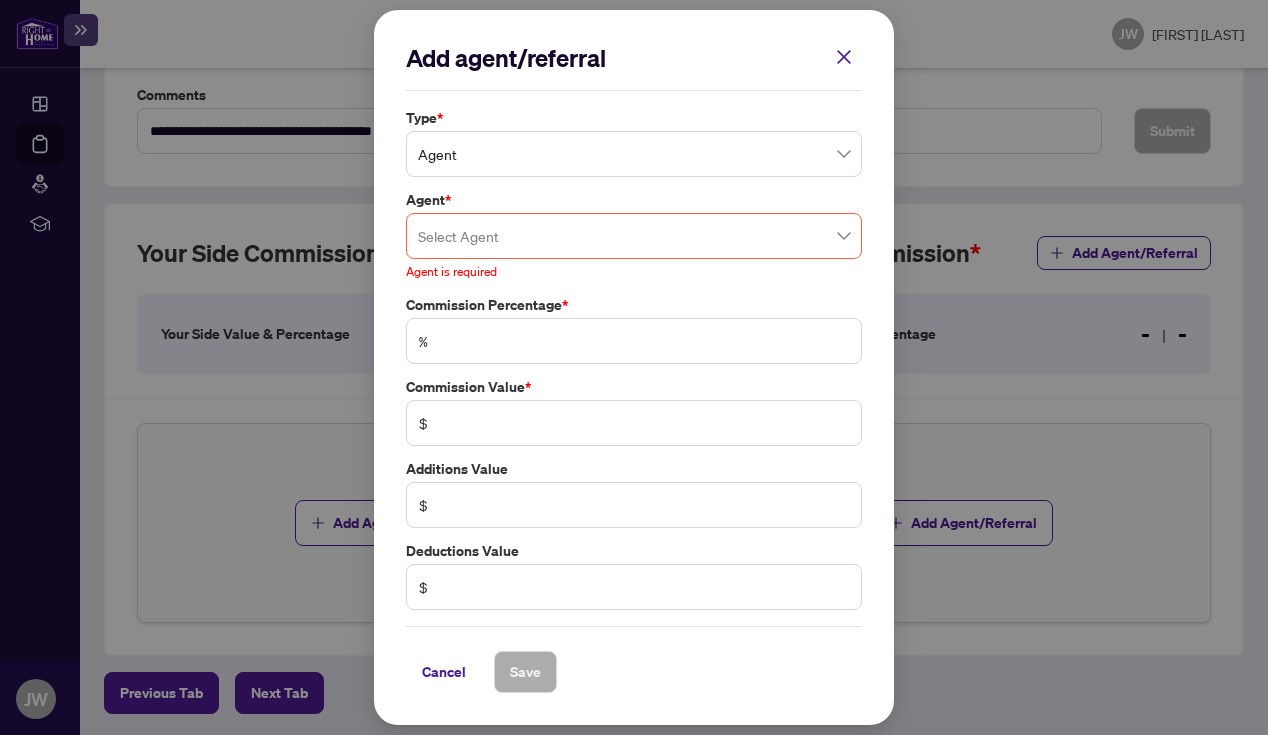 click at bounding box center (844, 57) 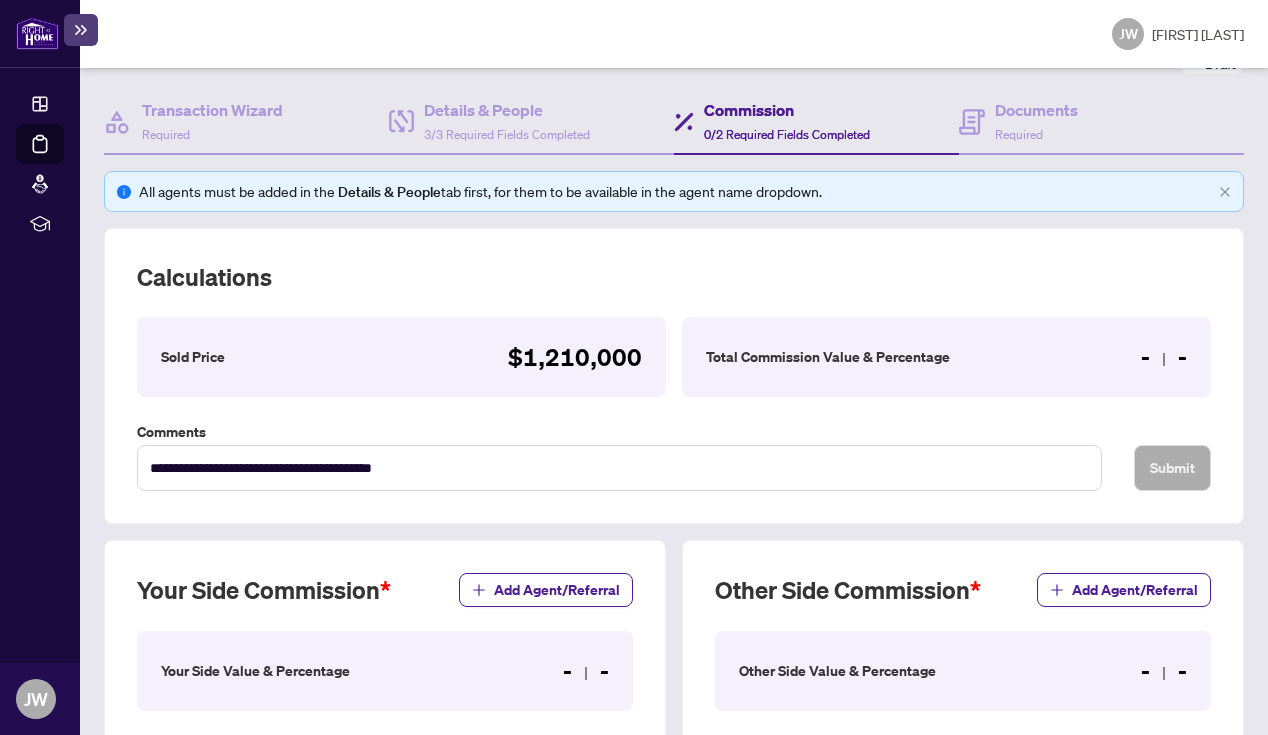 scroll, scrollTop: 0, scrollLeft: 0, axis: both 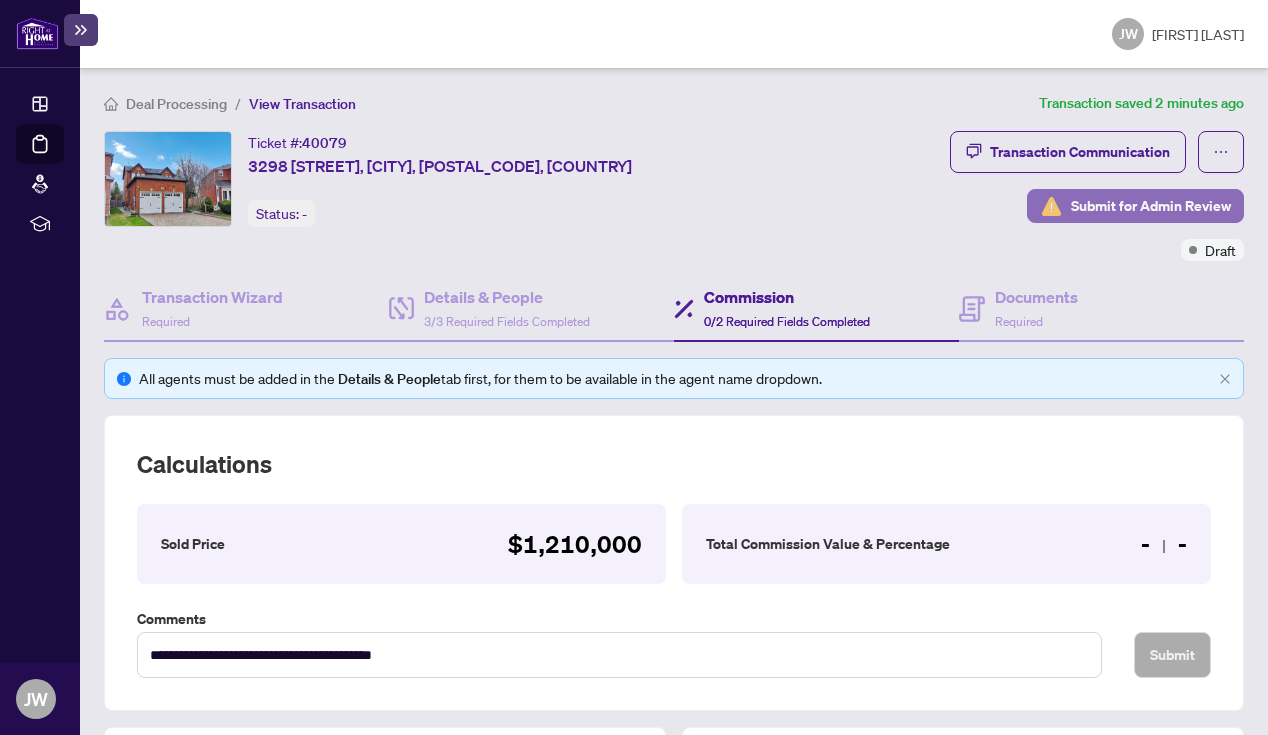 click on "Submit for Admin Review" at bounding box center [1151, 206] 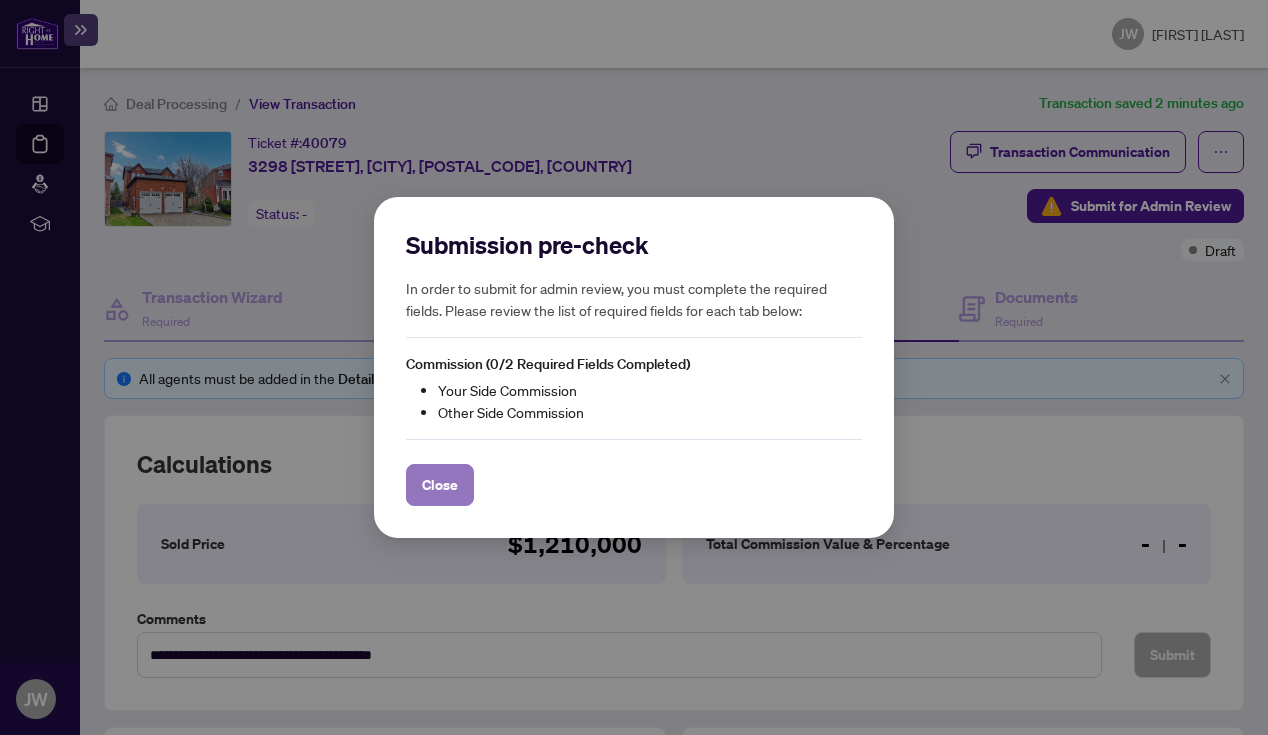 click on "Close" at bounding box center (440, 485) 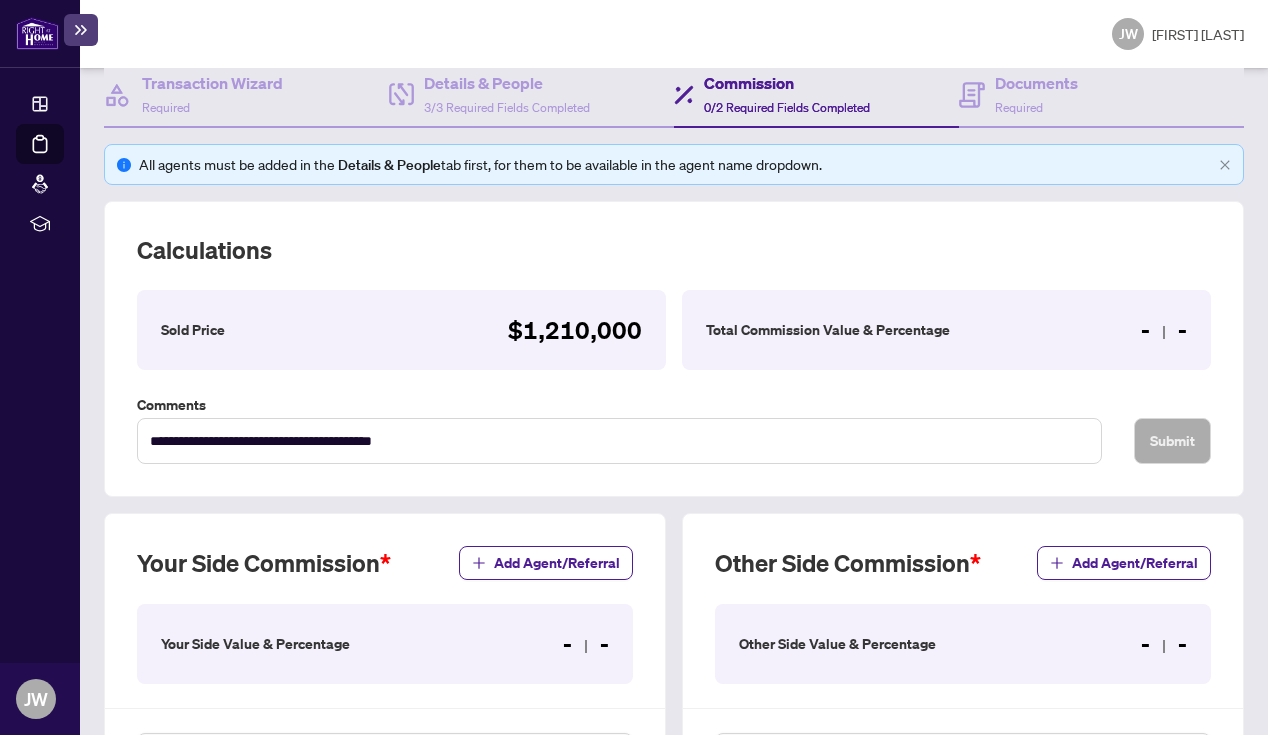 scroll, scrollTop: 524, scrollLeft: 0, axis: vertical 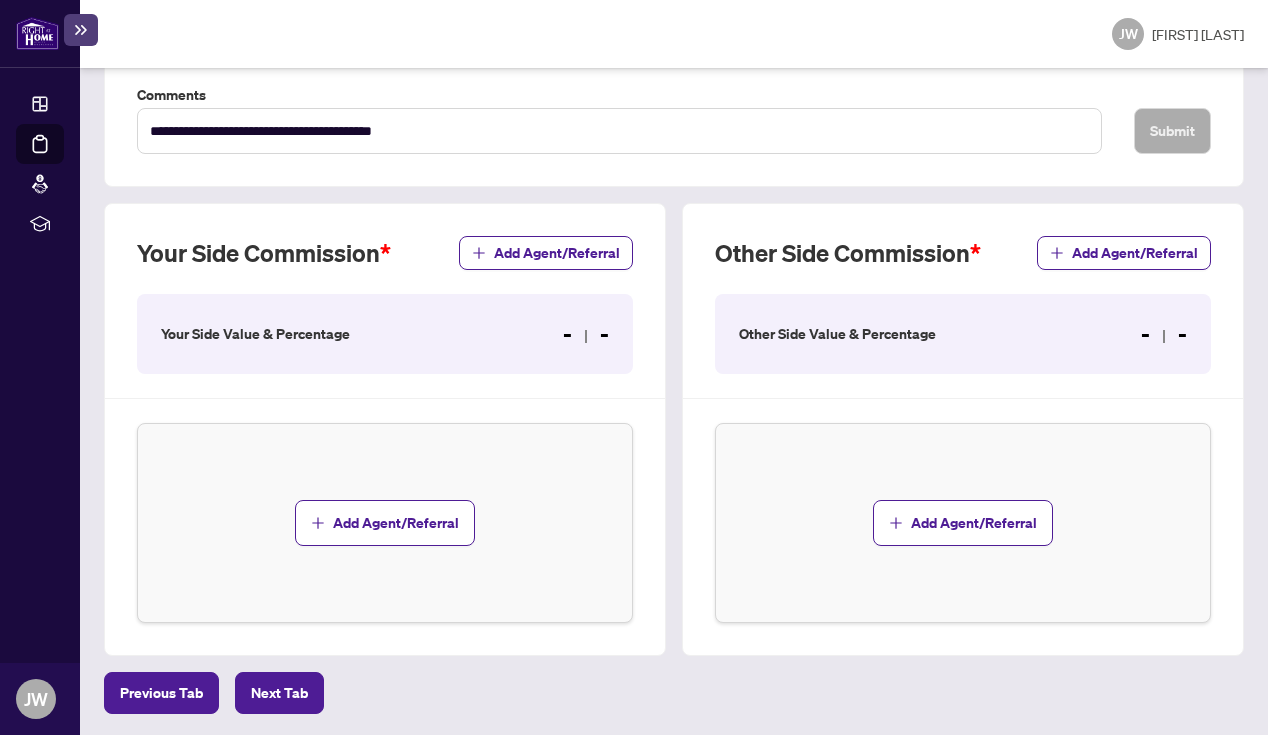 click on "Your Side Value & Percentage" at bounding box center (255, 334) 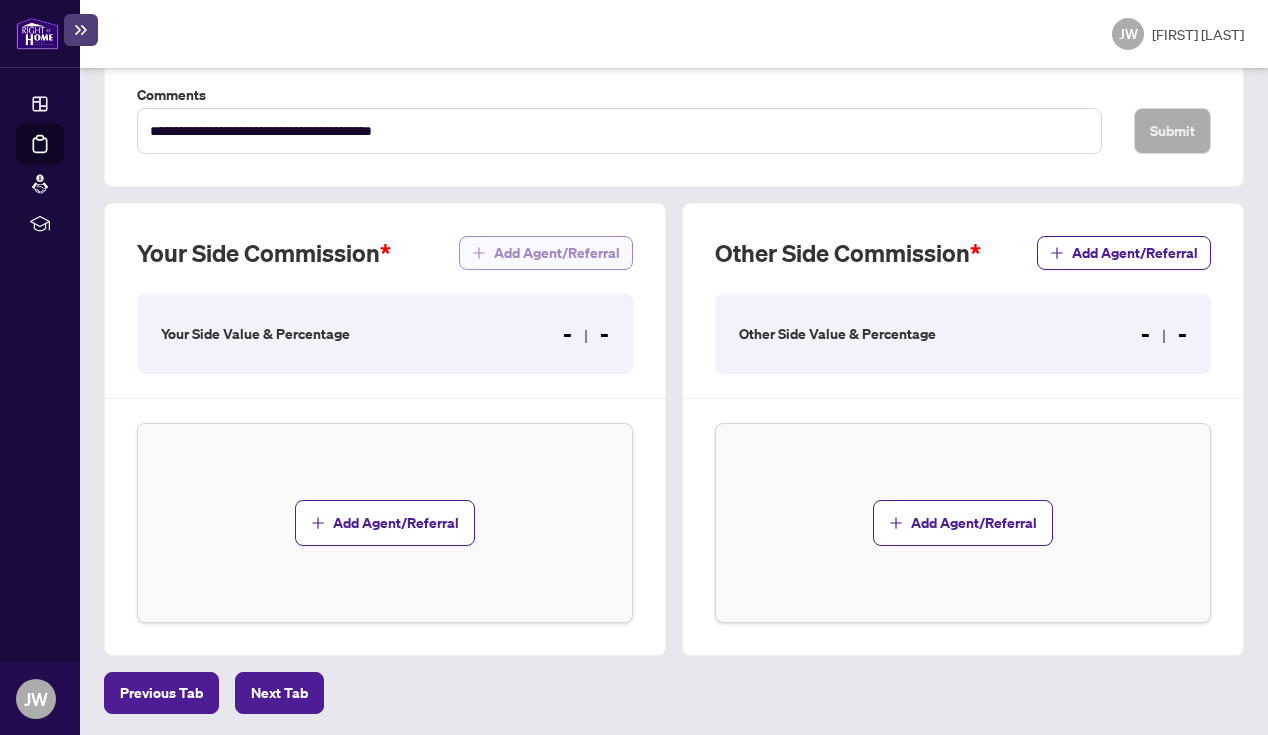 click on "Add Agent/Referral" at bounding box center (557, 253) 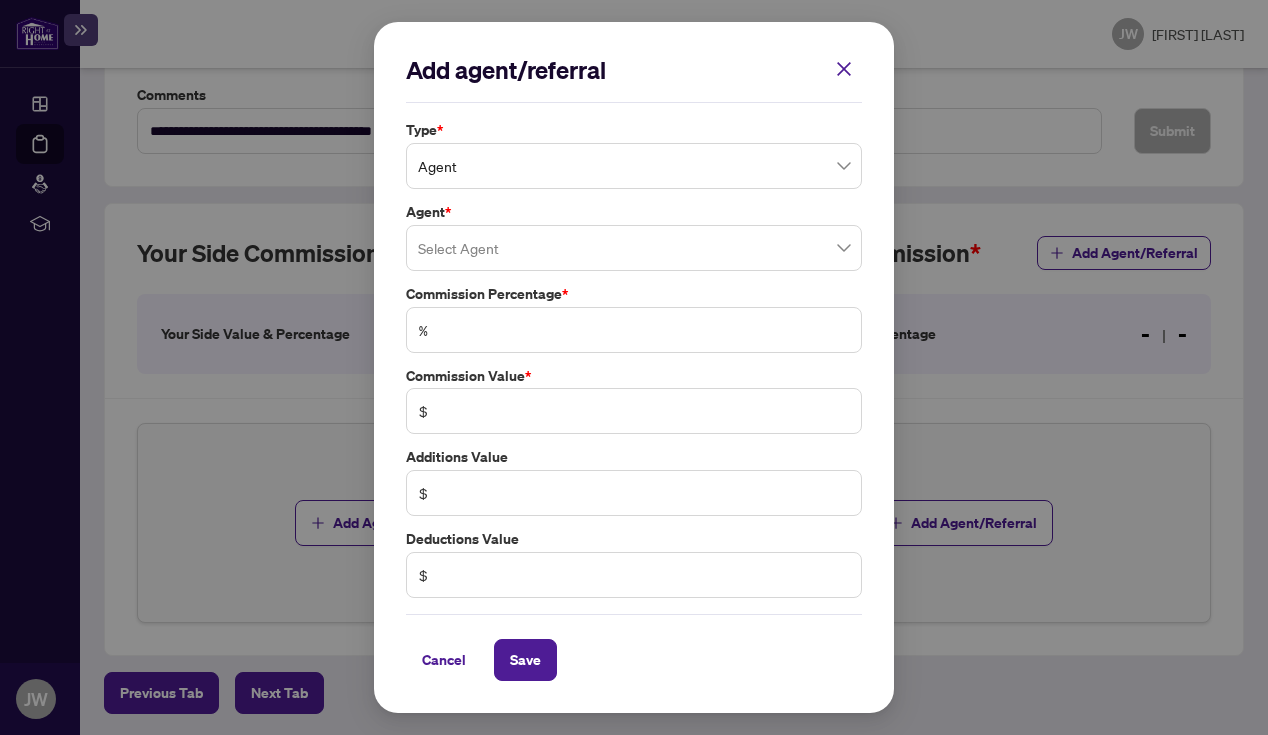 click on "Add agent/referral Type * Agent Agent * Select Agent Commission Percentage * % Commission Value * $ Additions Value $ Deductions Value $ Cancel Save Cancel OK" at bounding box center [634, 367] 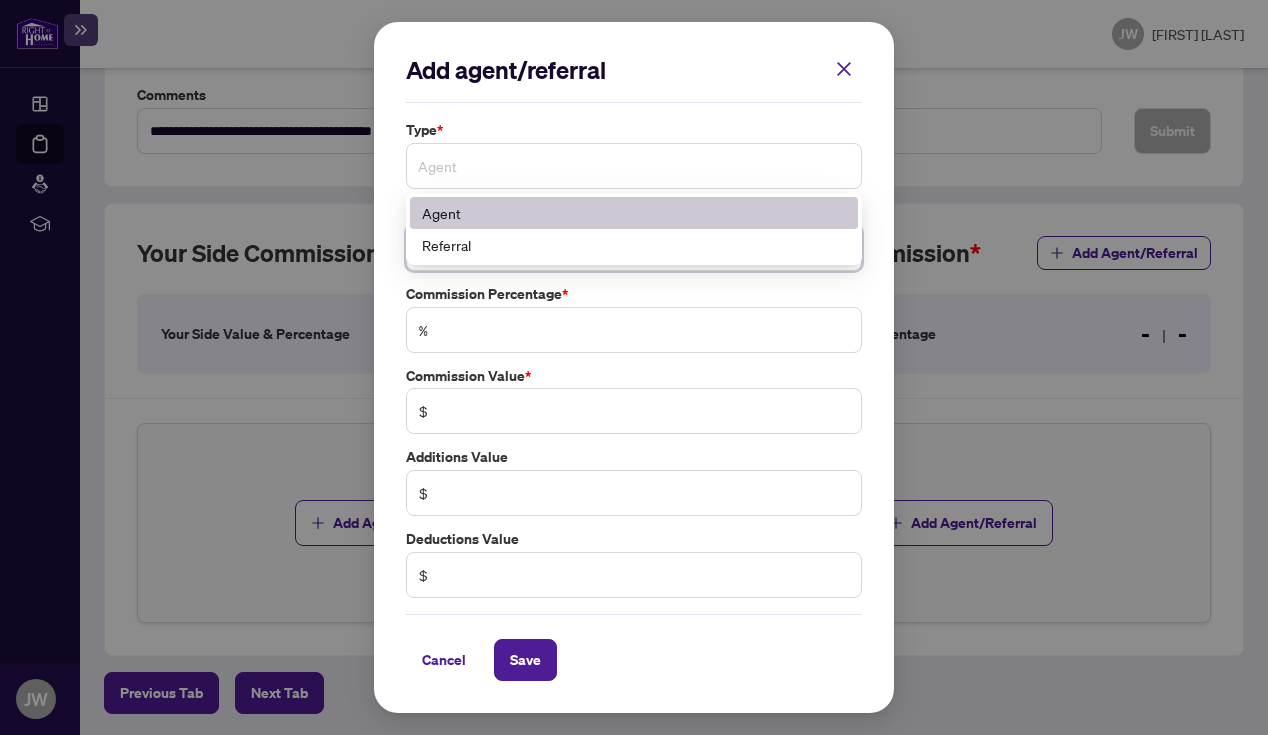 click on "Agent" at bounding box center (634, 166) 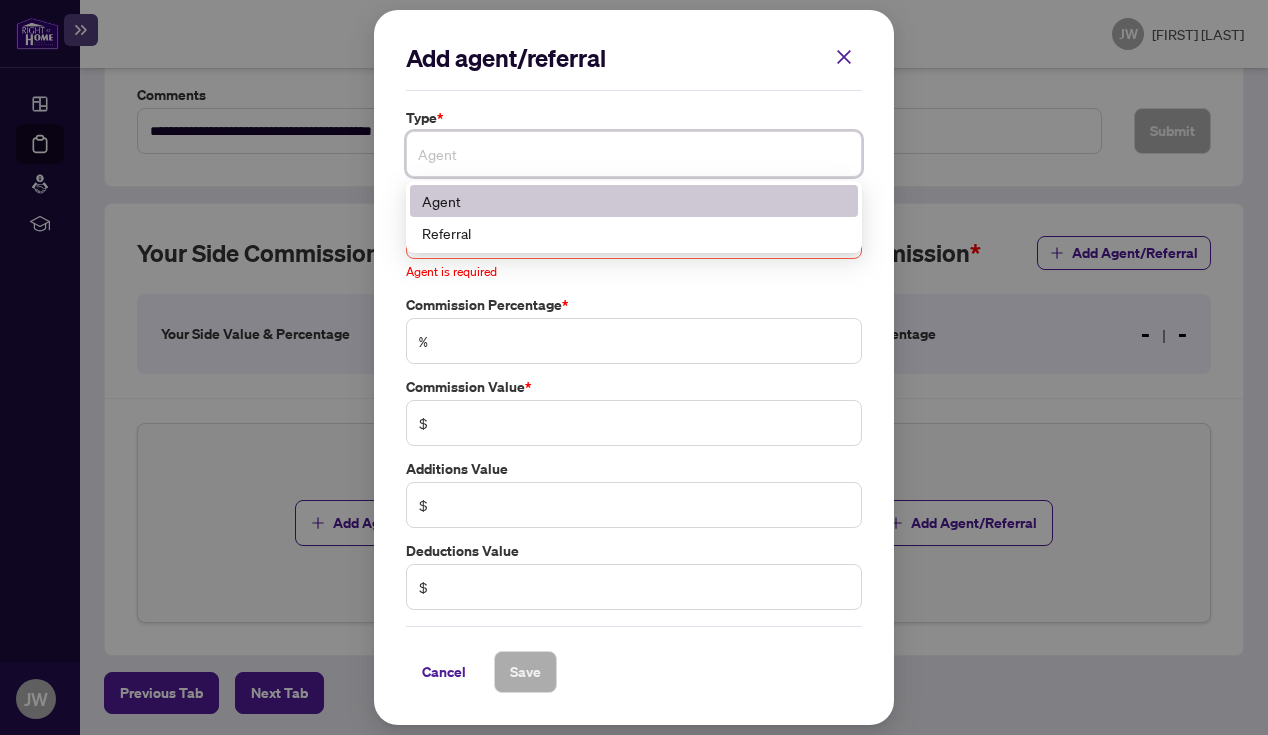 click on "Agent" at bounding box center (634, 154) 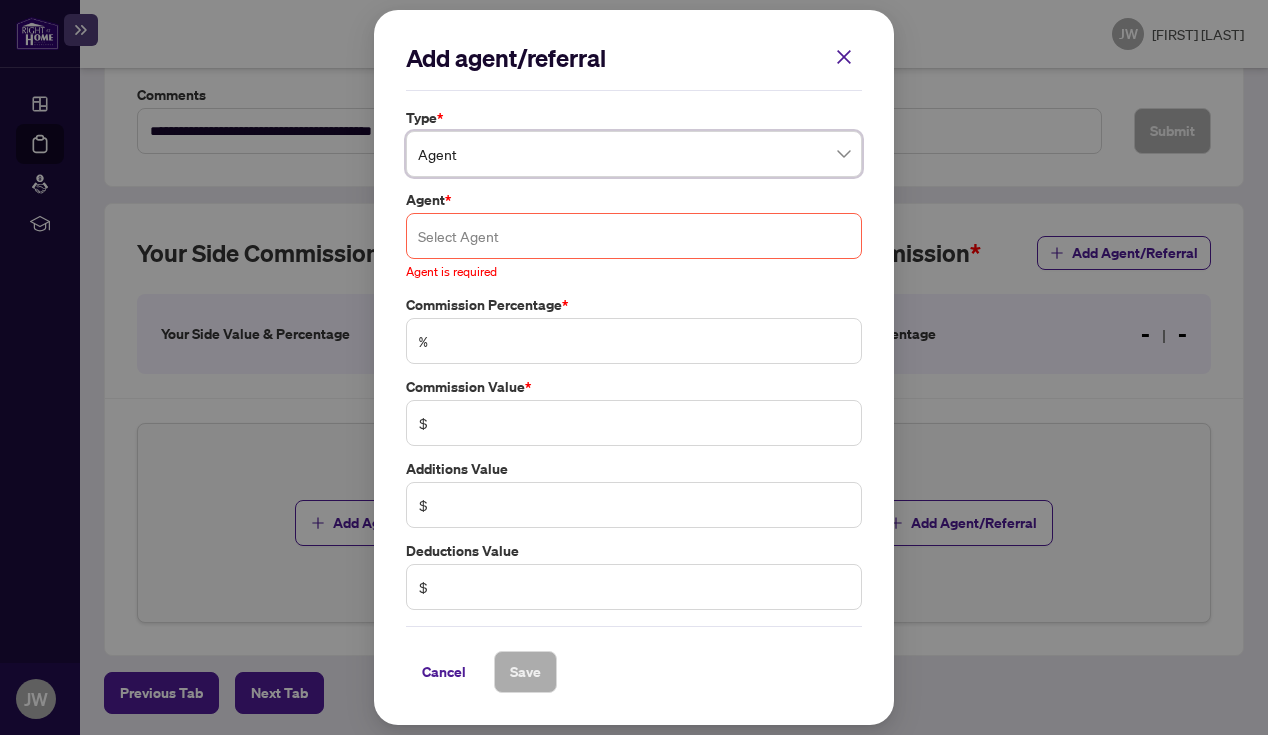 click at bounding box center [634, 236] 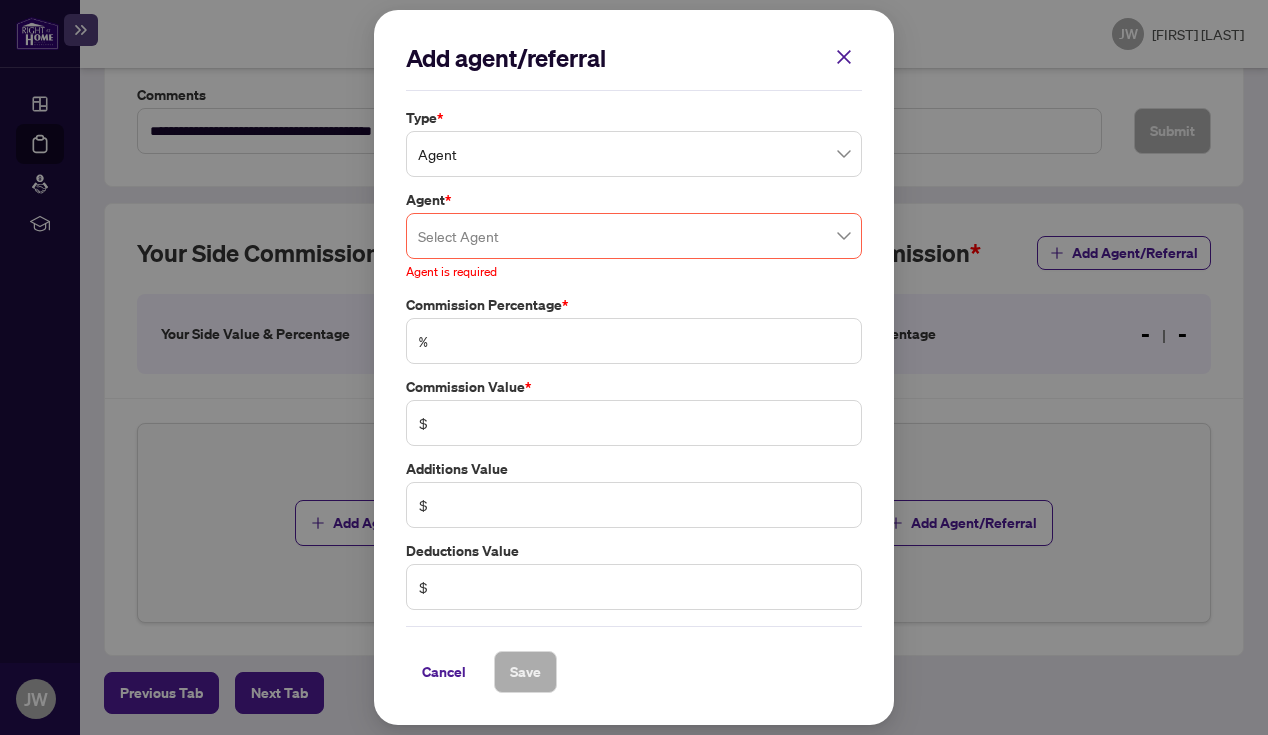 click on "Add agent/referral Type * Agent 0 1 Agent Referral Agent * Select Agent 75846 Jerry Wang Agent is required Commission Percentage * % Commission Value * $ Additions Value $ Deductions Value $ Cancel Save Cancel OK" at bounding box center (634, 367) 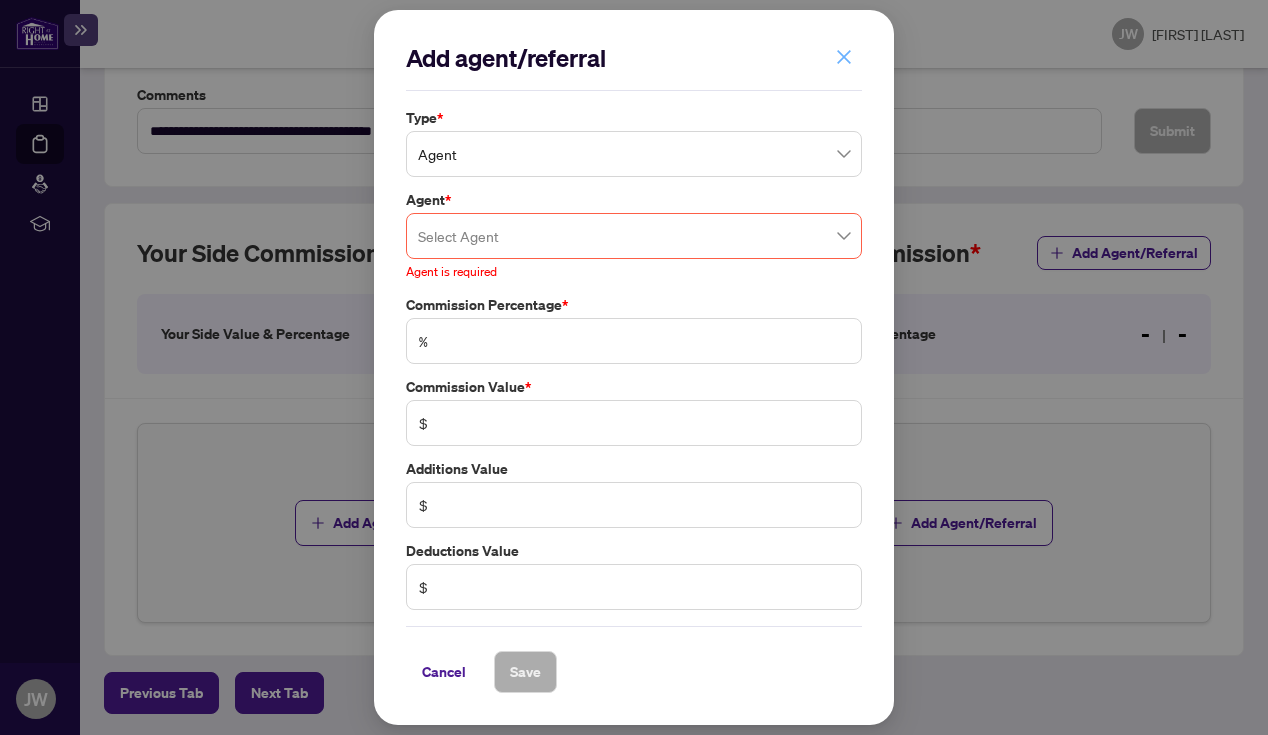 click at bounding box center (844, 57) 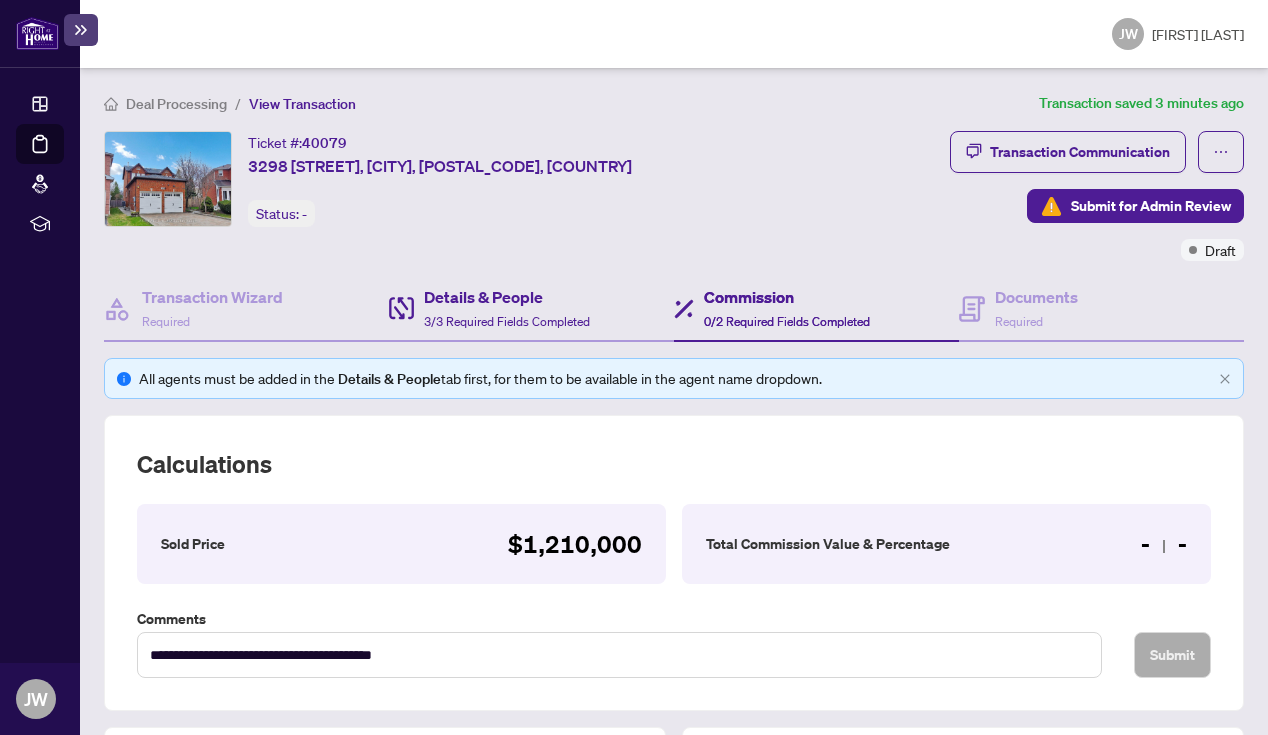 scroll, scrollTop: 4, scrollLeft: 0, axis: vertical 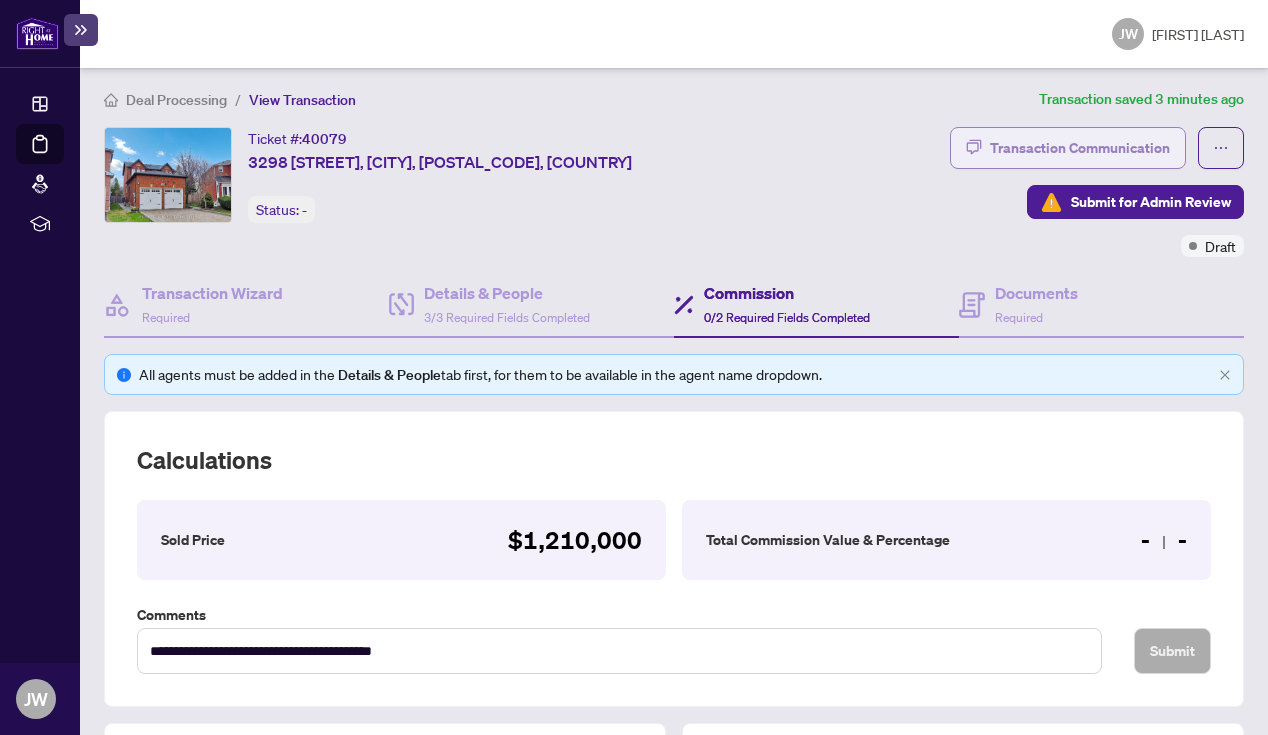 click on "Transaction Communication" at bounding box center [1080, 148] 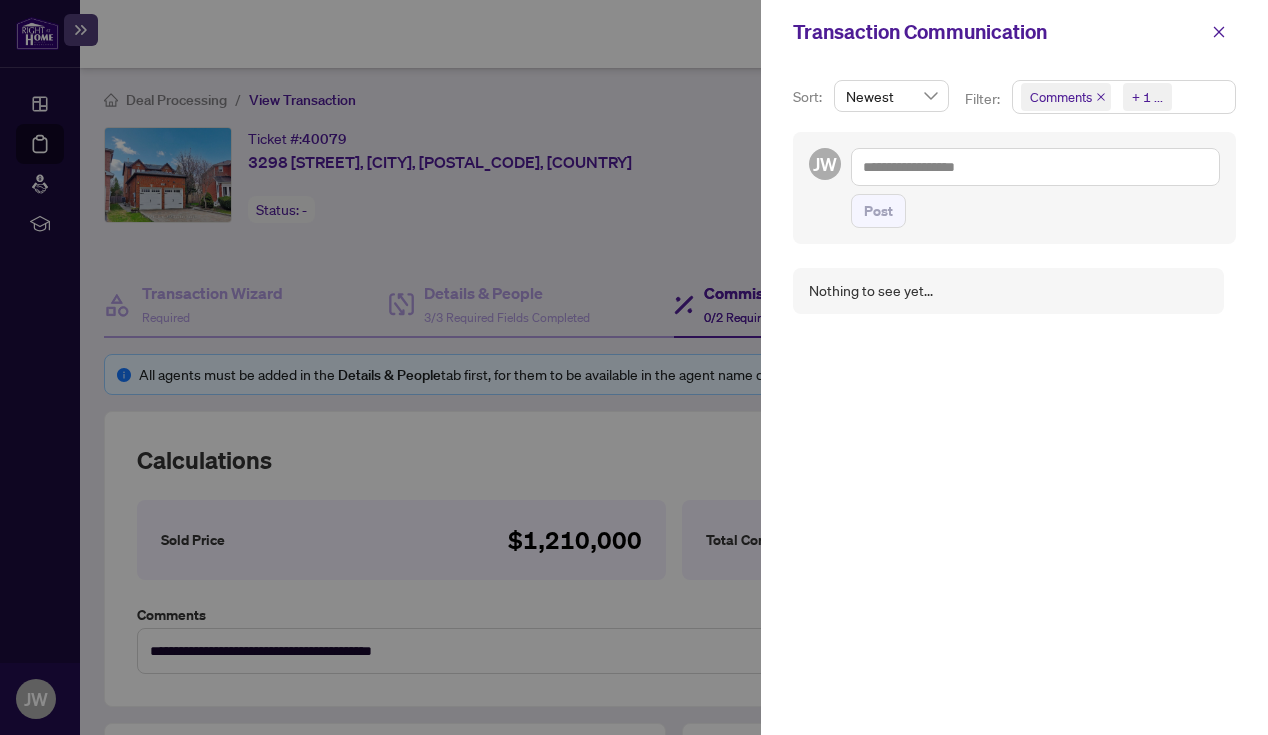 click on "Comments Requirements + 1 ..." at bounding box center [1124, 97] 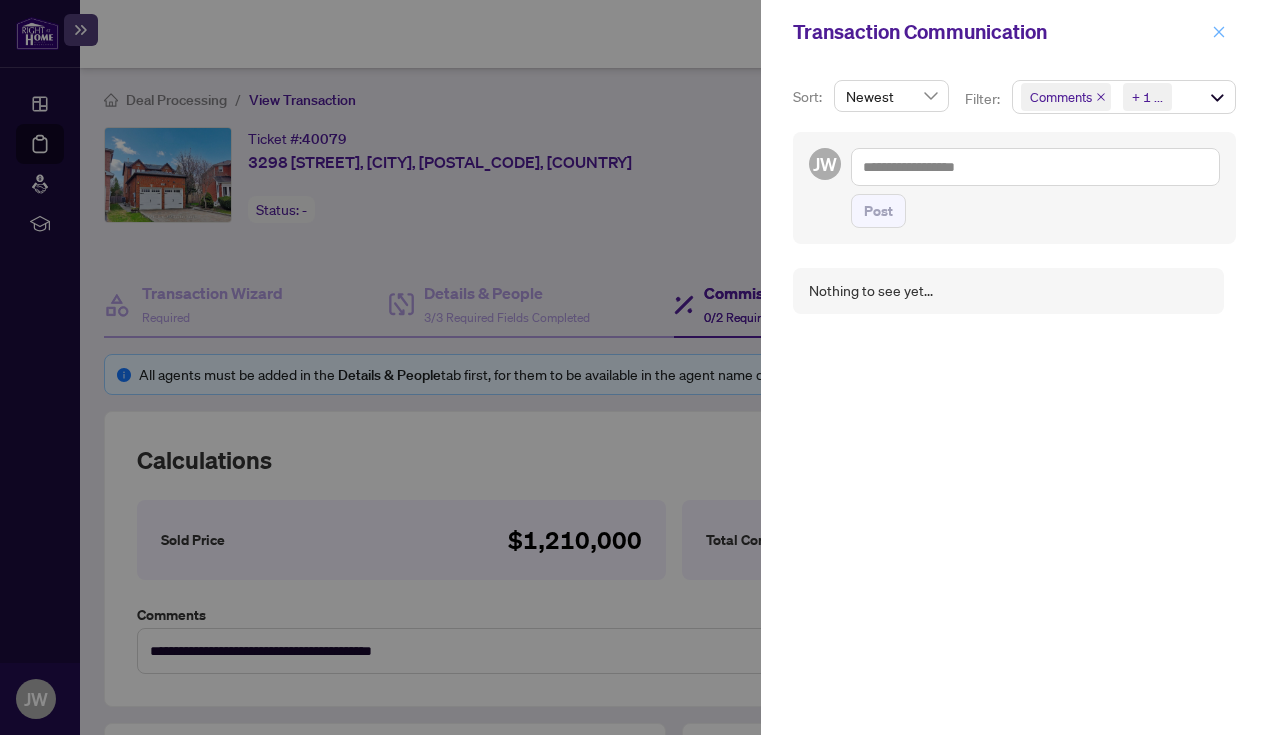 click at bounding box center [1219, 32] 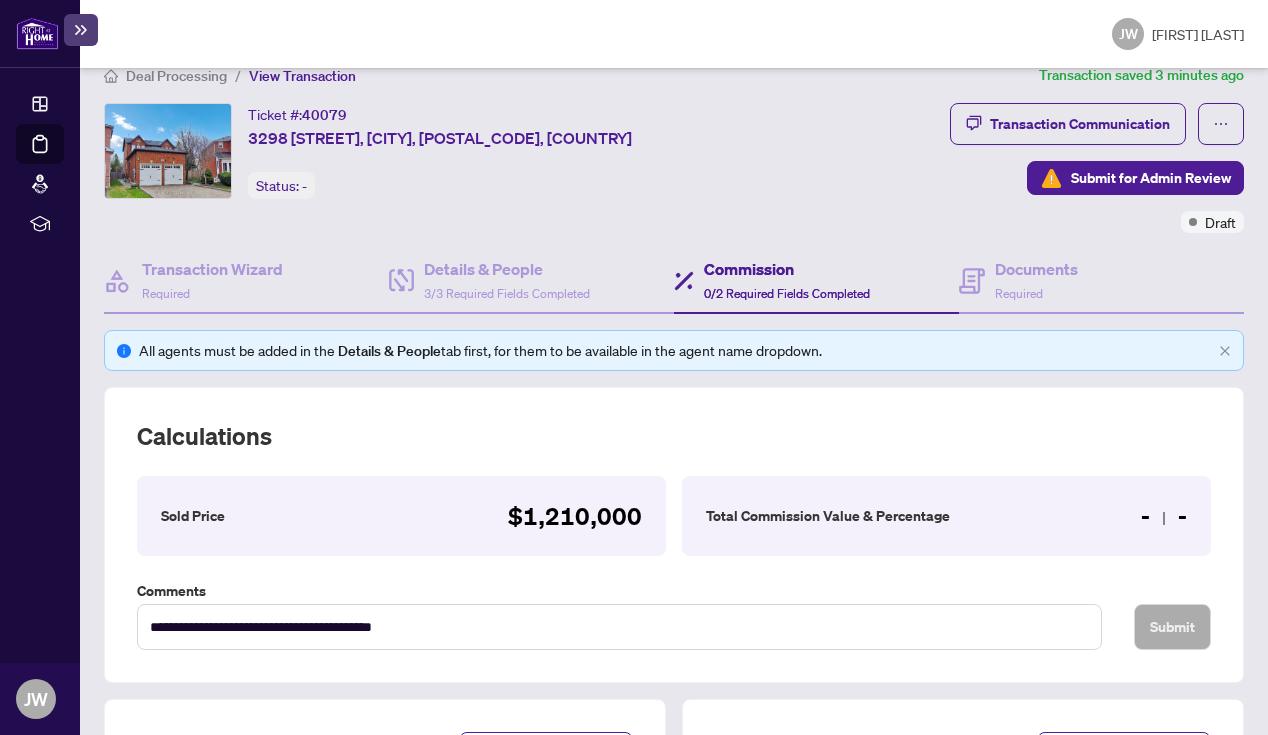 scroll, scrollTop: 0, scrollLeft: 0, axis: both 